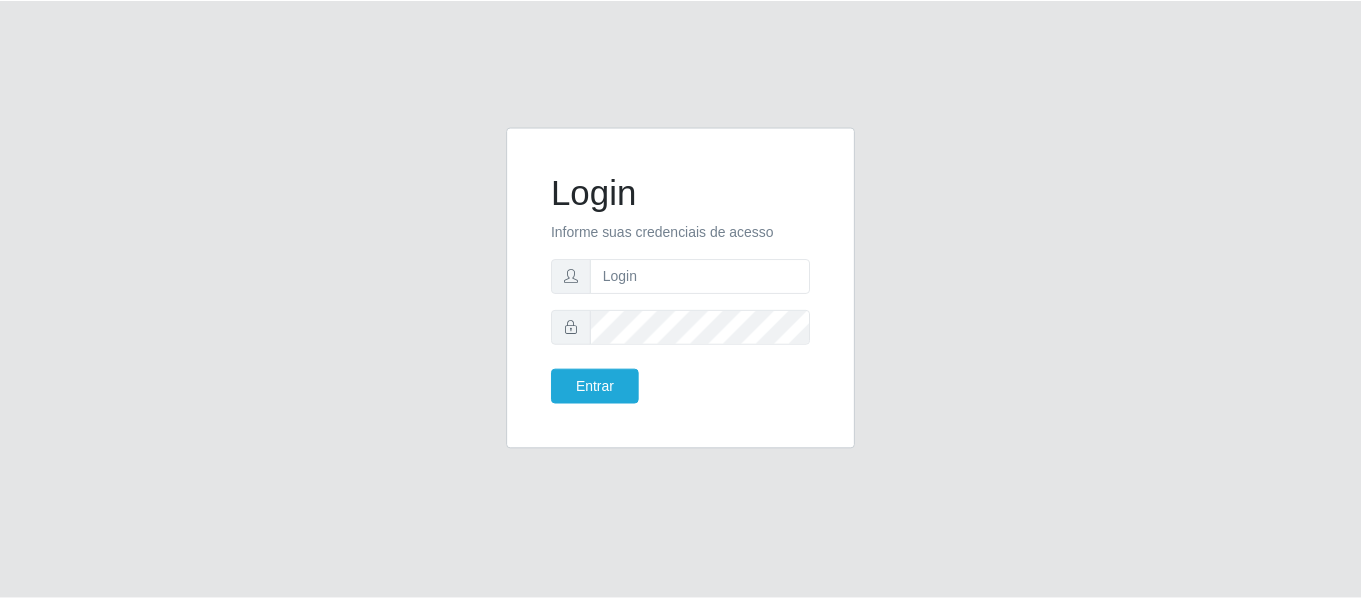 scroll, scrollTop: 0, scrollLeft: 0, axis: both 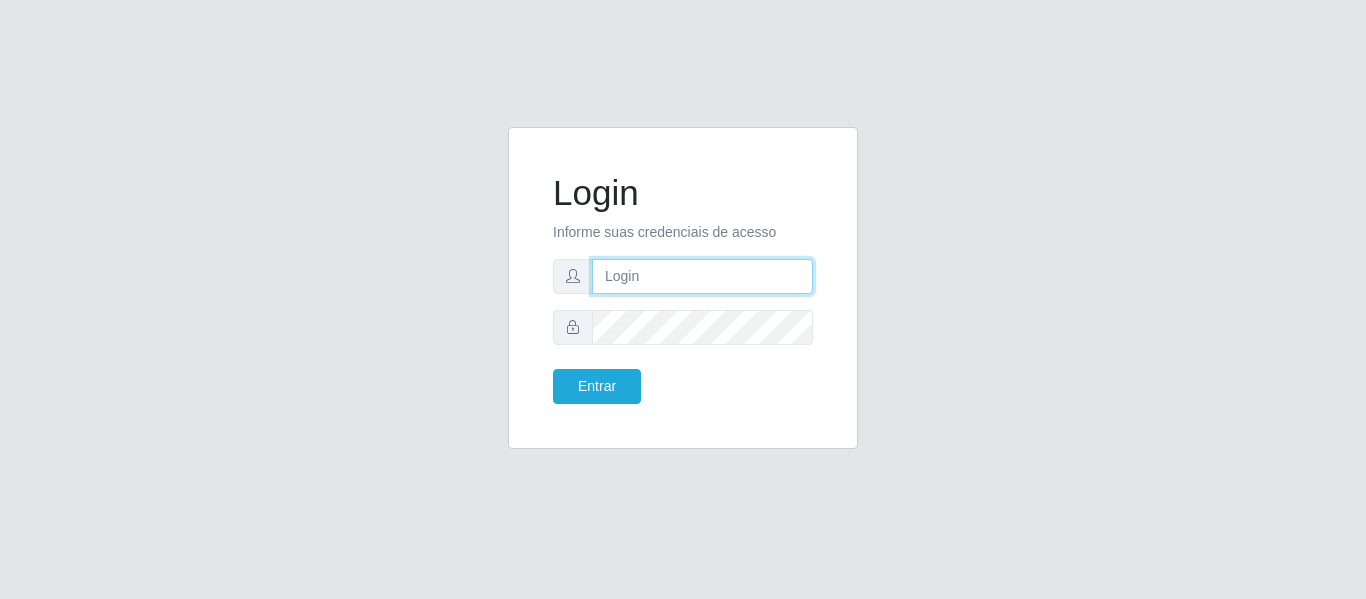 click at bounding box center (702, 276) 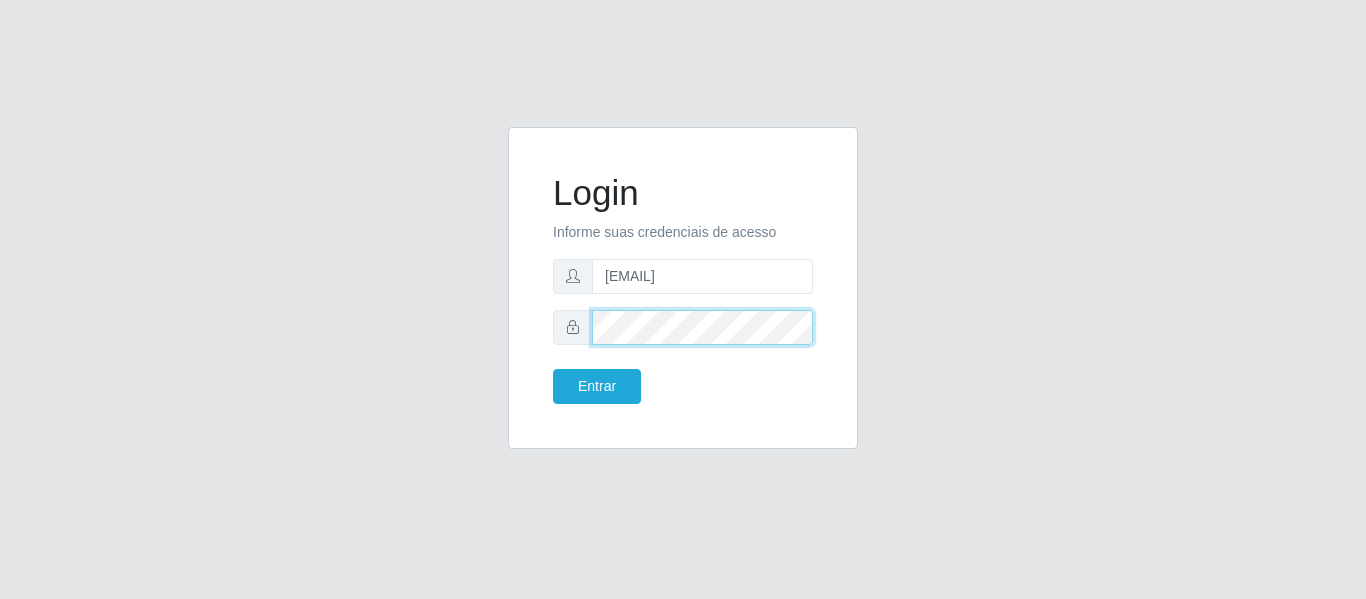 click on "Entrar" at bounding box center (597, 386) 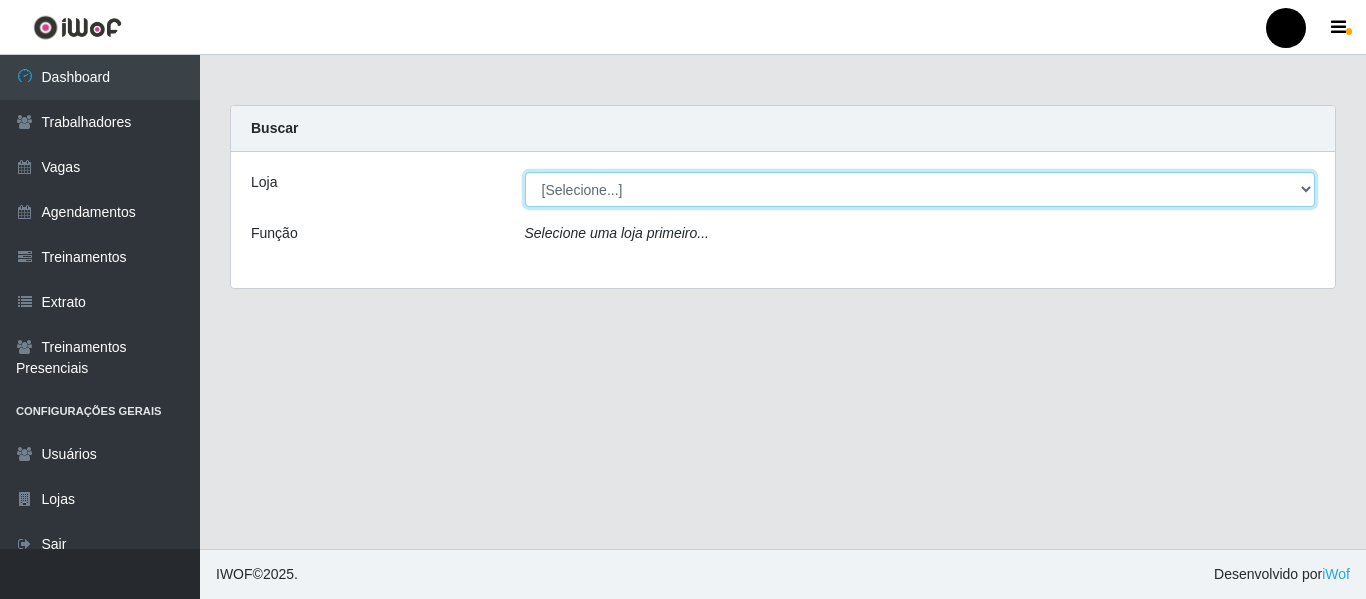 click on "[Selecione...] SuperFácil Atacado - Emaús SuperFácil Atacado - Rodoviária SuperFácil Atacado - São Gonçalo do Amarante" at bounding box center (920, 189) 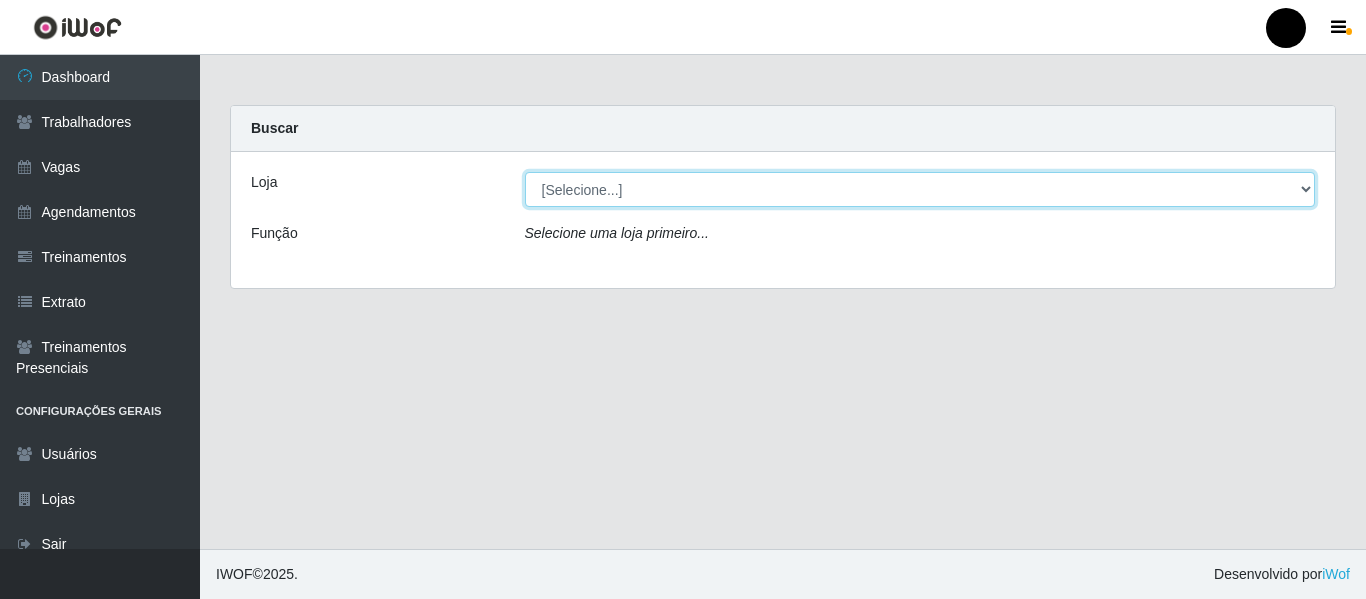 select on "408" 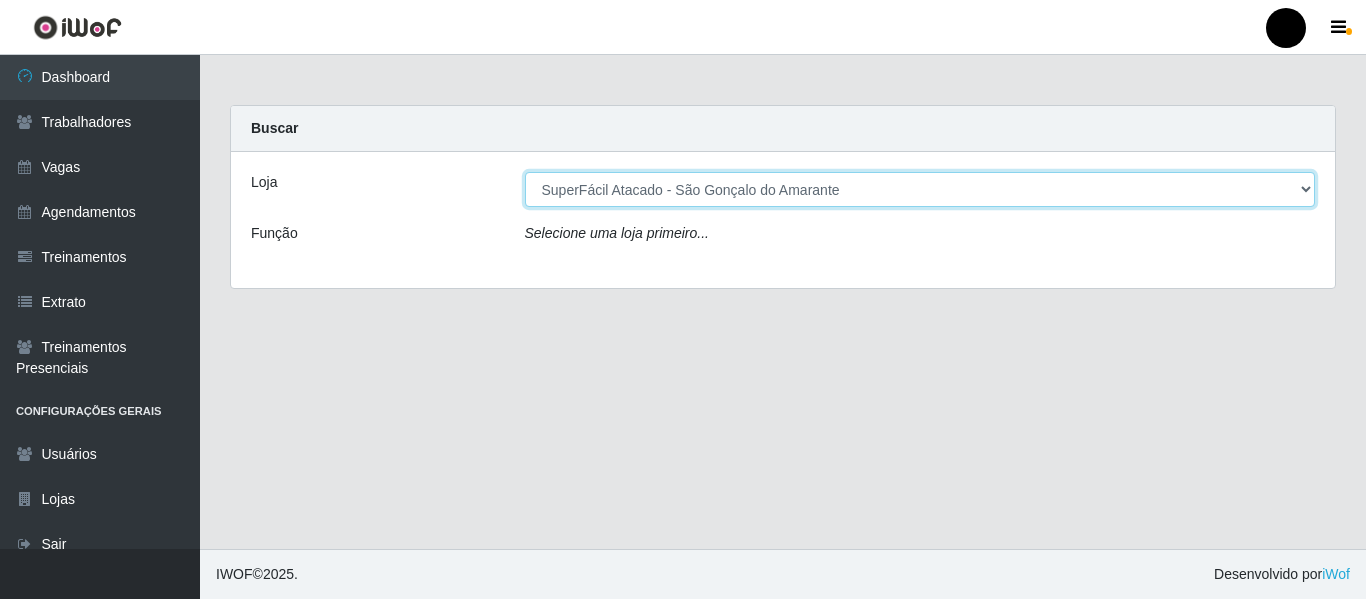 click on "[Selecione...] SuperFácil Atacado - Emaús SuperFácil Atacado - Rodoviária SuperFácil Atacado - São Gonçalo do Amarante" at bounding box center [920, 189] 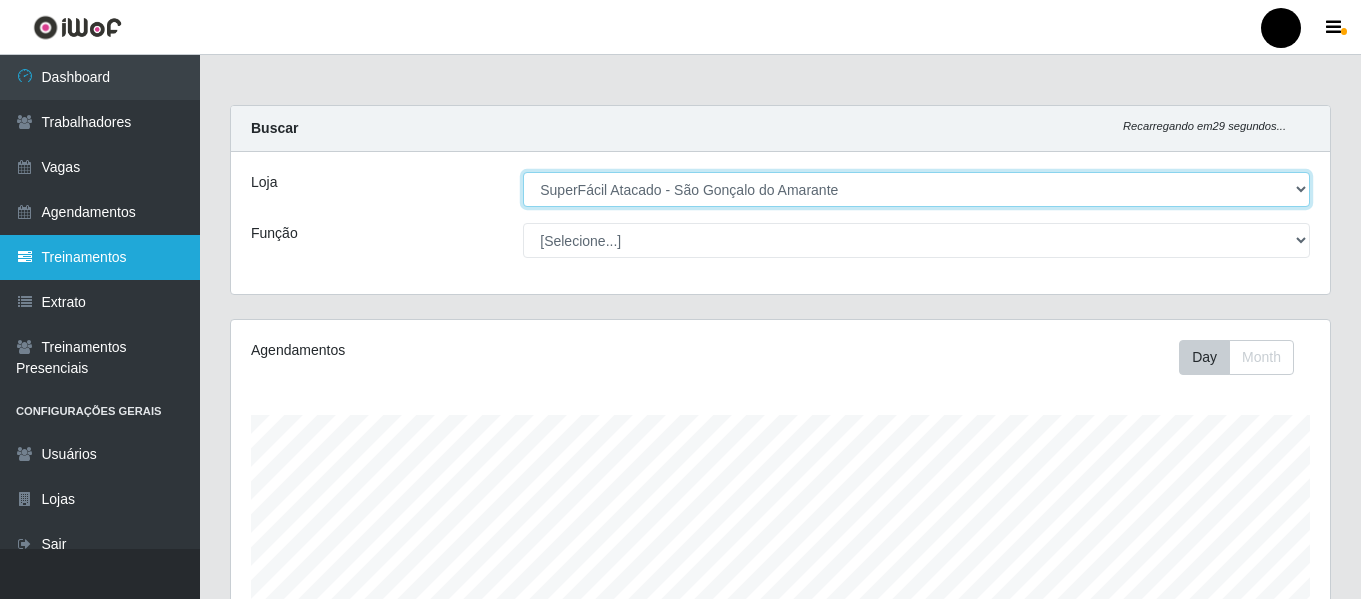 scroll, scrollTop: 999585, scrollLeft: 998901, axis: both 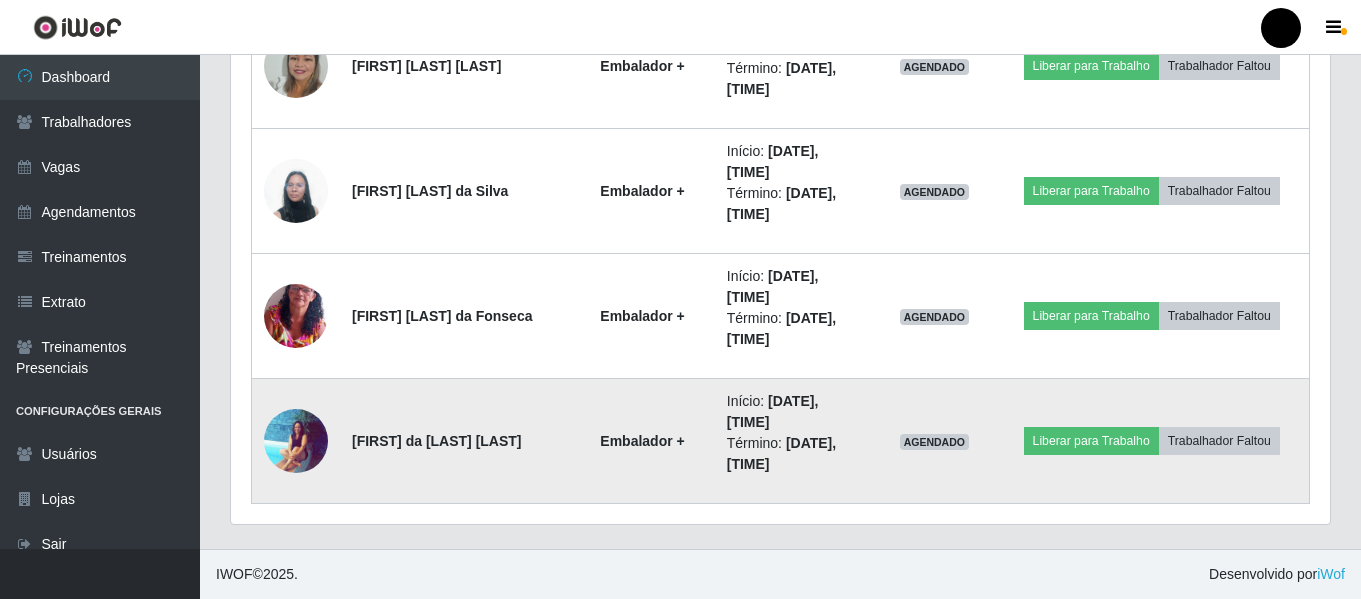 click at bounding box center (296, 440) 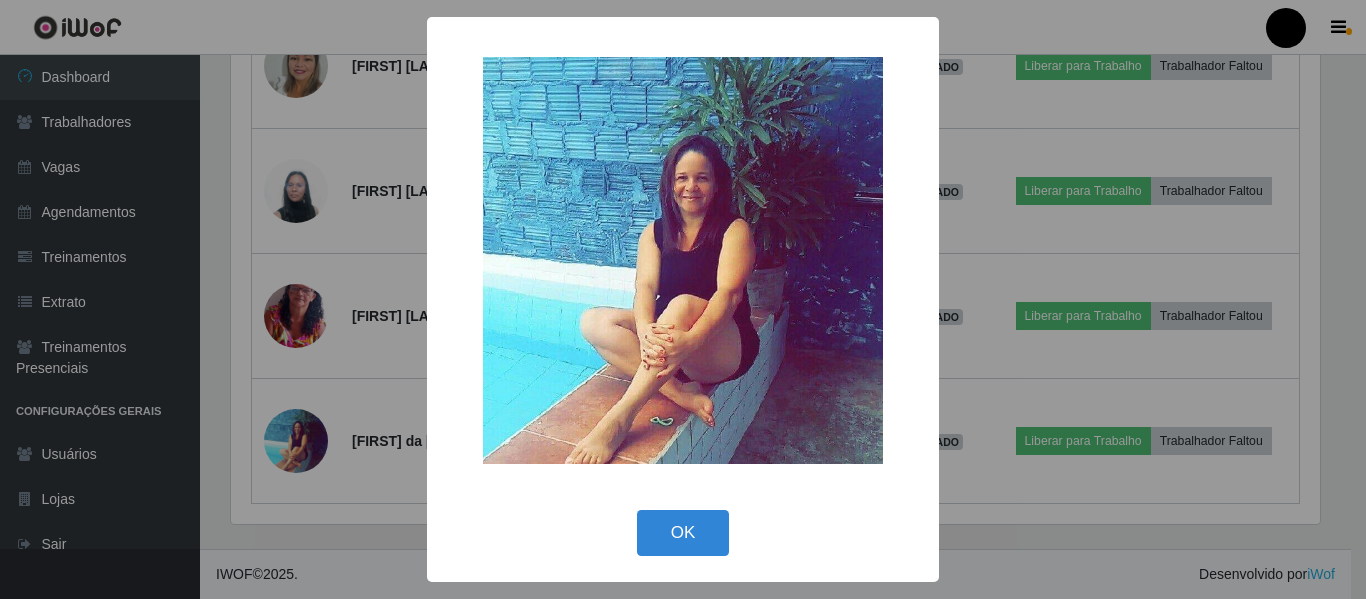 scroll, scrollTop: 999585, scrollLeft: 998911, axis: both 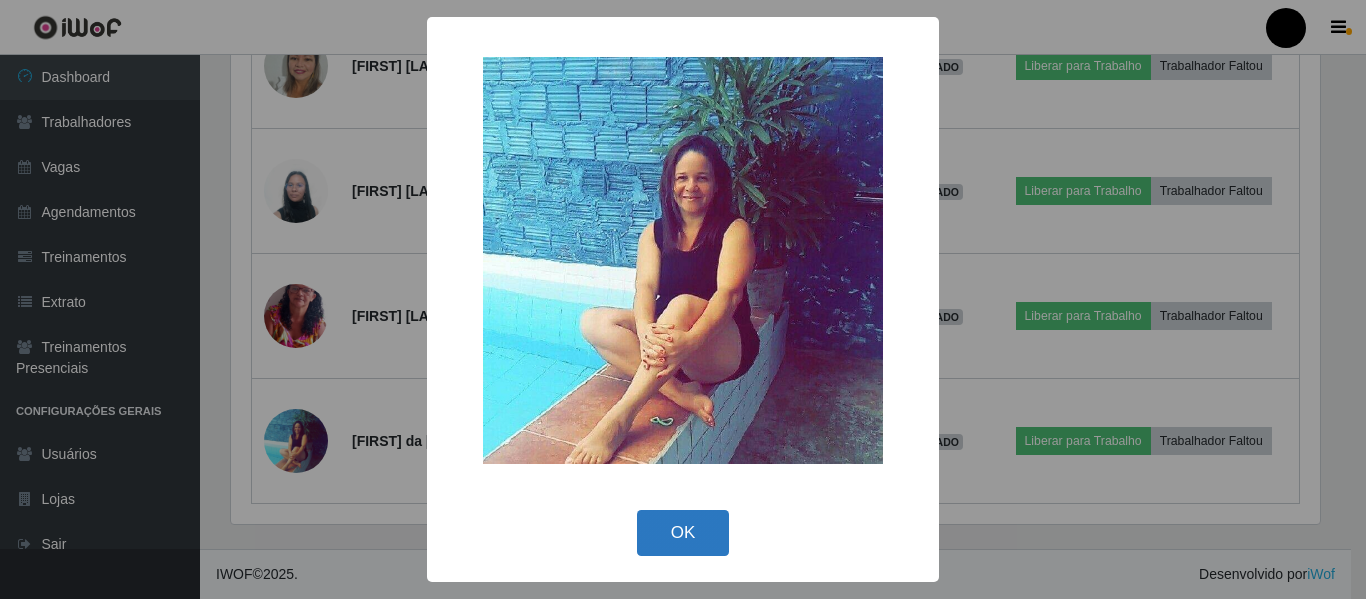 click on "OK" at bounding box center [683, 533] 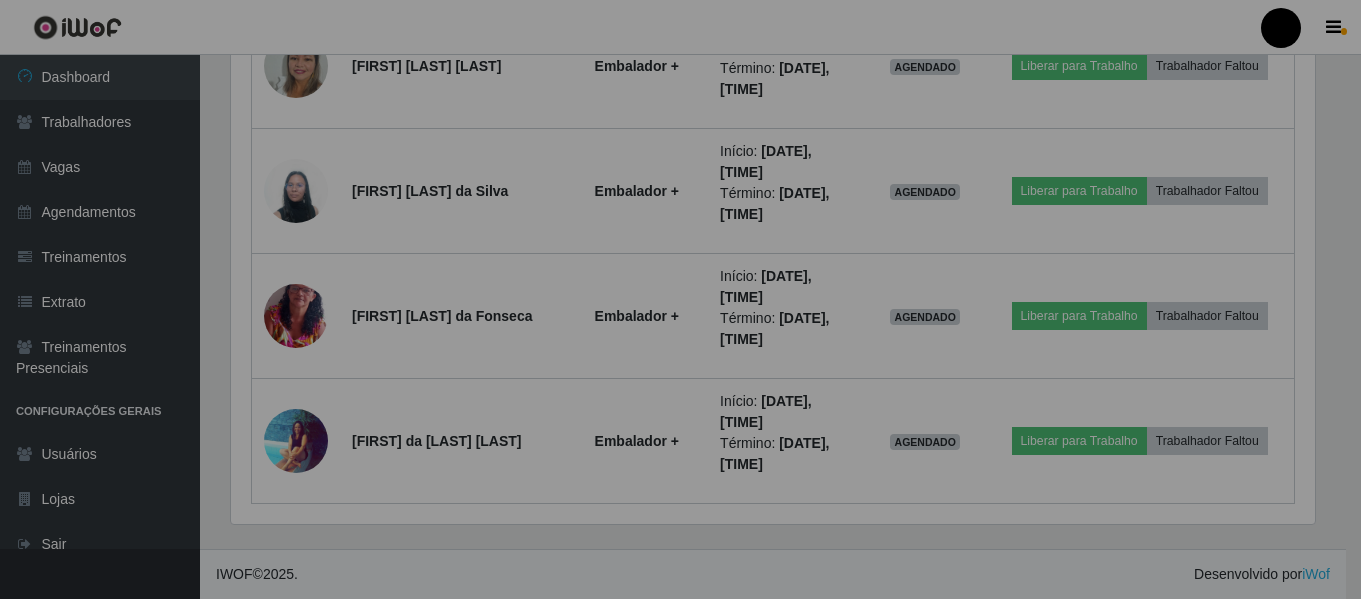 scroll, scrollTop: 999585, scrollLeft: 998901, axis: both 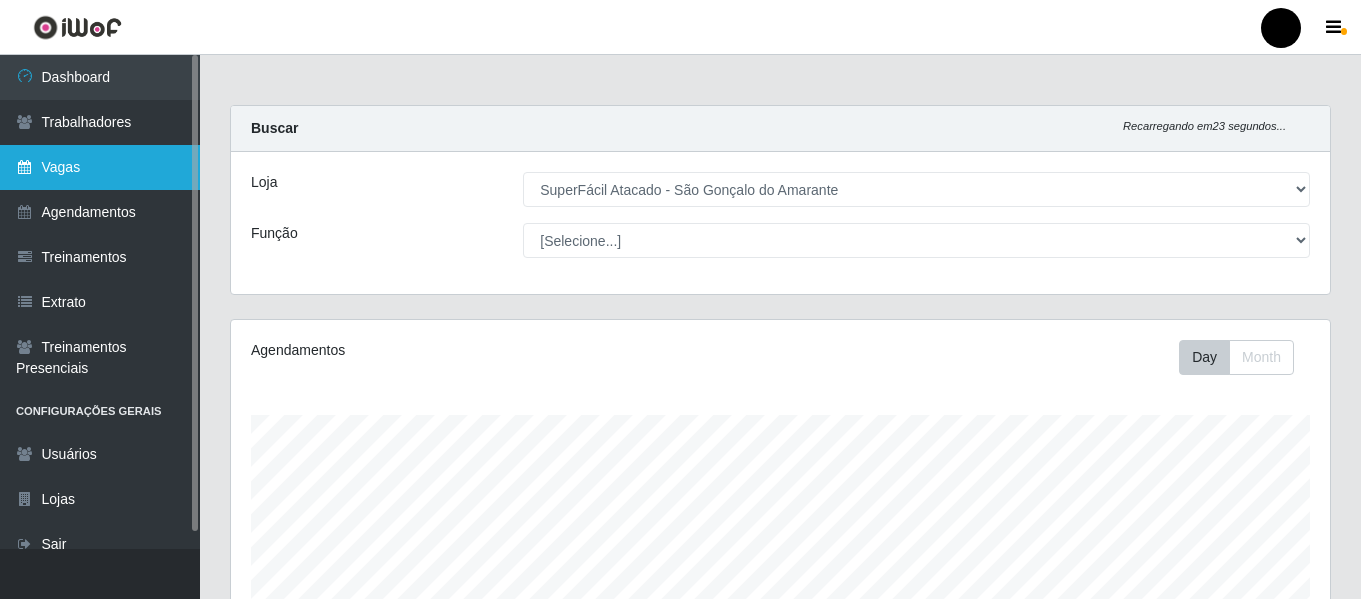 click on "Vagas" at bounding box center (100, 167) 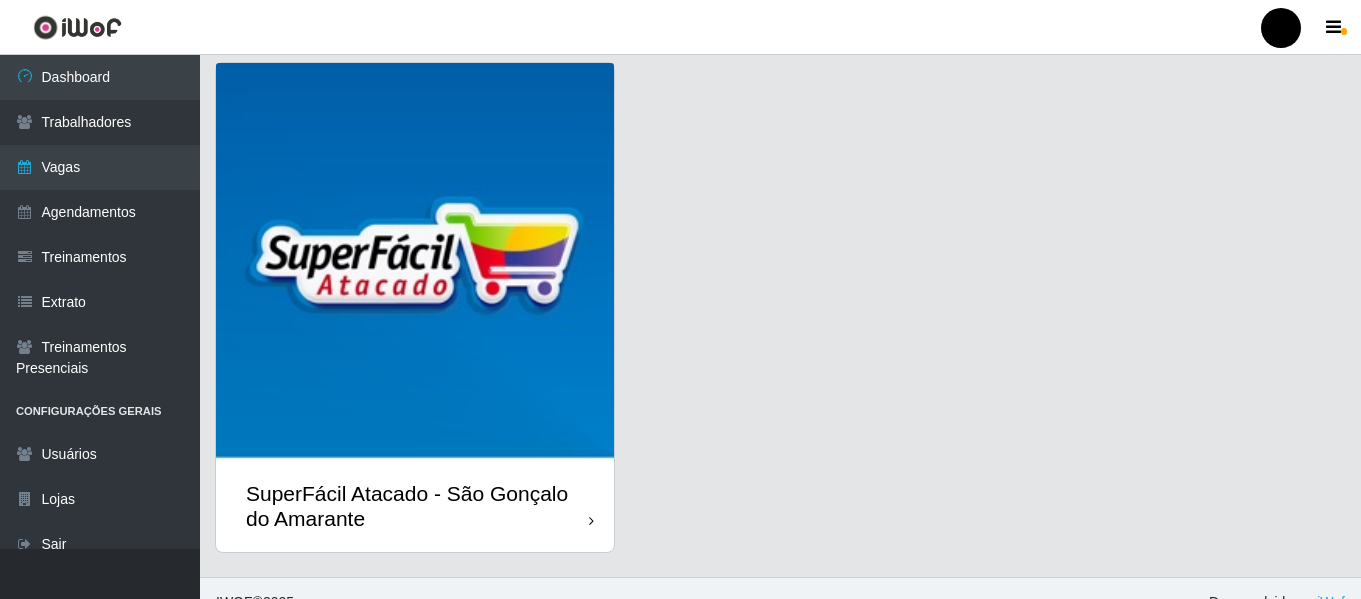 scroll, scrollTop: 580, scrollLeft: 0, axis: vertical 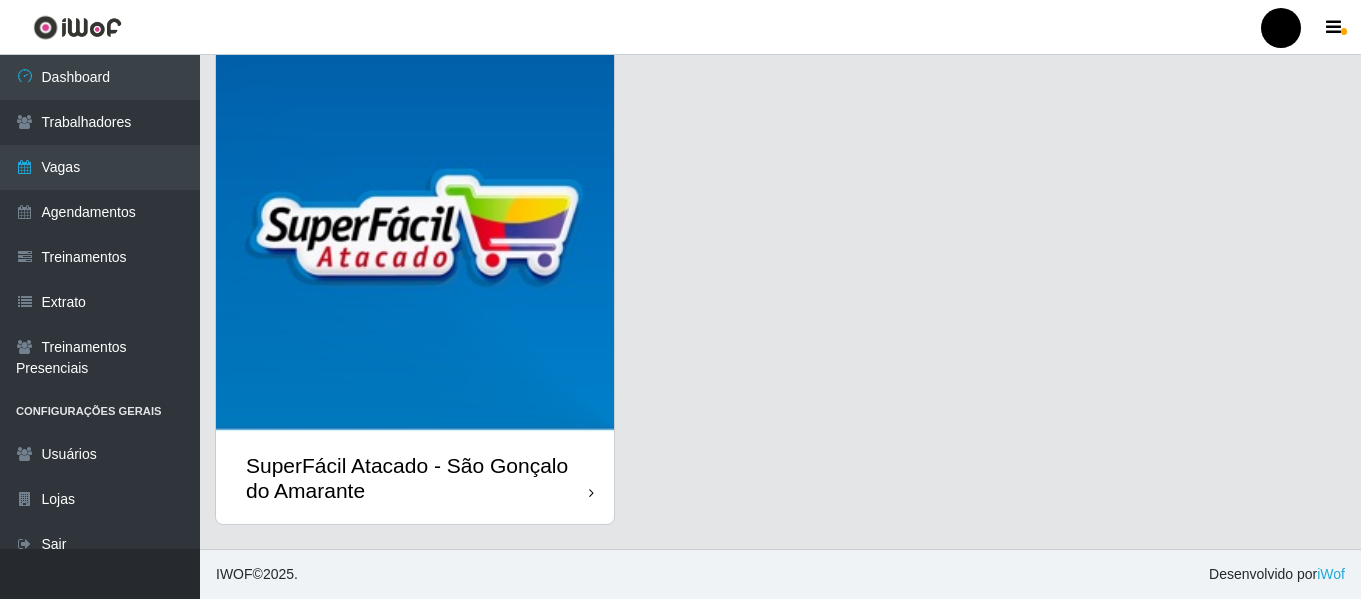 click on "SuperFácil Atacado - São Gonçalo do Amarante" at bounding box center [417, 478] 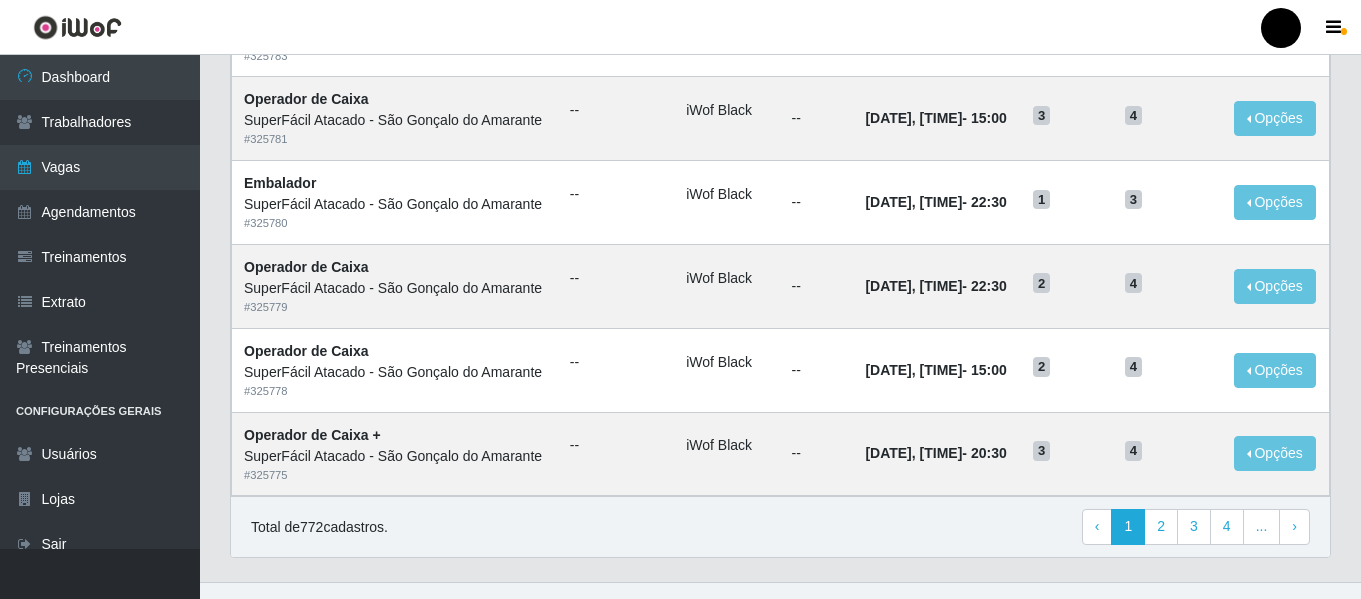 scroll, scrollTop: 1096, scrollLeft: 0, axis: vertical 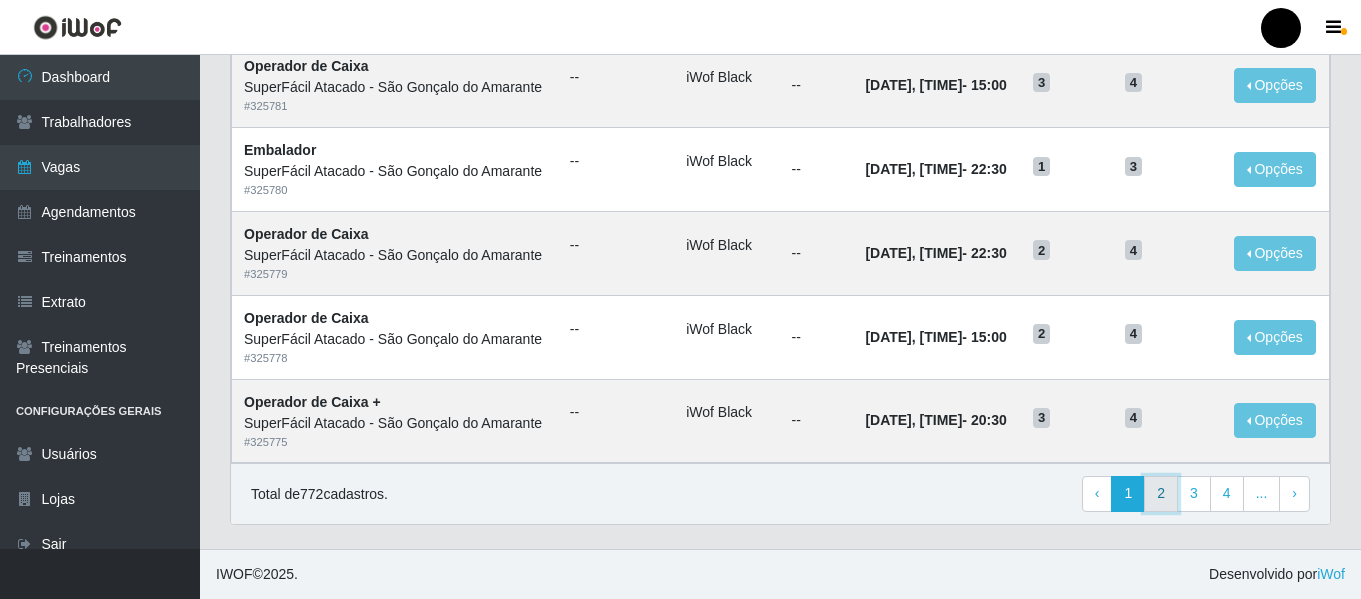 click on "2" at bounding box center [1161, 494] 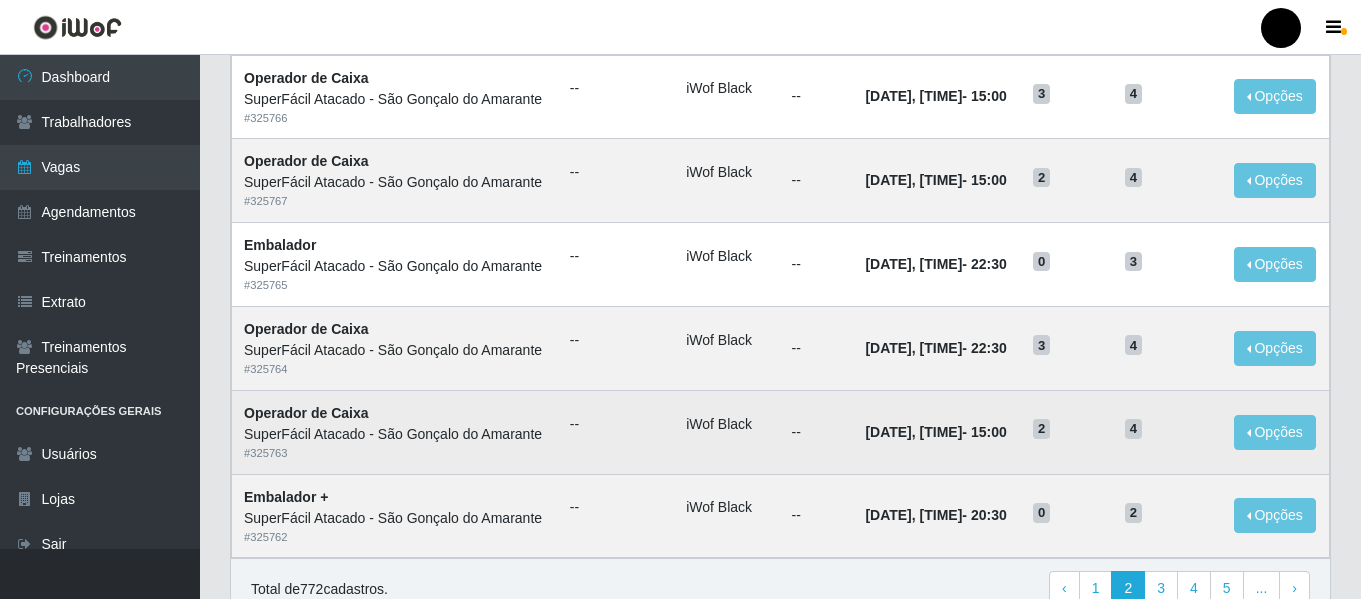 scroll, scrollTop: 1096, scrollLeft: 0, axis: vertical 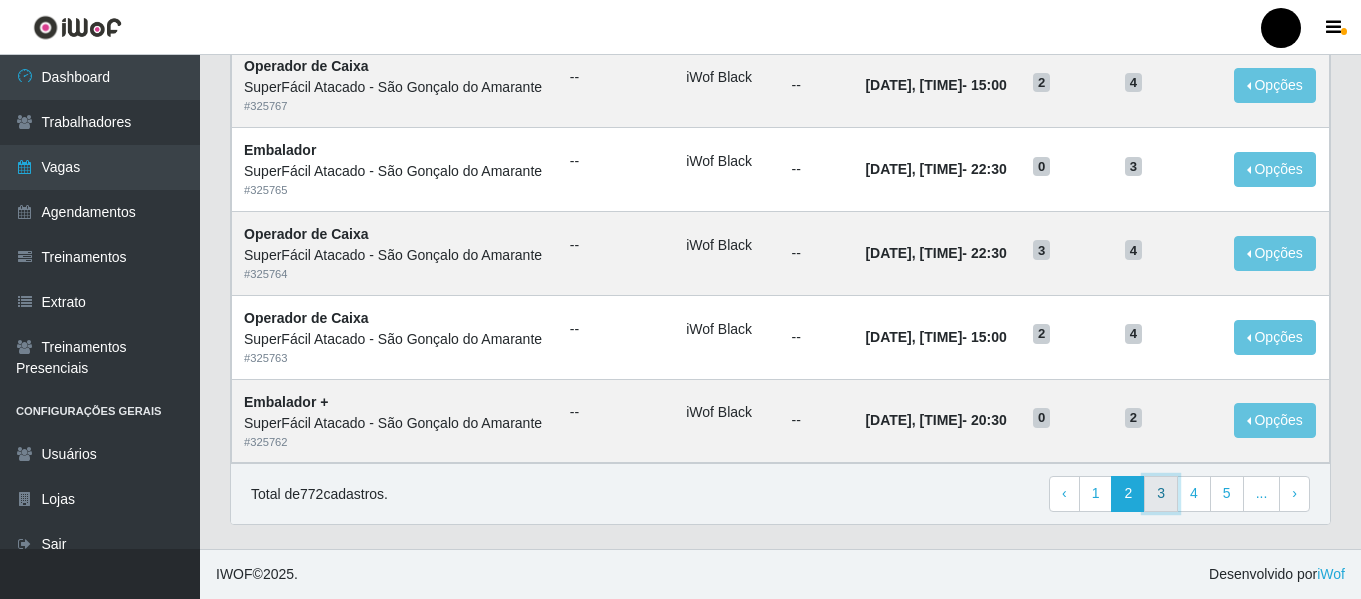 click on "3" at bounding box center (1161, 494) 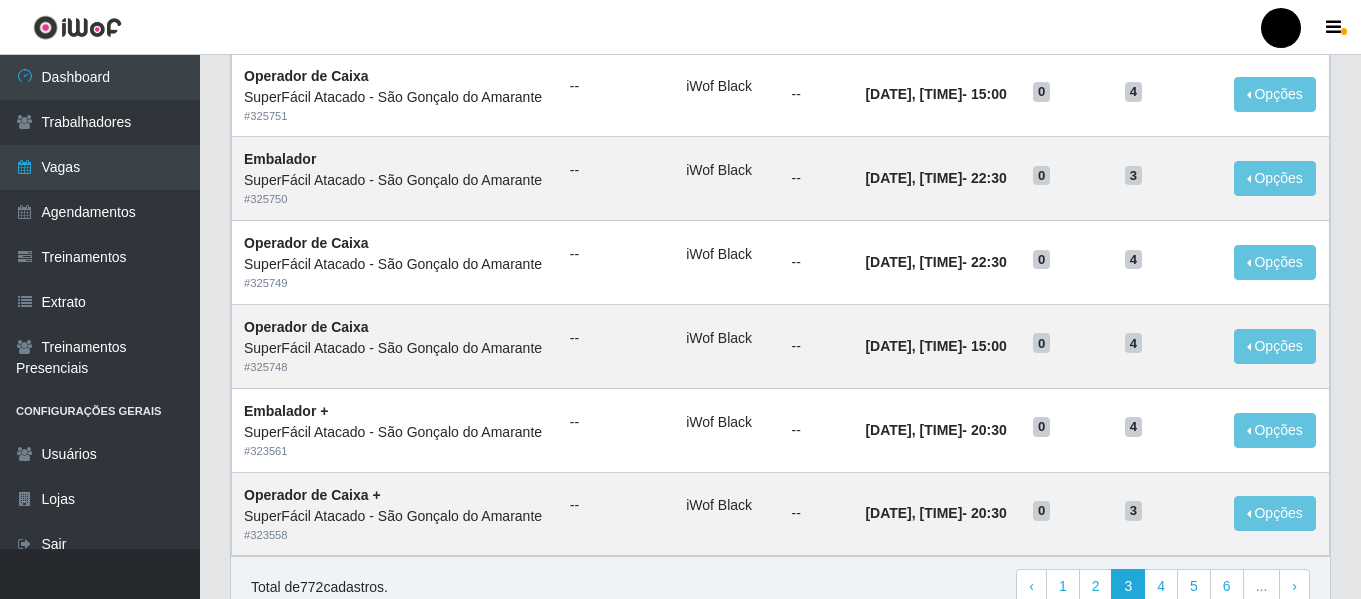 scroll, scrollTop: 1096, scrollLeft: 0, axis: vertical 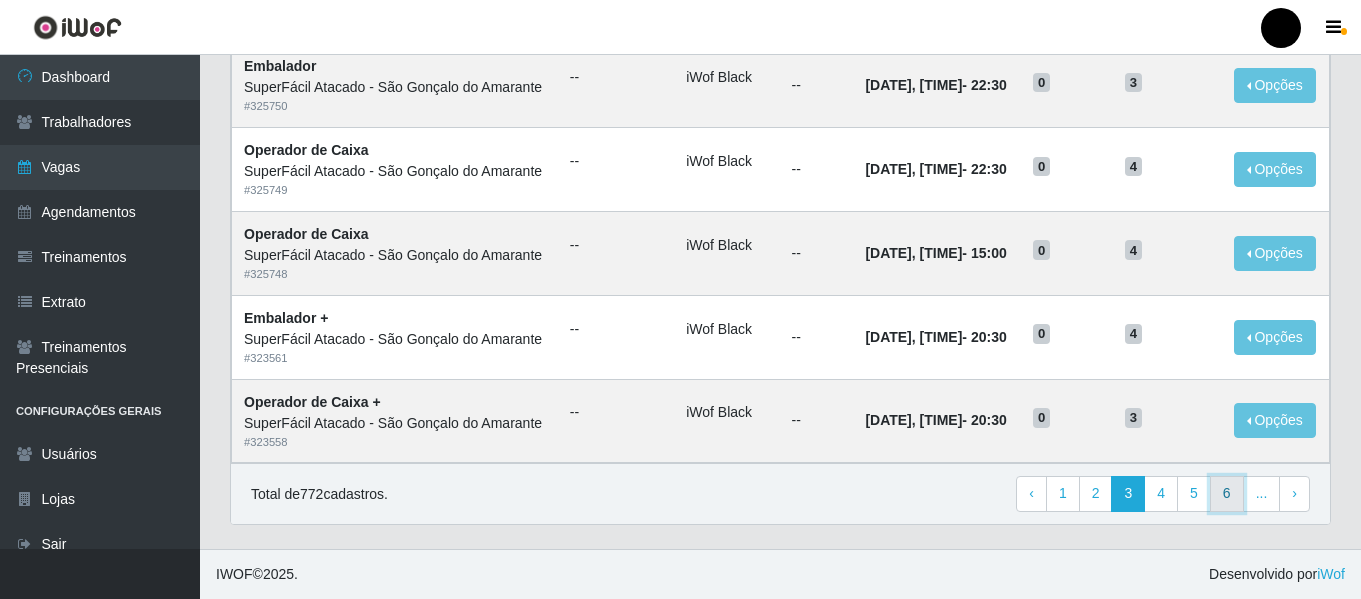 click on "6" at bounding box center [1227, 494] 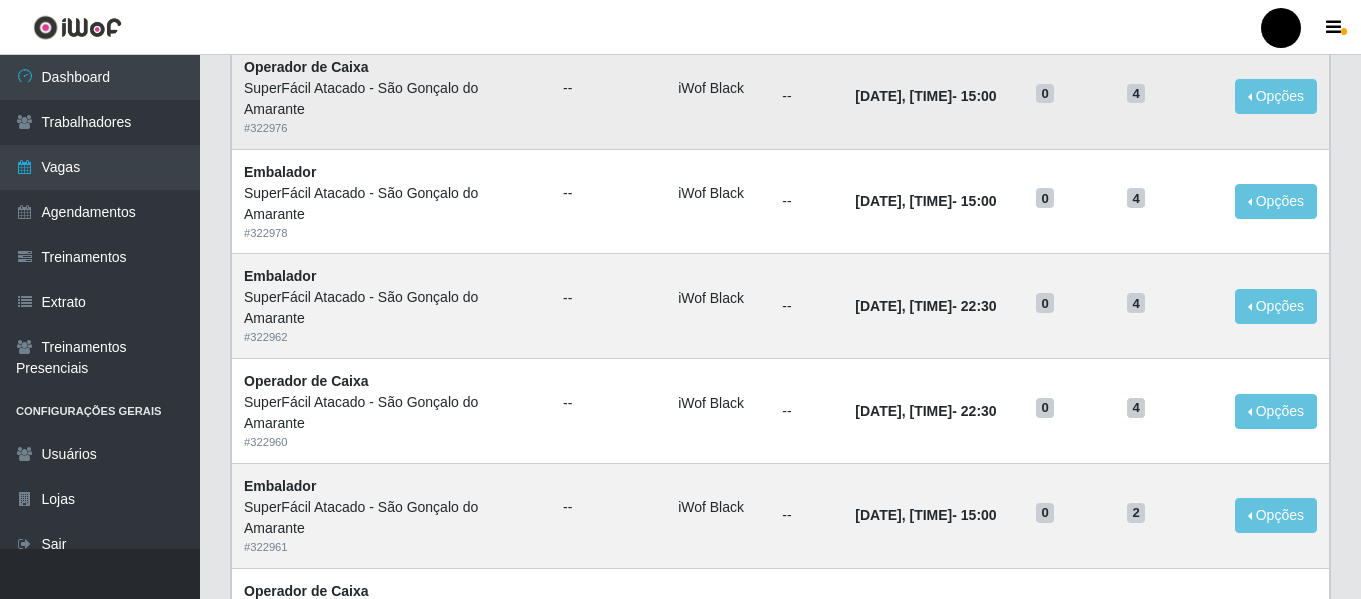 scroll, scrollTop: 1096, scrollLeft: 0, axis: vertical 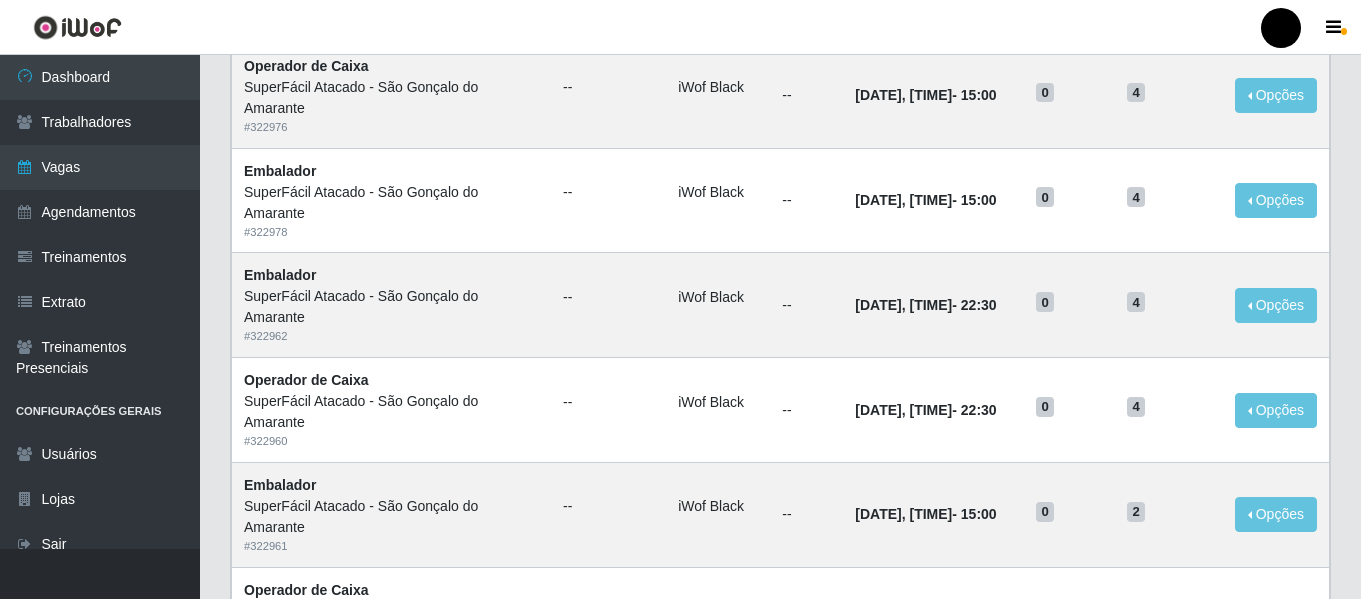 click on "5" at bounding box center (1096, 808) 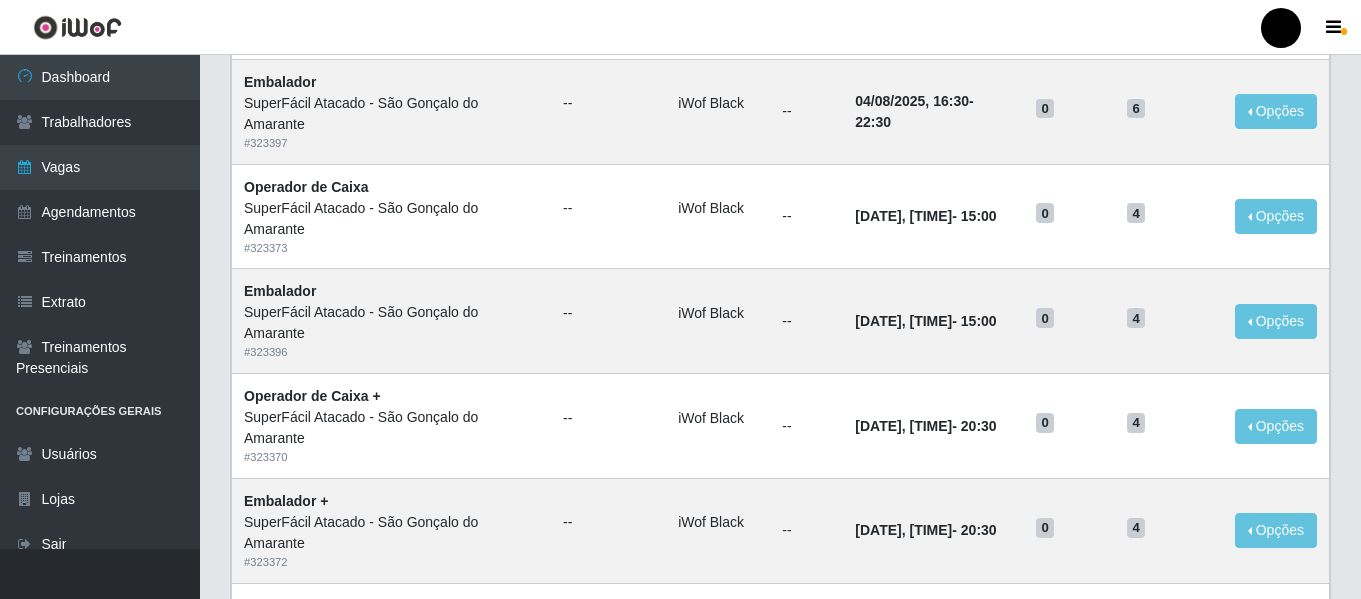 scroll, scrollTop: 1096, scrollLeft: 0, axis: vertical 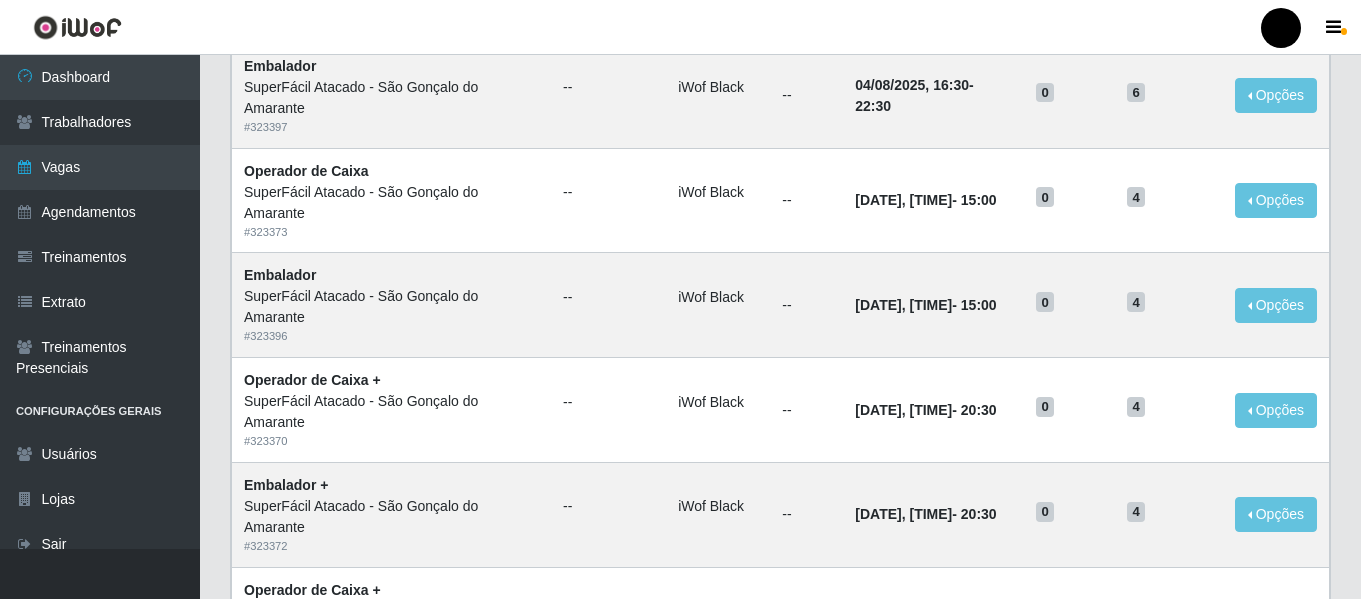 click on "4" at bounding box center [1096, 808] 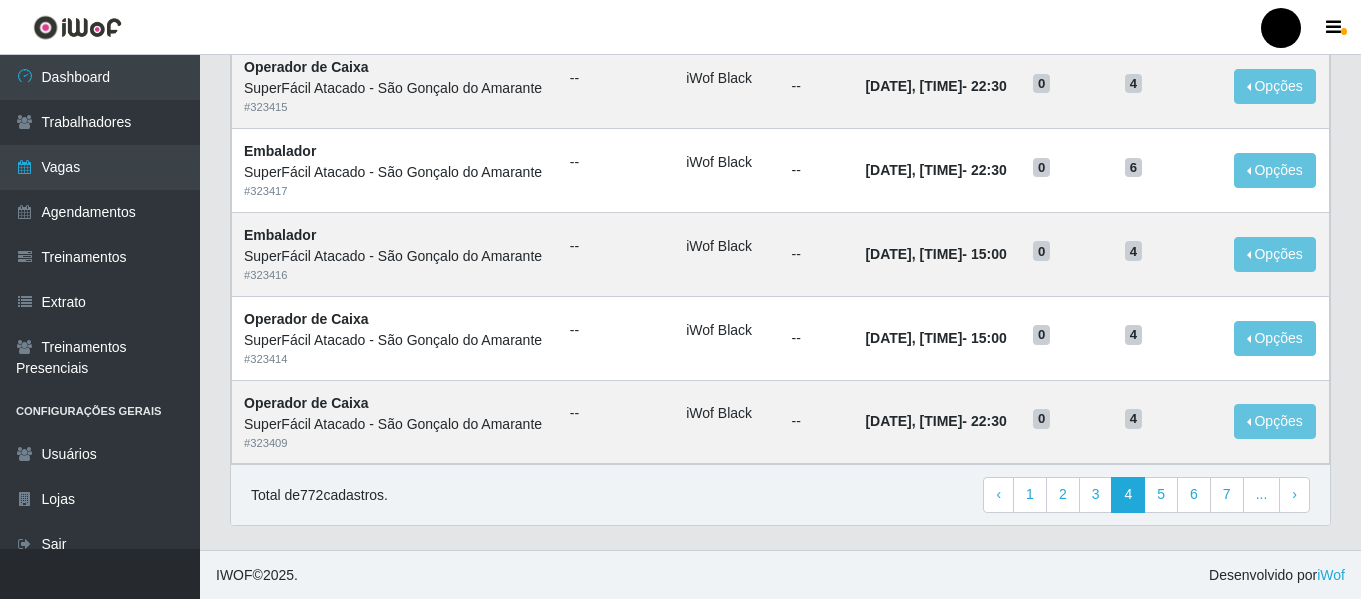 scroll, scrollTop: 1096, scrollLeft: 0, axis: vertical 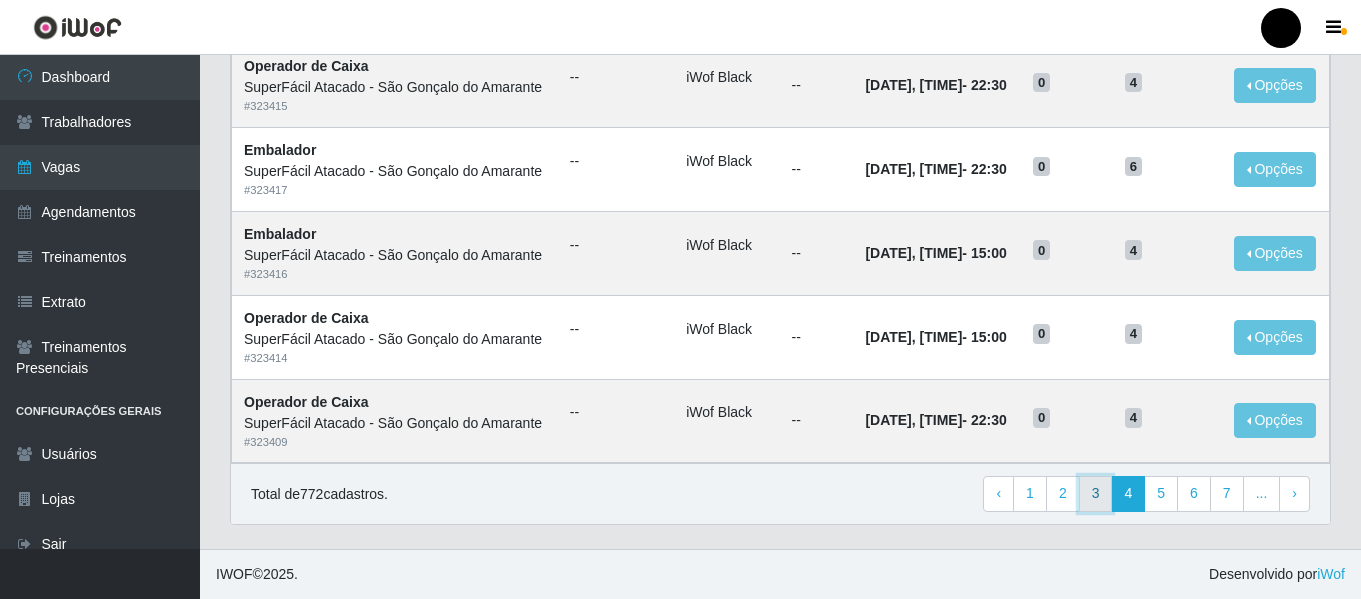click on "3" at bounding box center (1096, 494) 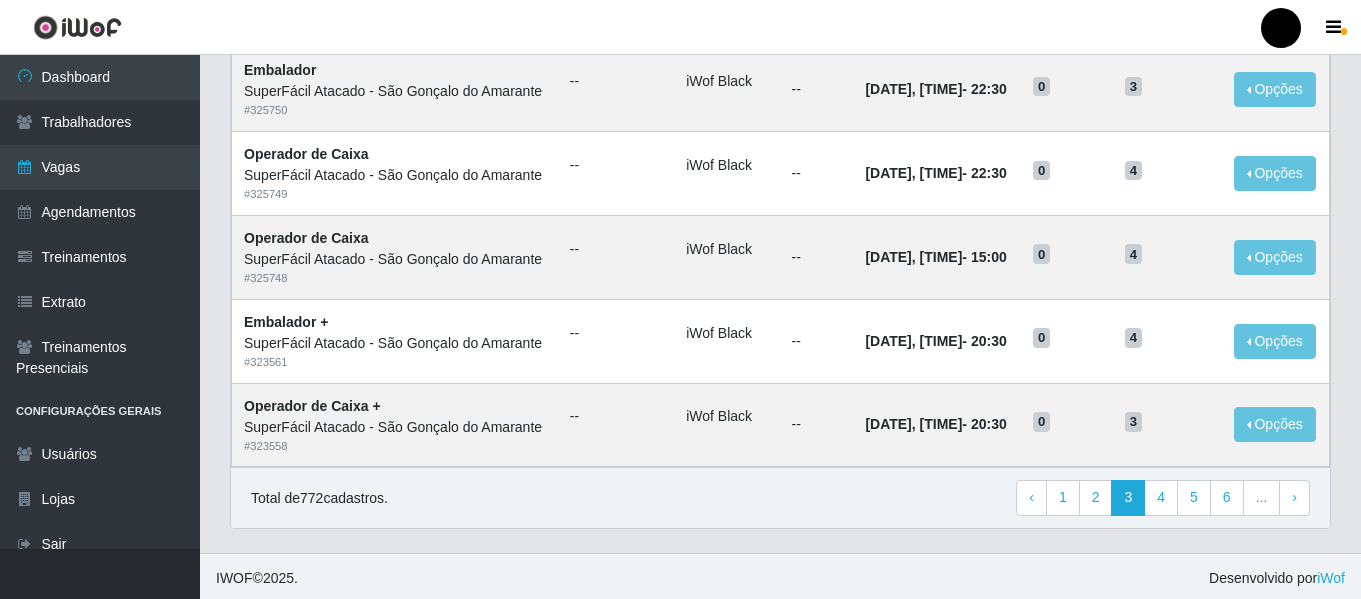 scroll, scrollTop: 1096, scrollLeft: 0, axis: vertical 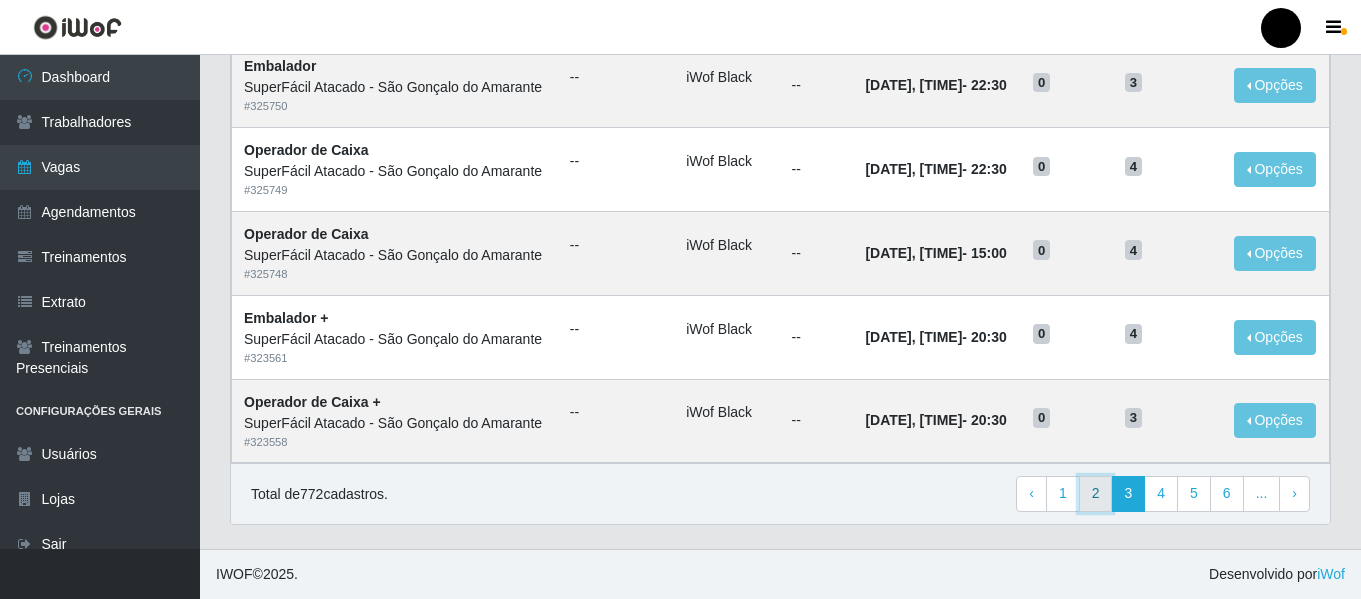 click on "2" at bounding box center [1096, 494] 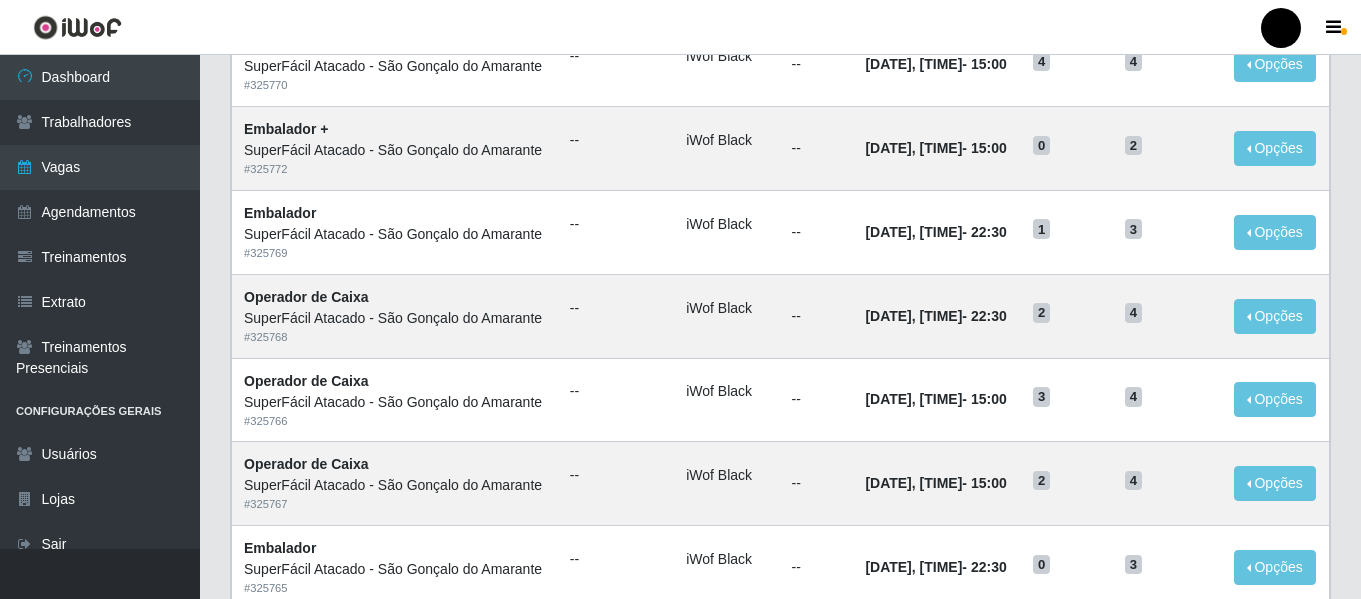 scroll, scrollTop: 696, scrollLeft: 0, axis: vertical 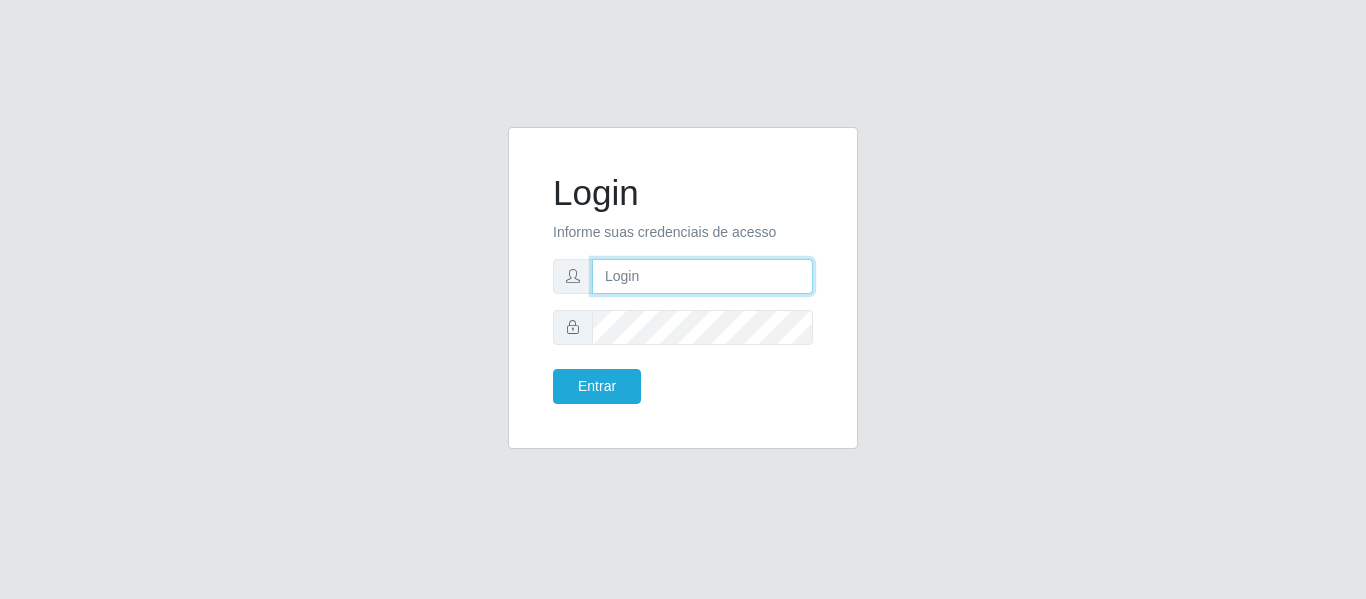 click at bounding box center [702, 276] 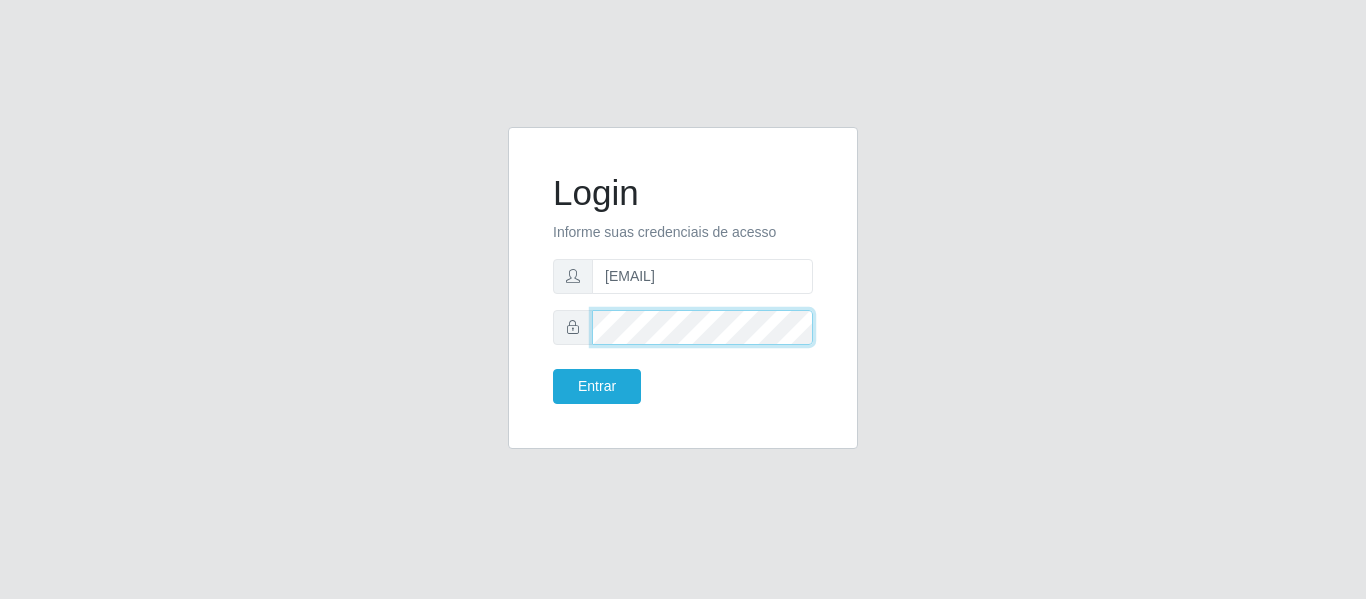 click on "Entrar" at bounding box center (597, 386) 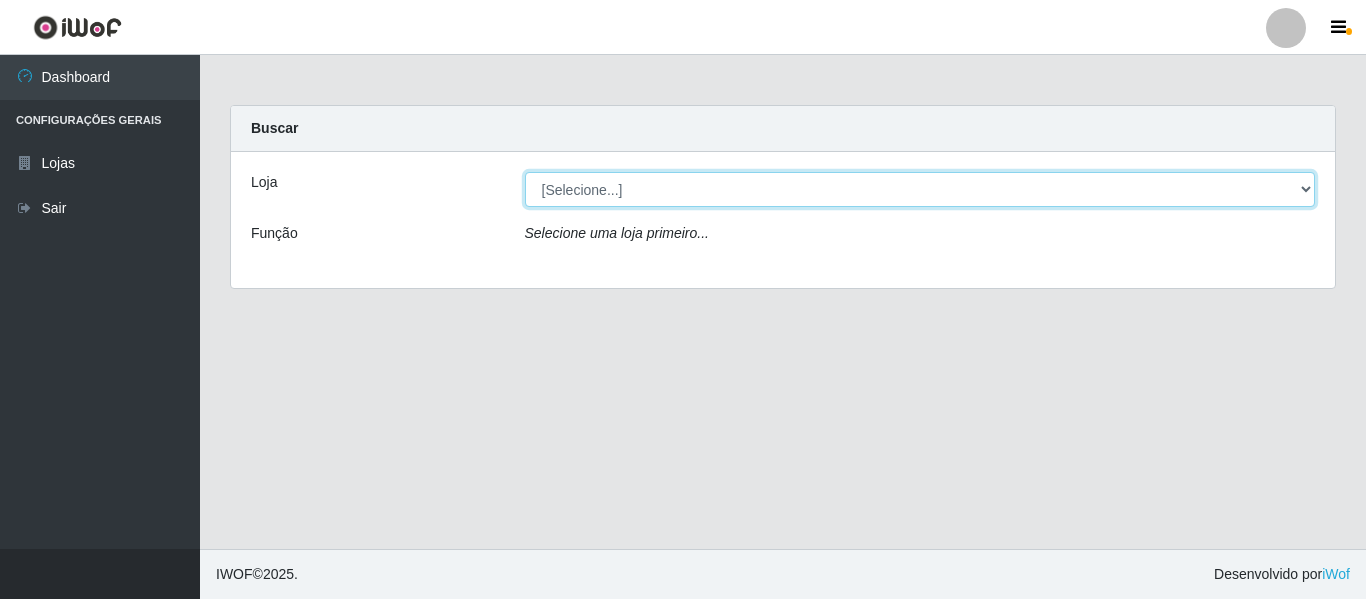click on "[Selecione...] SuperFácil Atacado - [CITY]" at bounding box center [920, 189] 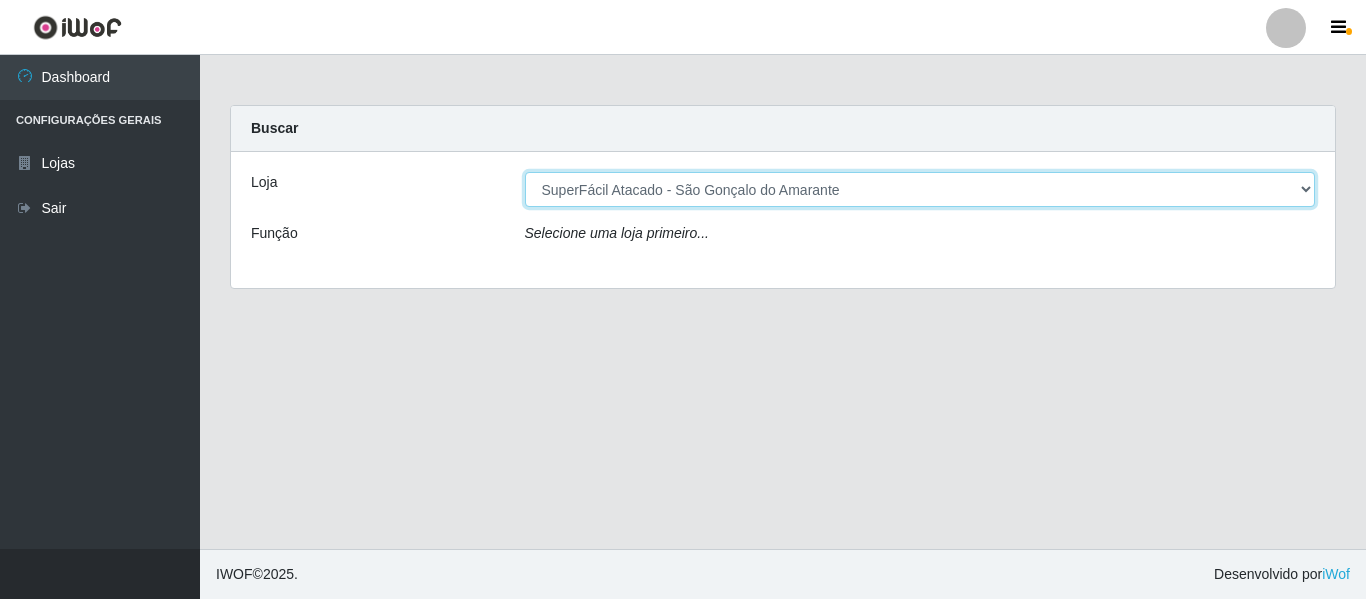click on "[Selecione...] SuperFácil Atacado - [CITY]" at bounding box center [920, 189] 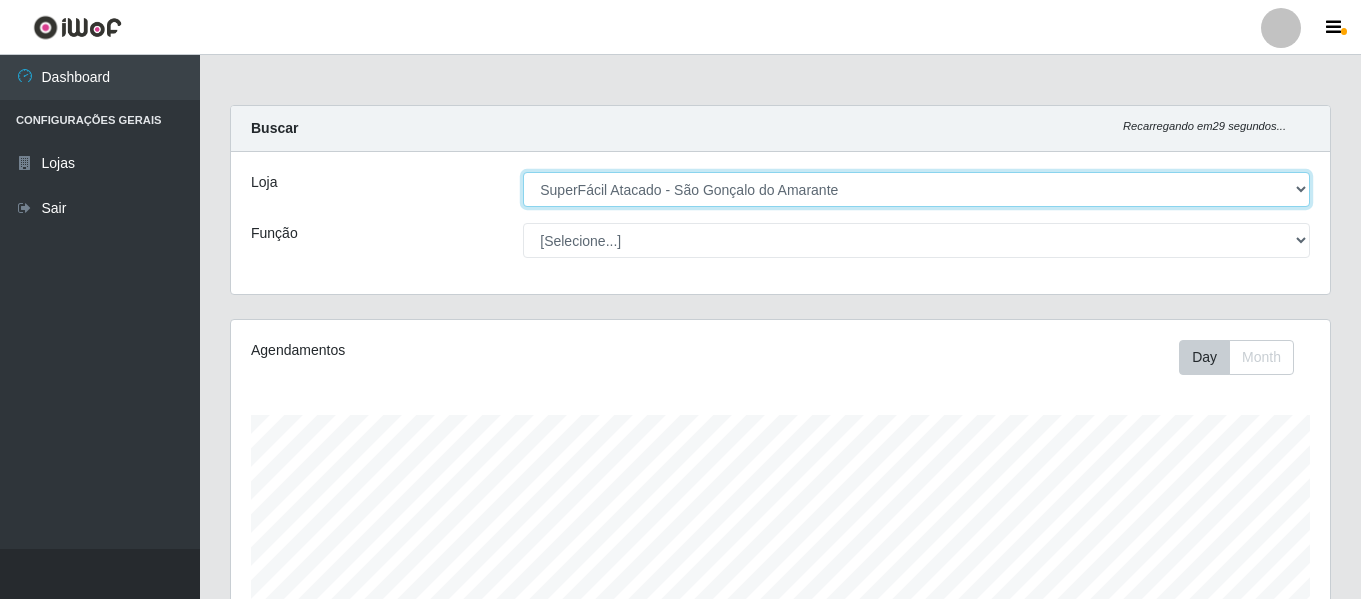 scroll, scrollTop: 999585, scrollLeft: 998901, axis: both 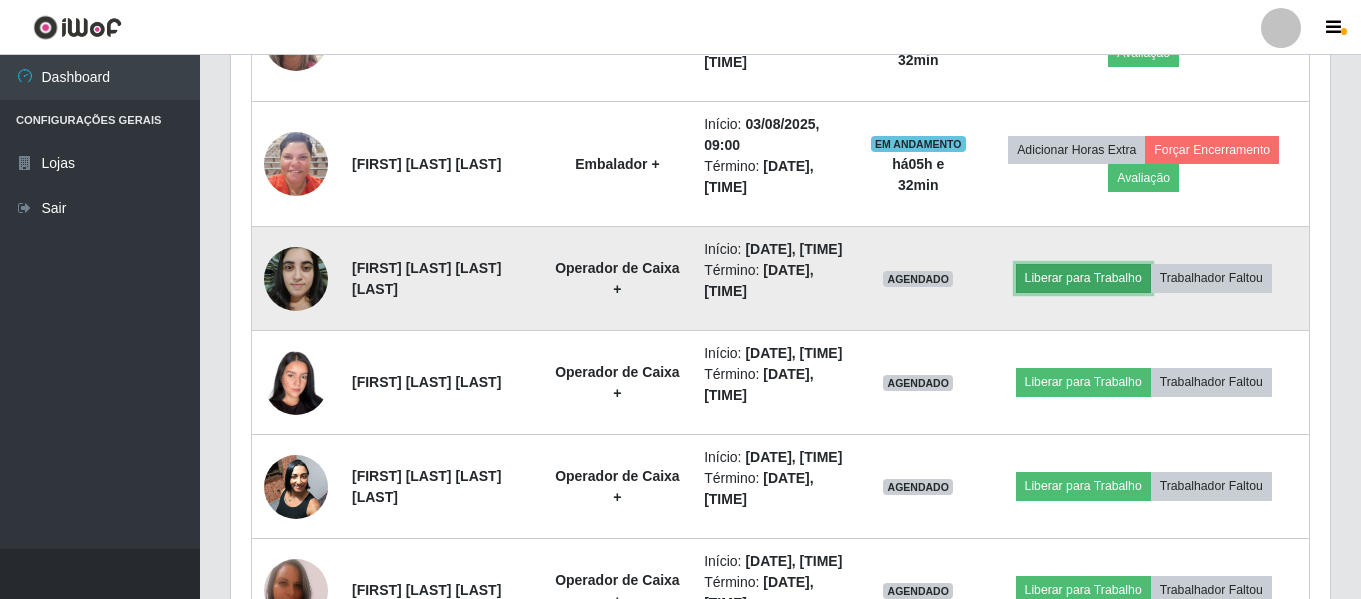 click on "Liberar para Trabalho" at bounding box center (1083, 278) 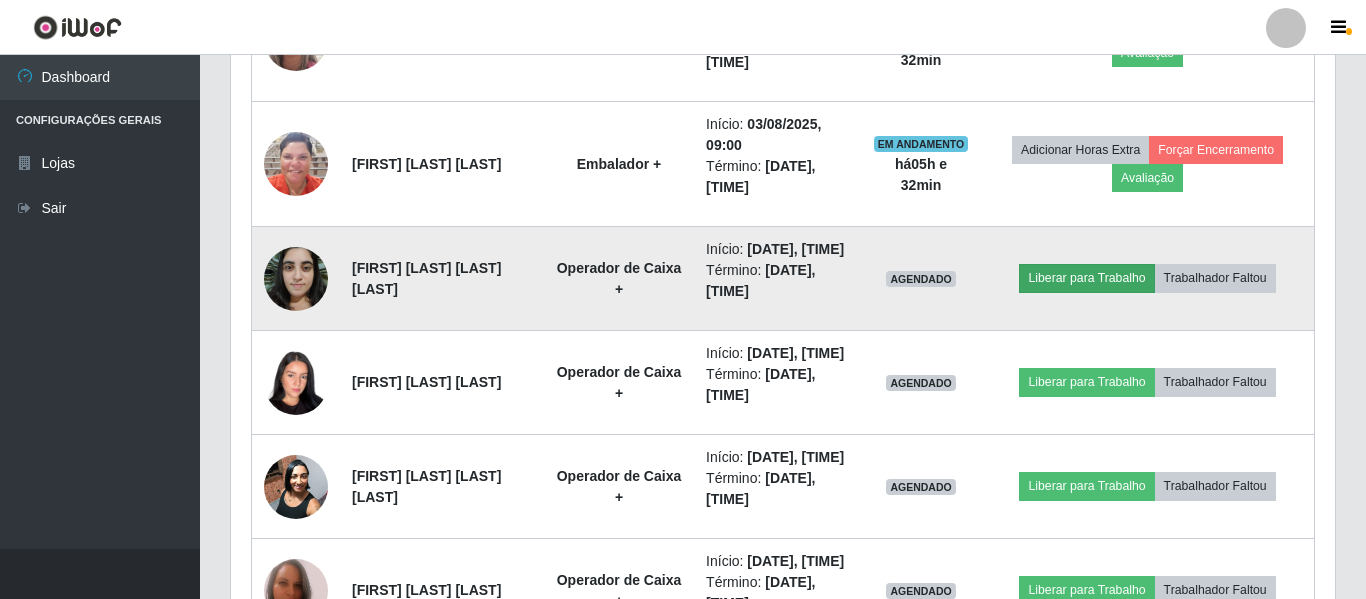 scroll, scrollTop: 999585, scrollLeft: 998911, axis: both 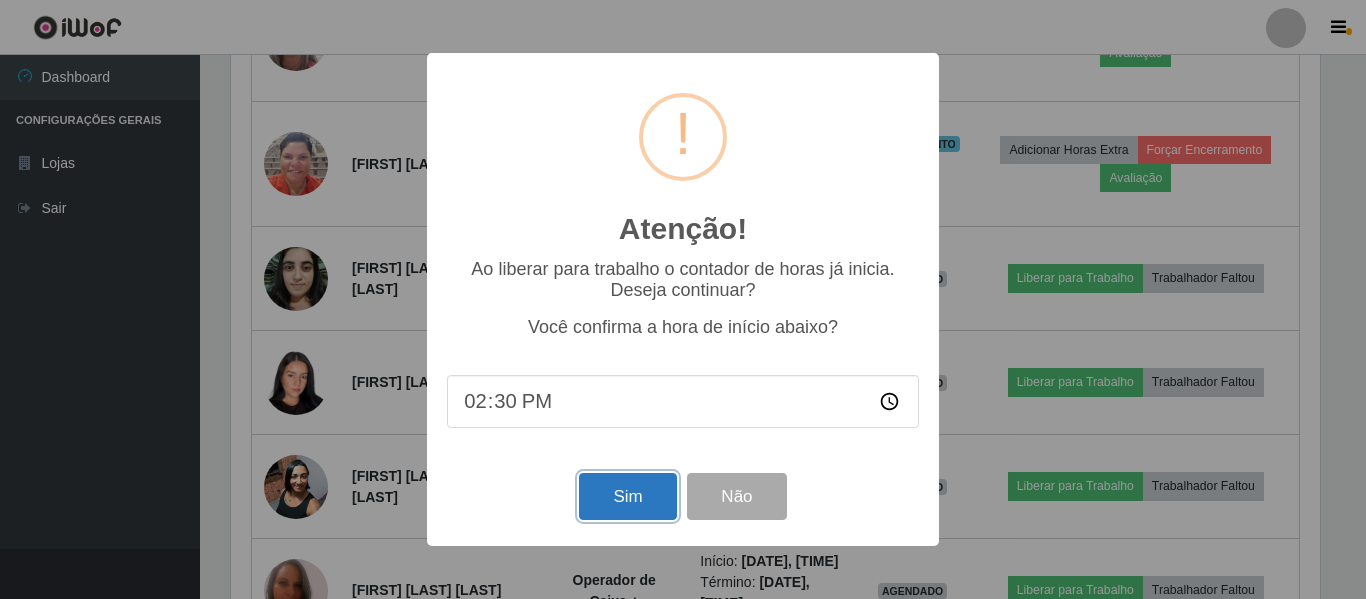 click on "Sim" at bounding box center [627, 496] 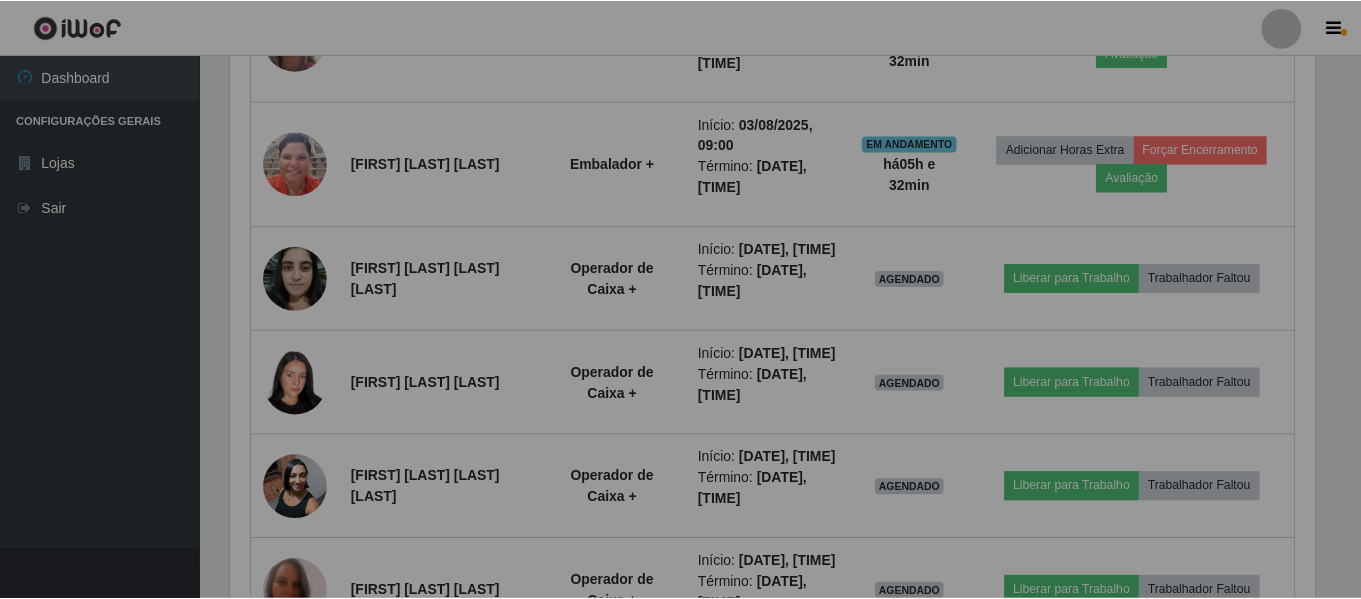 scroll, scrollTop: 999585, scrollLeft: 998901, axis: both 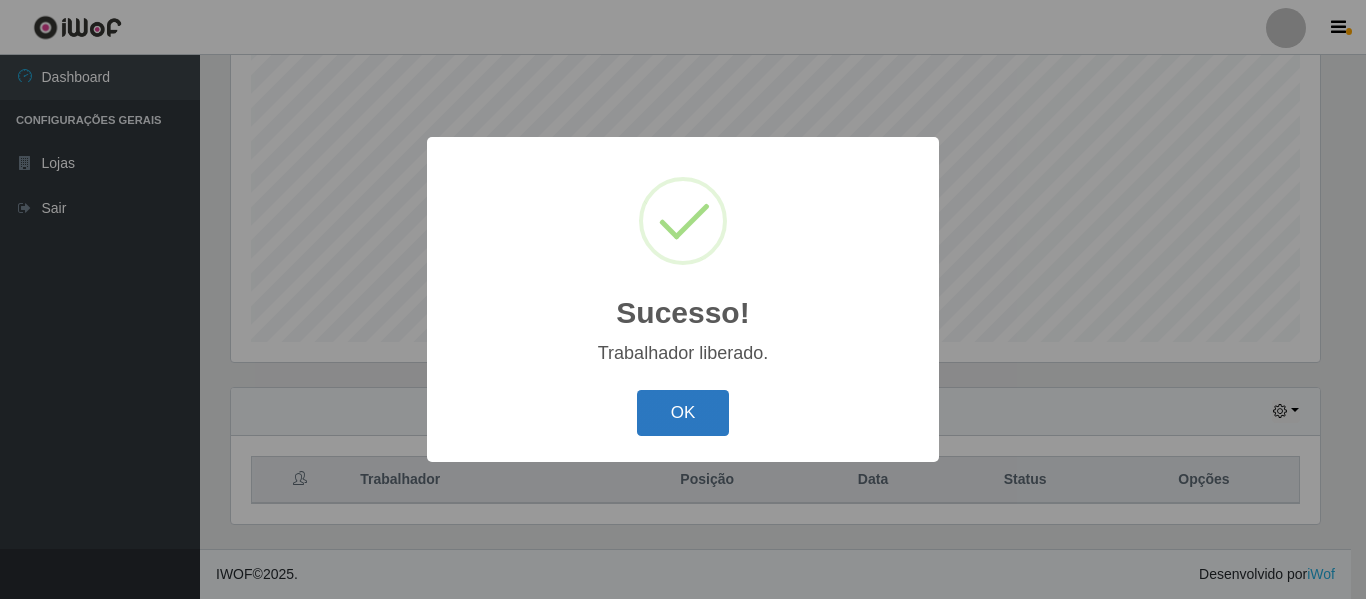 click on "OK" at bounding box center (683, 413) 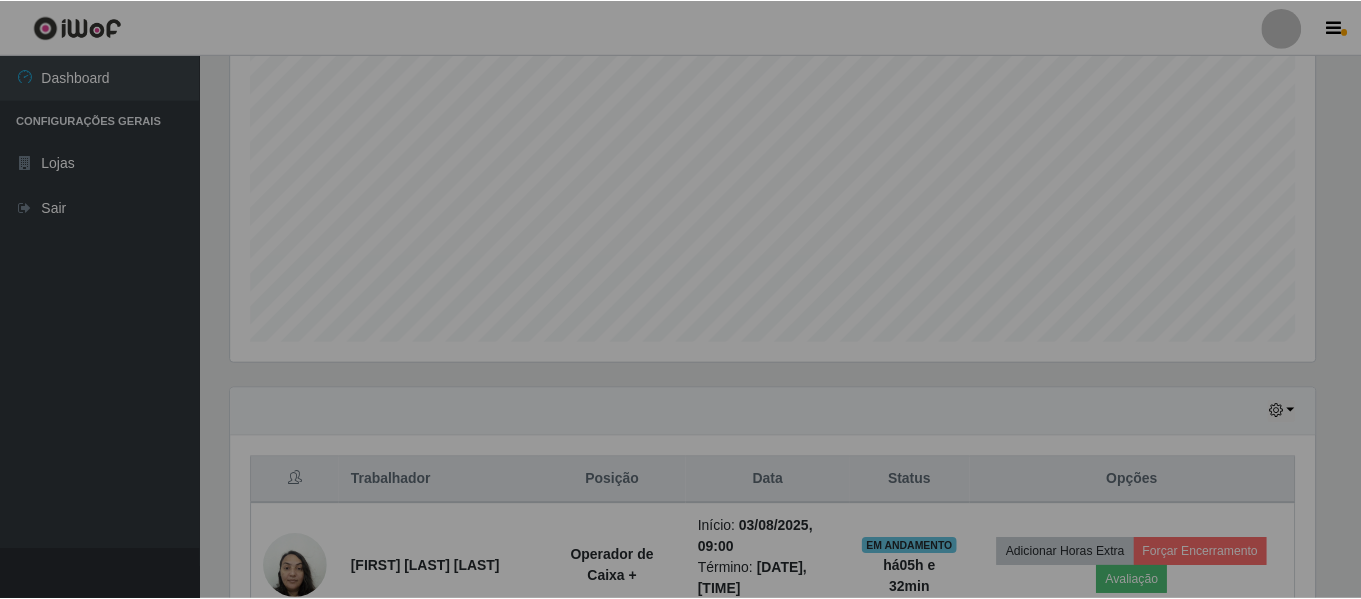scroll, scrollTop: 999585, scrollLeft: 998901, axis: both 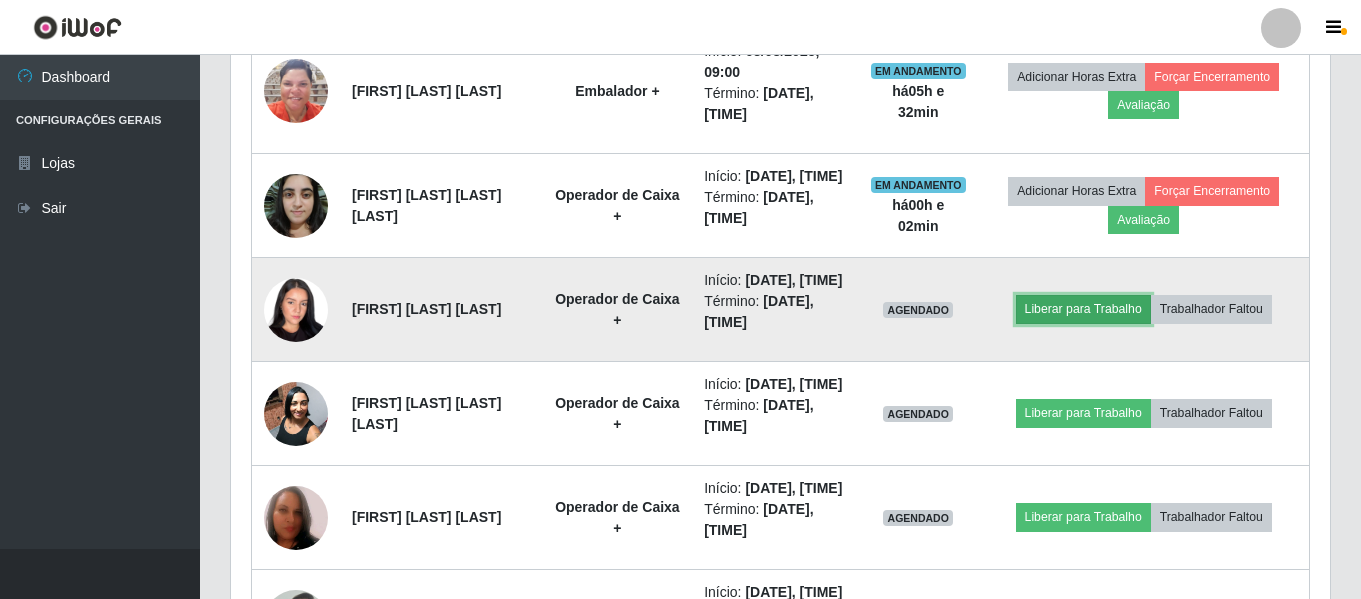 click on "Liberar para Trabalho" at bounding box center (1083, 309) 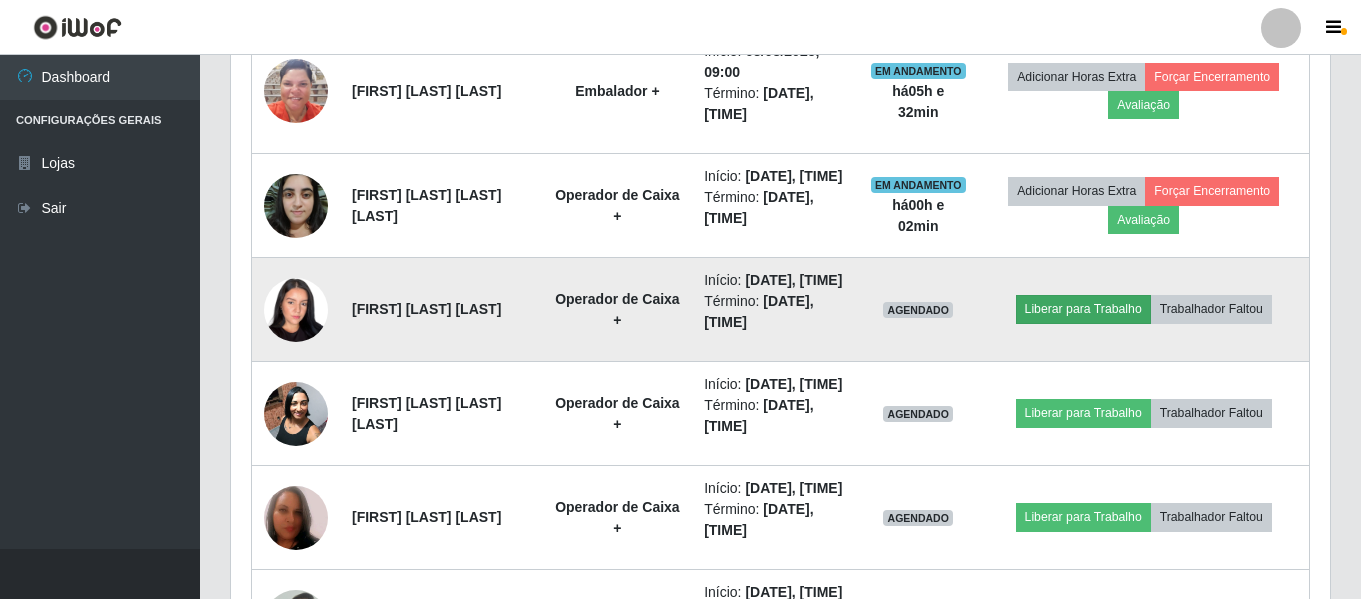 scroll, scrollTop: 999585, scrollLeft: 998911, axis: both 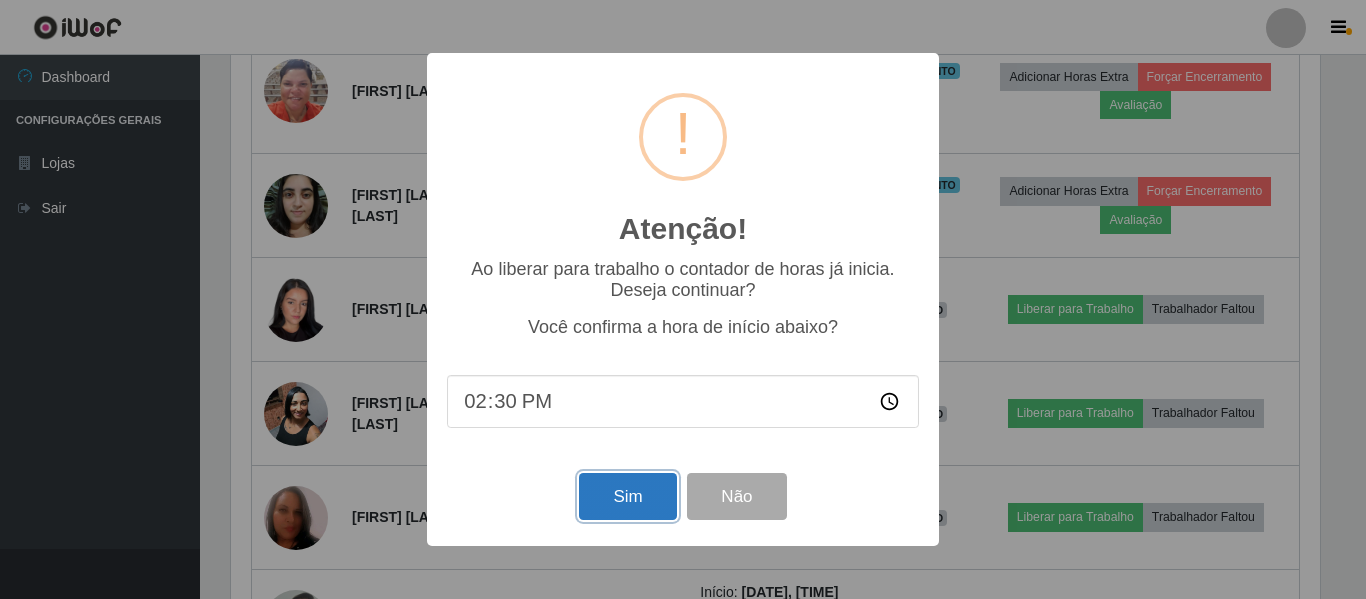click on "Sim" at bounding box center (627, 496) 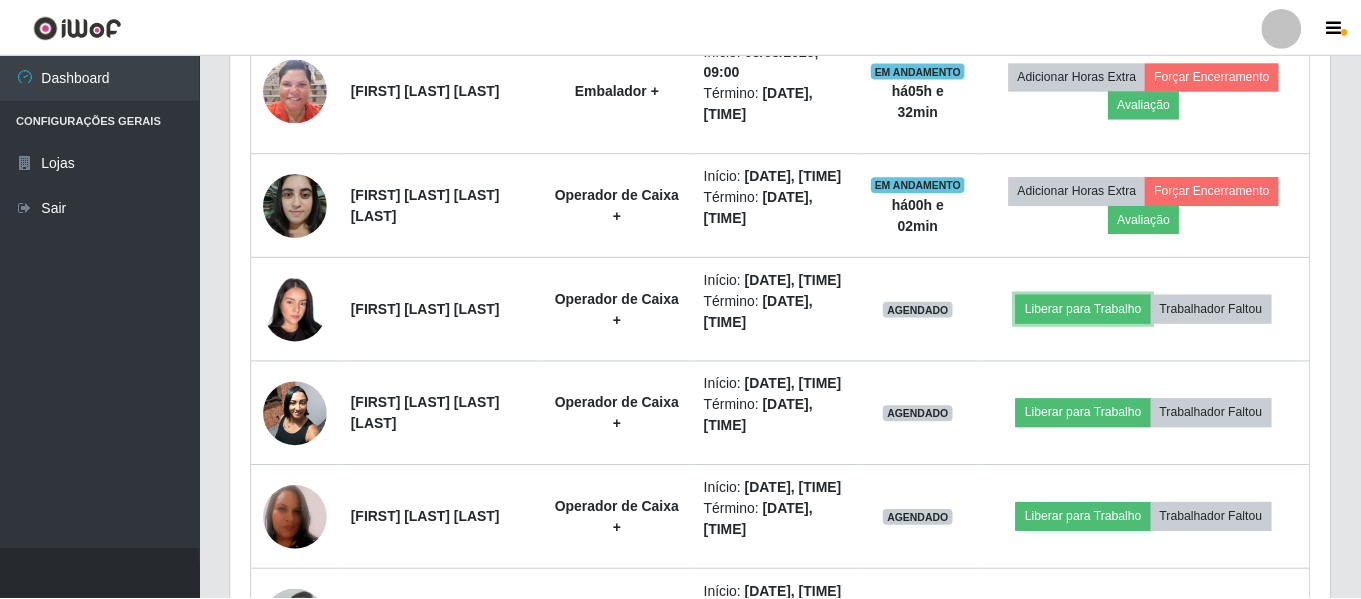 scroll, scrollTop: 999585, scrollLeft: 998901, axis: both 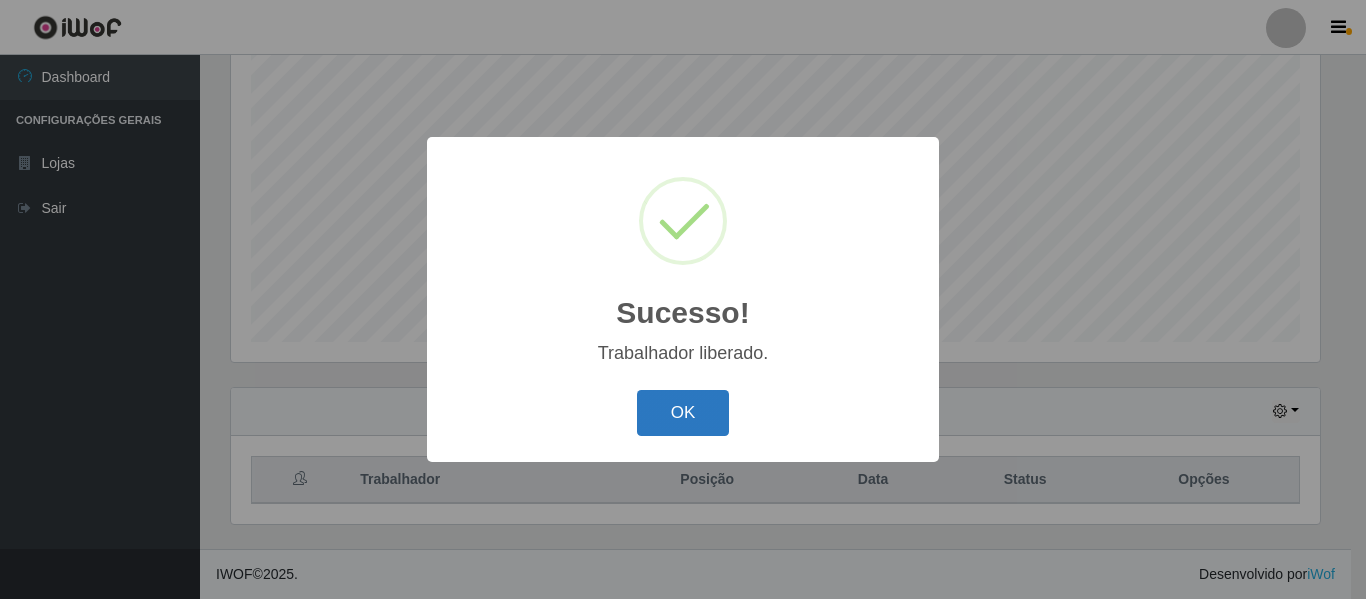 click on "OK" at bounding box center (683, 413) 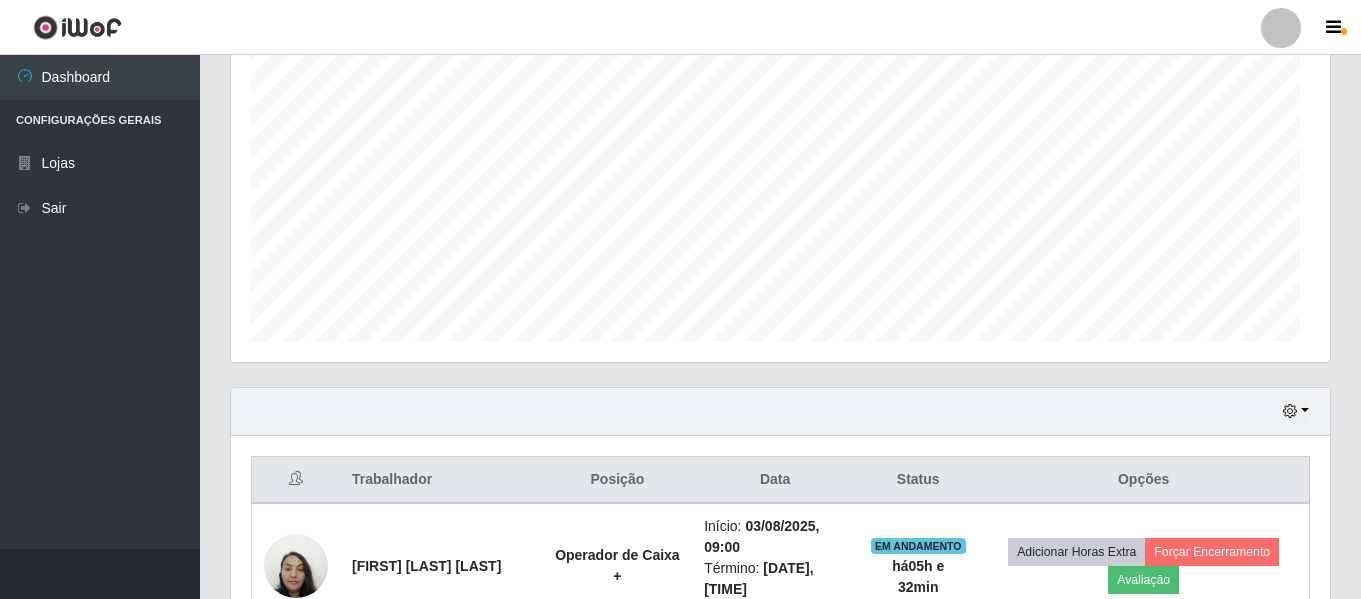 scroll, scrollTop: 999585, scrollLeft: 998901, axis: both 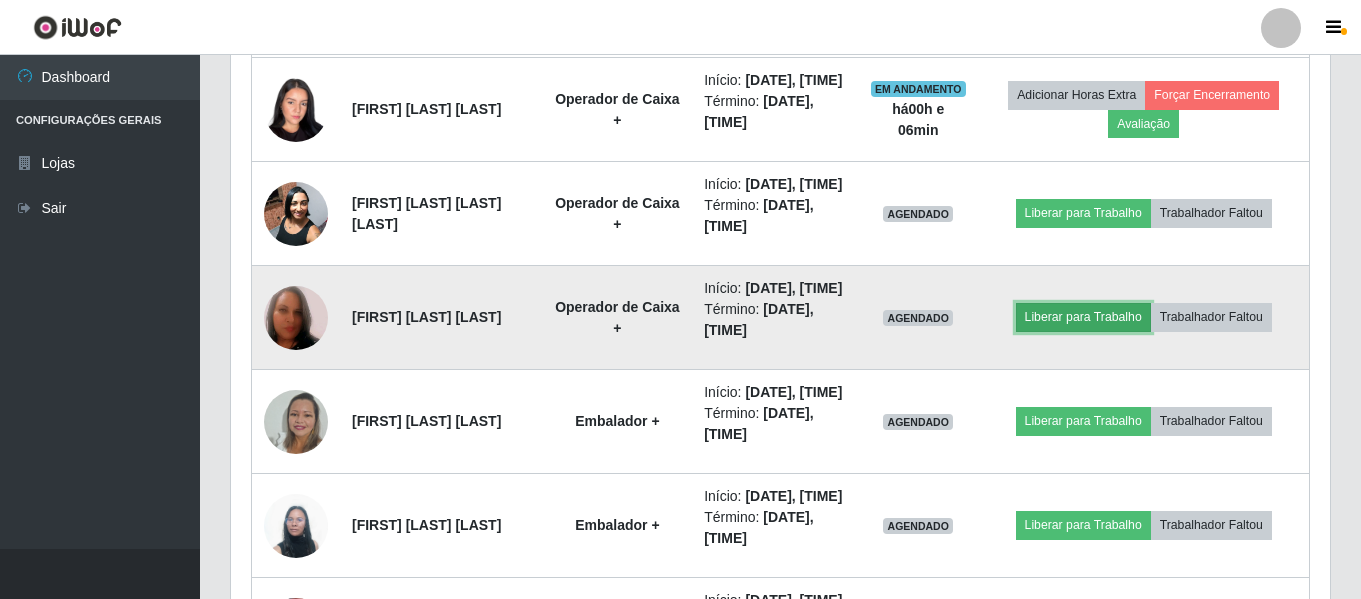 click on "Liberar para Trabalho" at bounding box center [1083, 317] 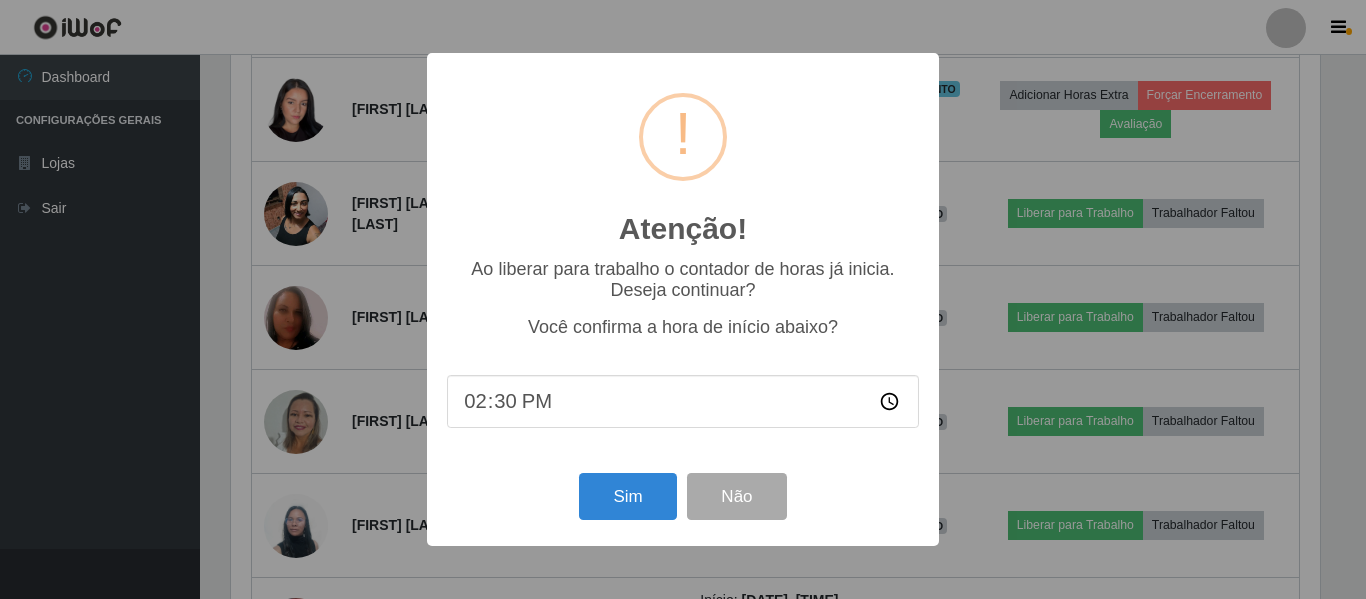 scroll, scrollTop: 999585, scrollLeft: 998911, axis: both 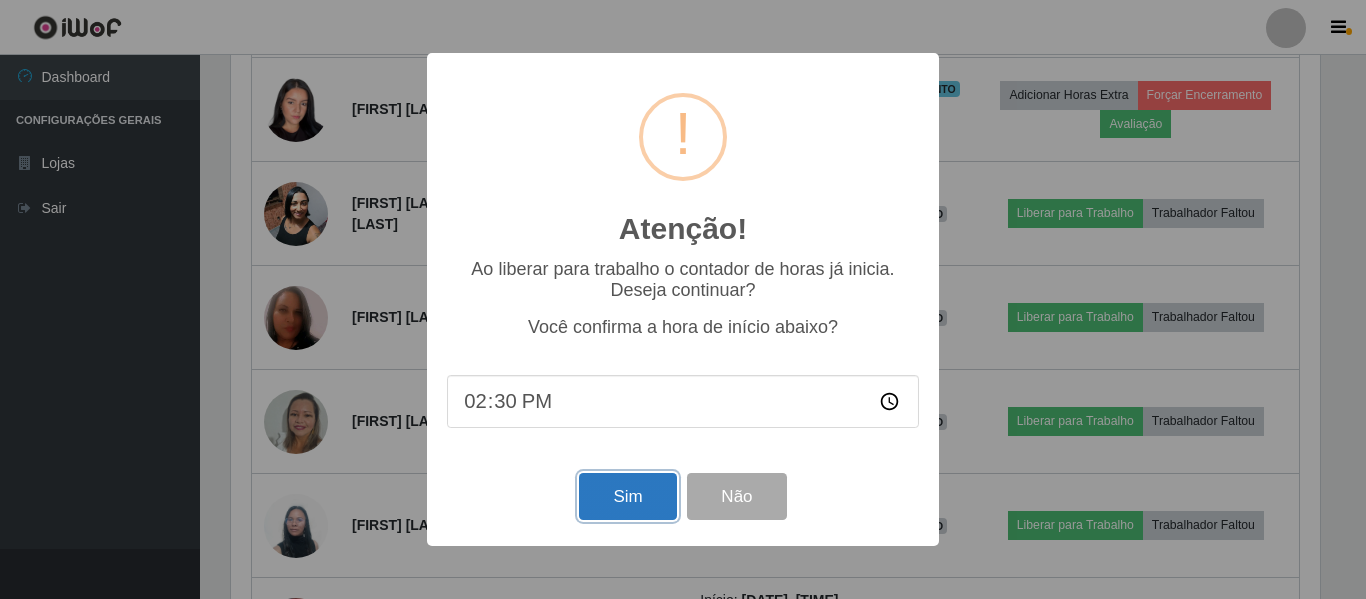 click on "Sim" at bounding box center (627, 496) 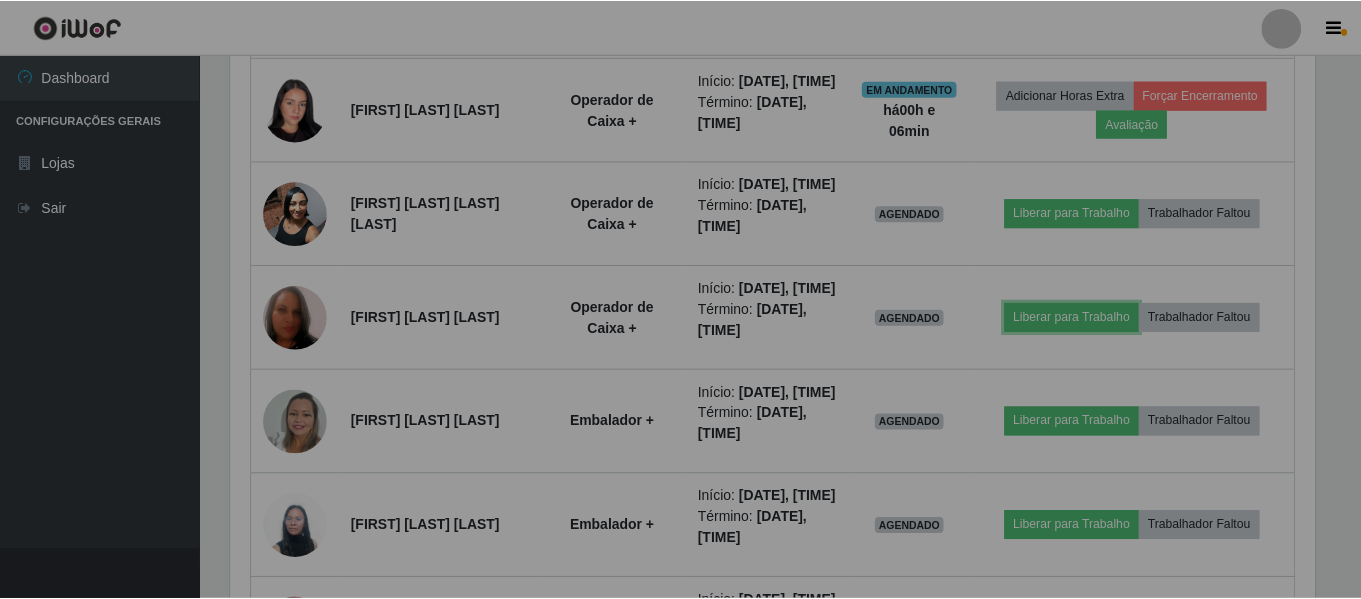 scroll, scrollTop: 999585, scrollLeft: 998901, axis: both 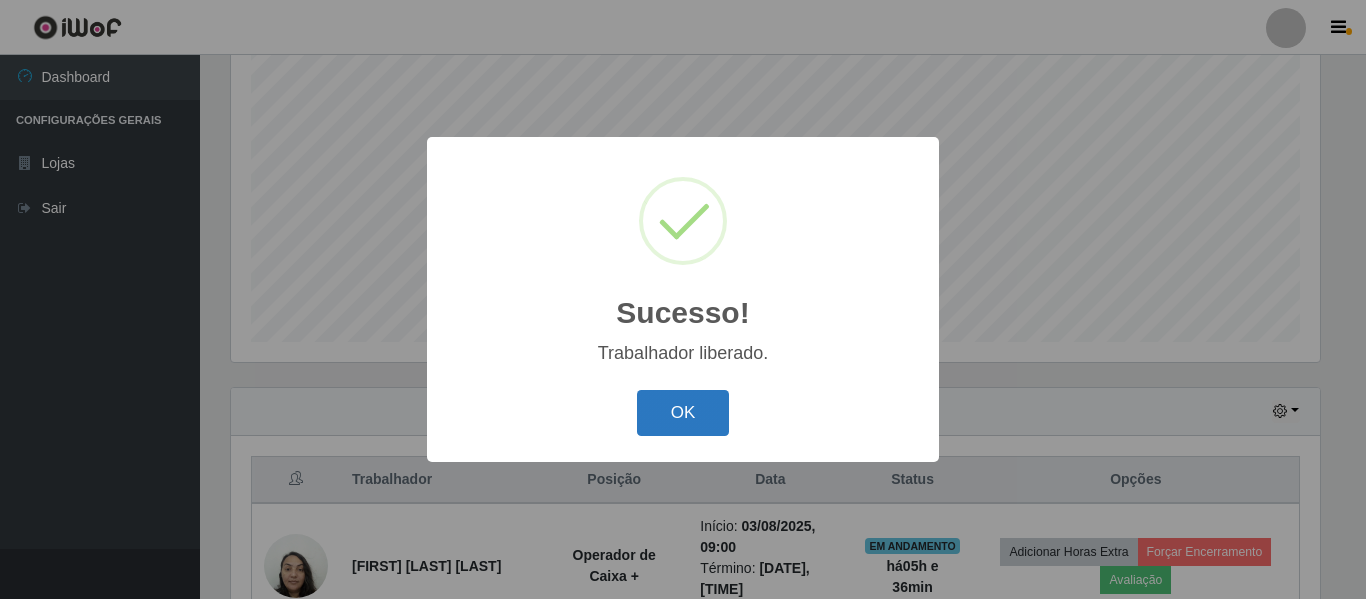 click on "OK" at bounding box center [683, 413] 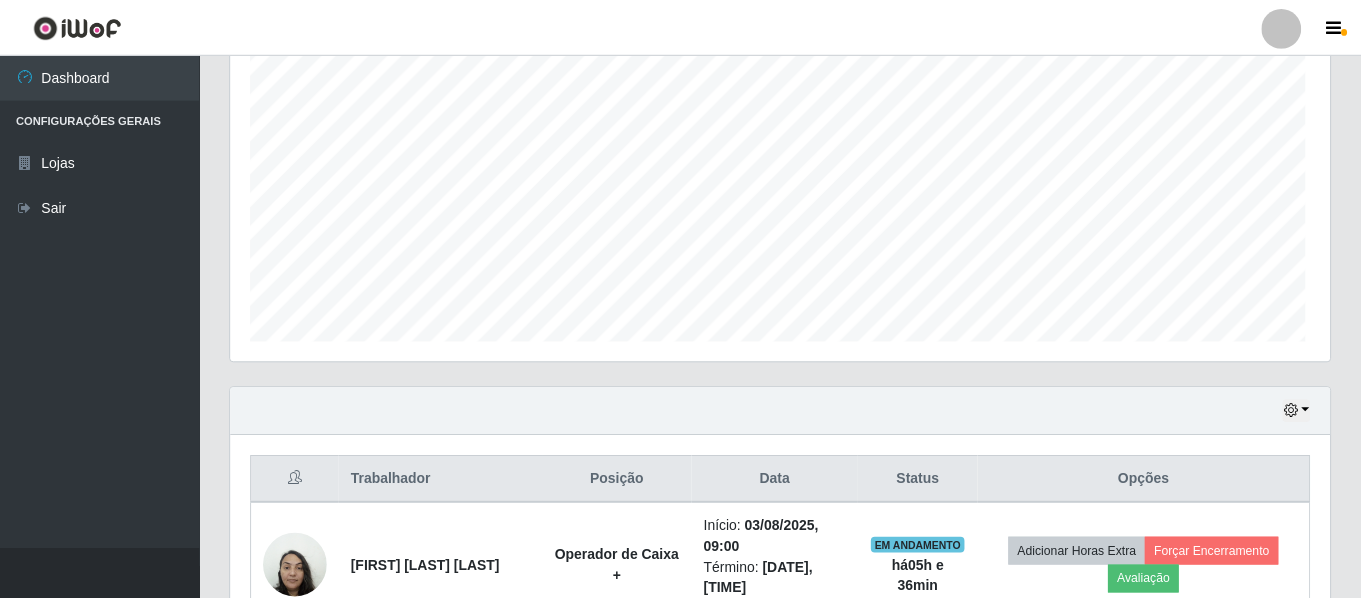 scroll, scrollTop: 999585, scrollLeft: 998901, axis: both 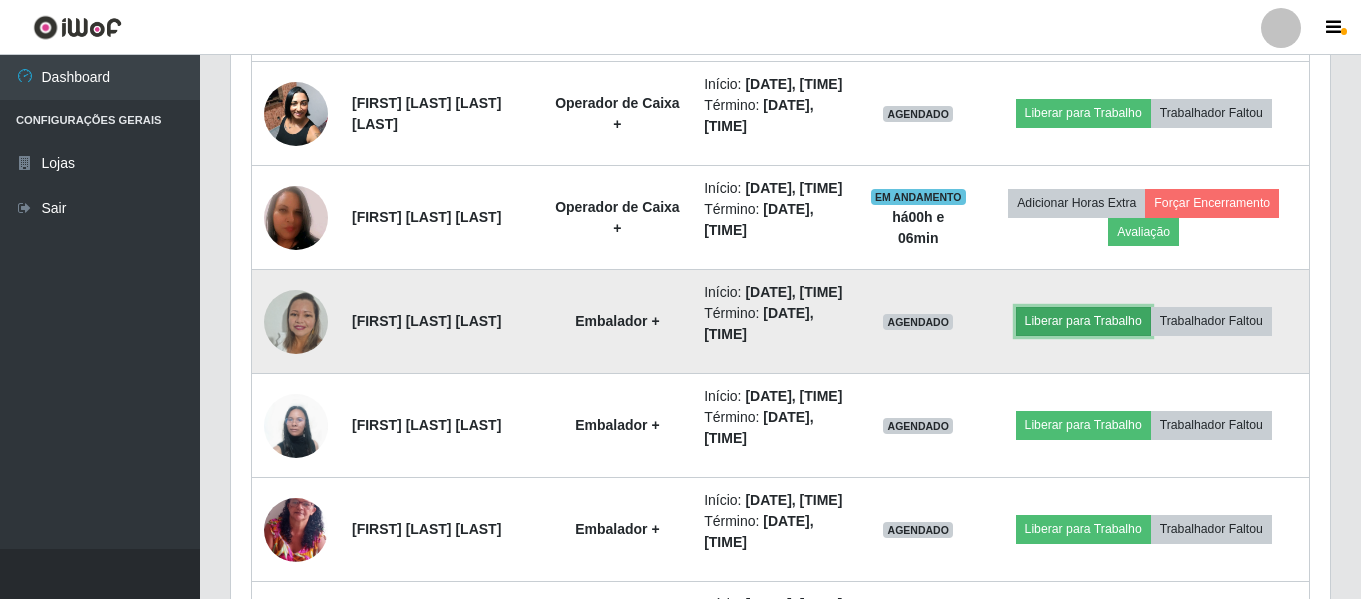 click on "Liberar para Trabalho" at bounding box center (1083, 321) 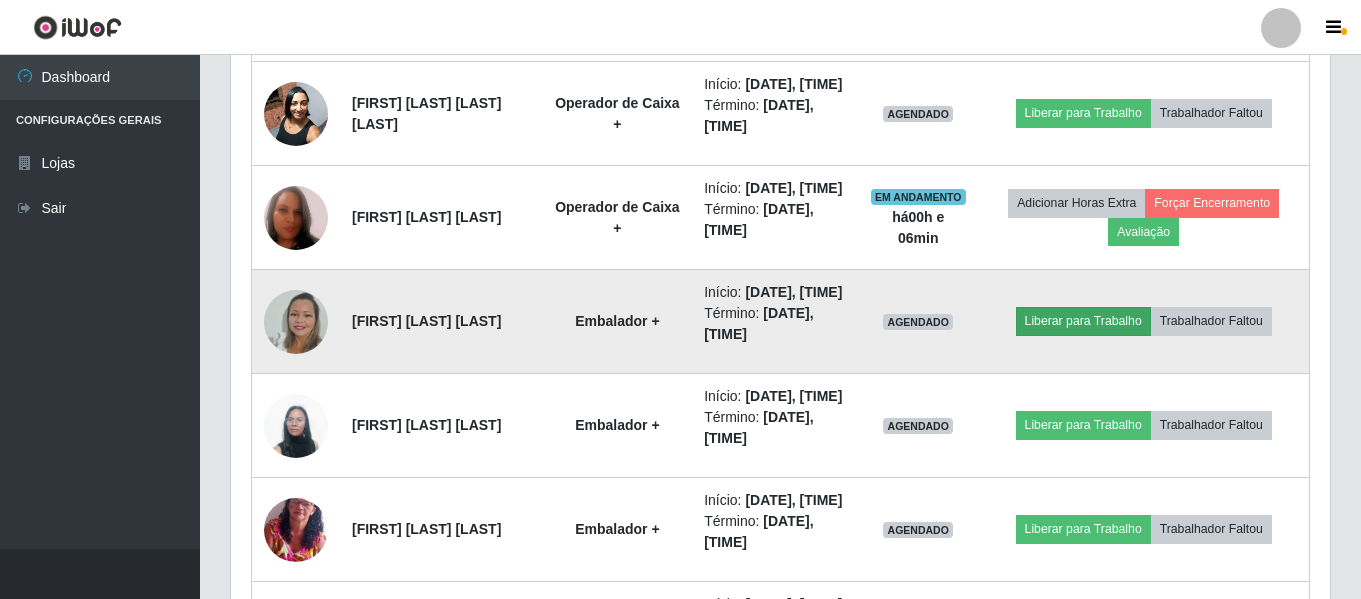 scroll, scrollTop: 999585, scrollLeft: 998911, axis: both 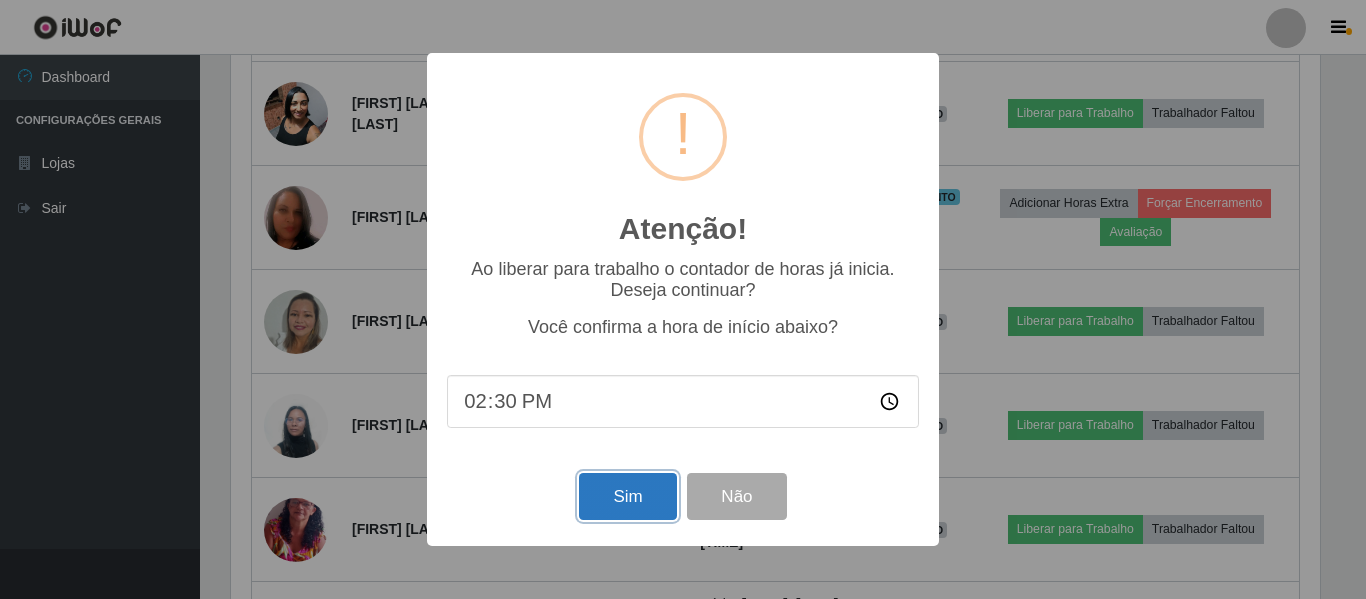 click on "Sim" at bounding box center [627, 496] 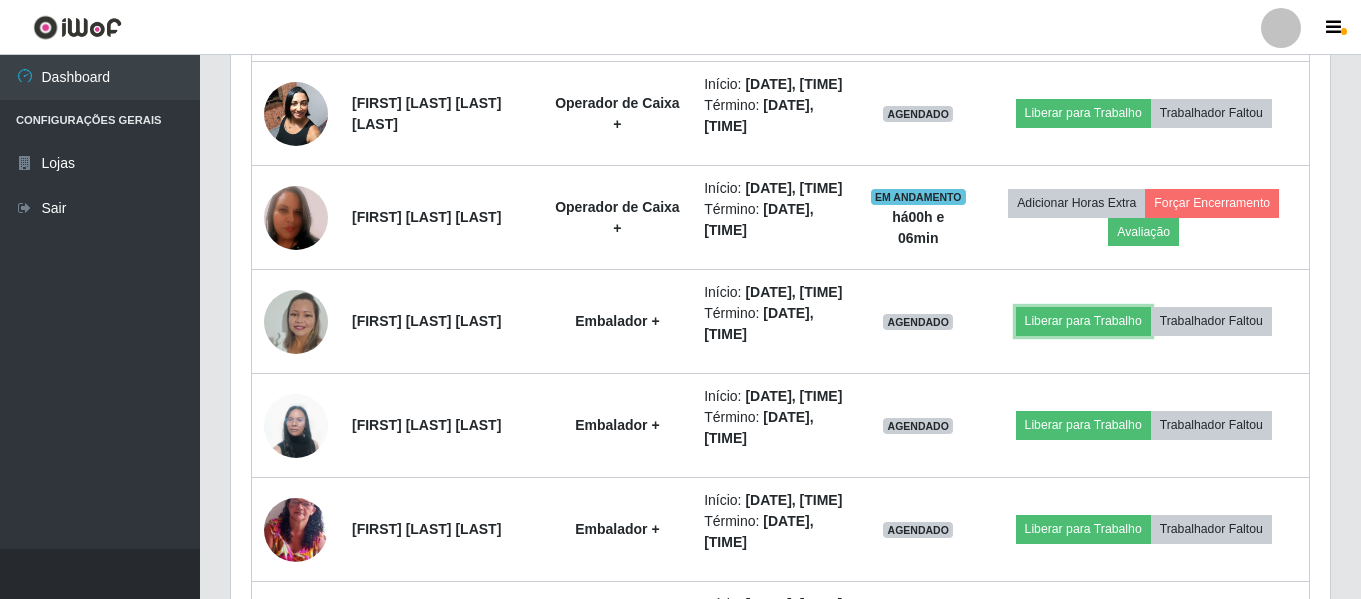 scroll, scrollTop: 999585, scrollLeft: 998901, axis: both 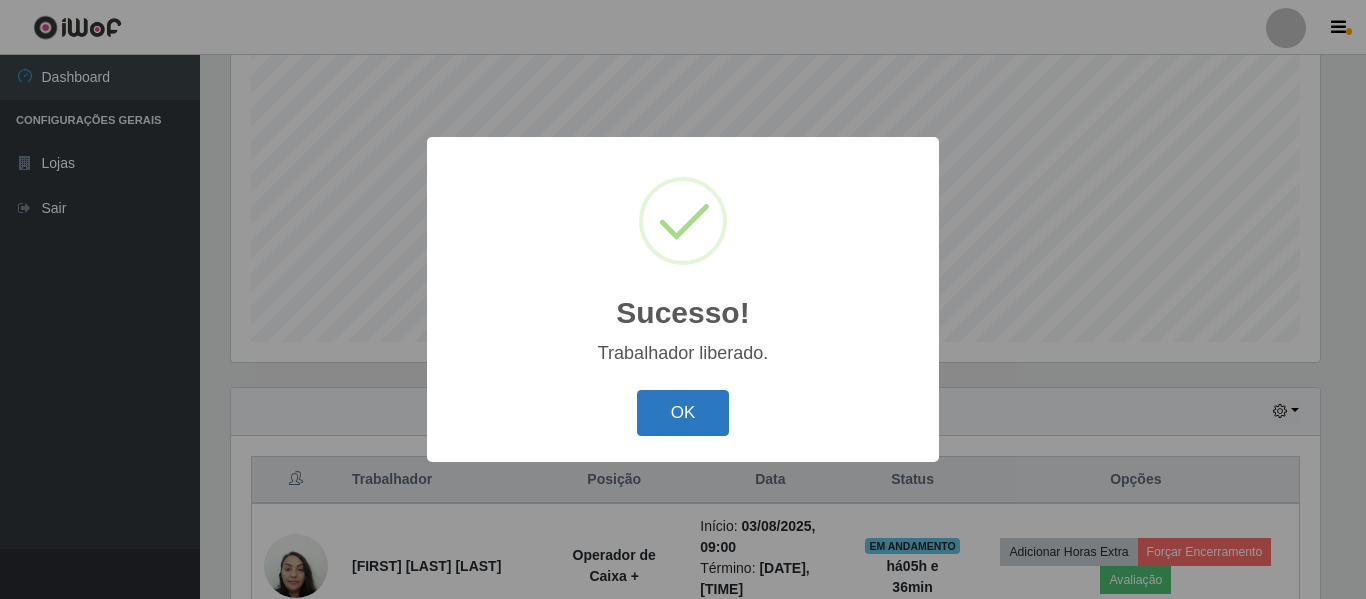 click on "OK" at bounding box center [683, 413] 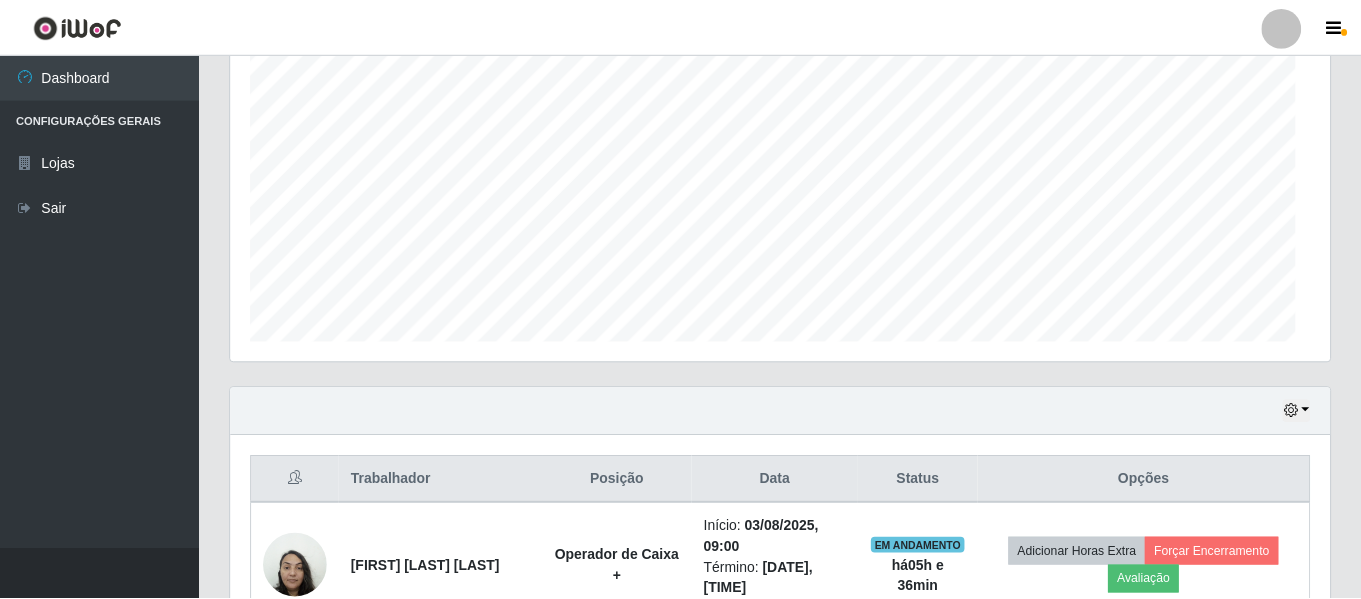 scroll, scrollTop: 999585, scrollLeft: 998901, axis: both 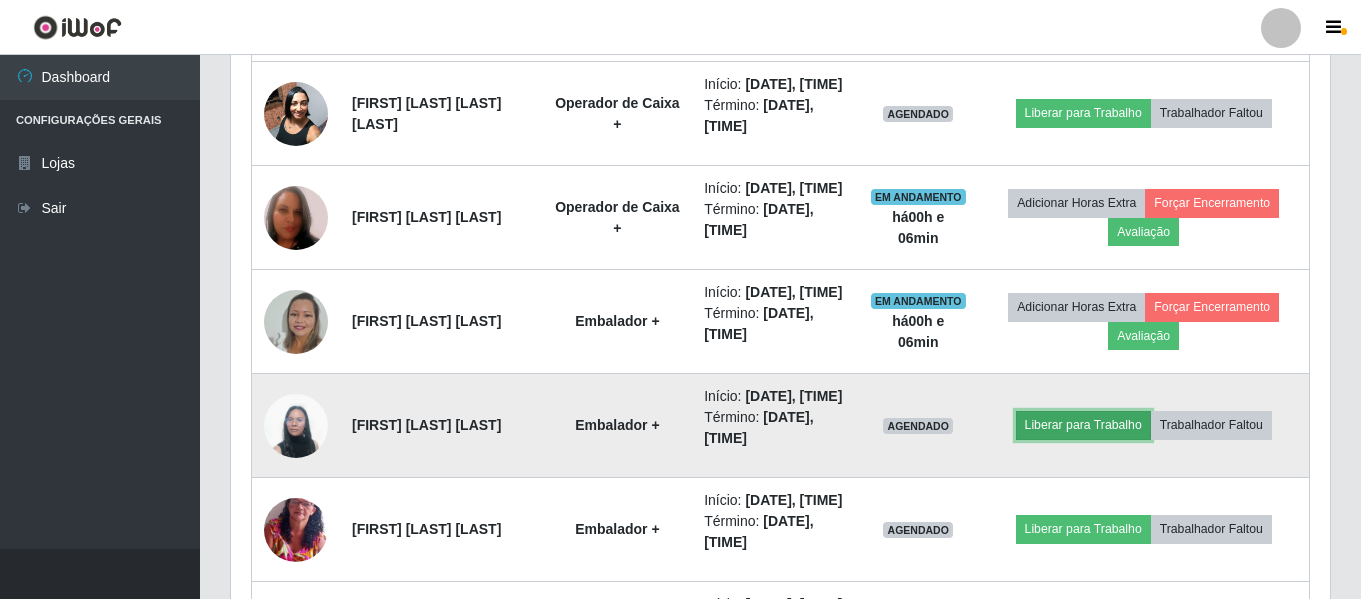 click on "Liberar para Trabalho" at bounding box center (1083, 425) 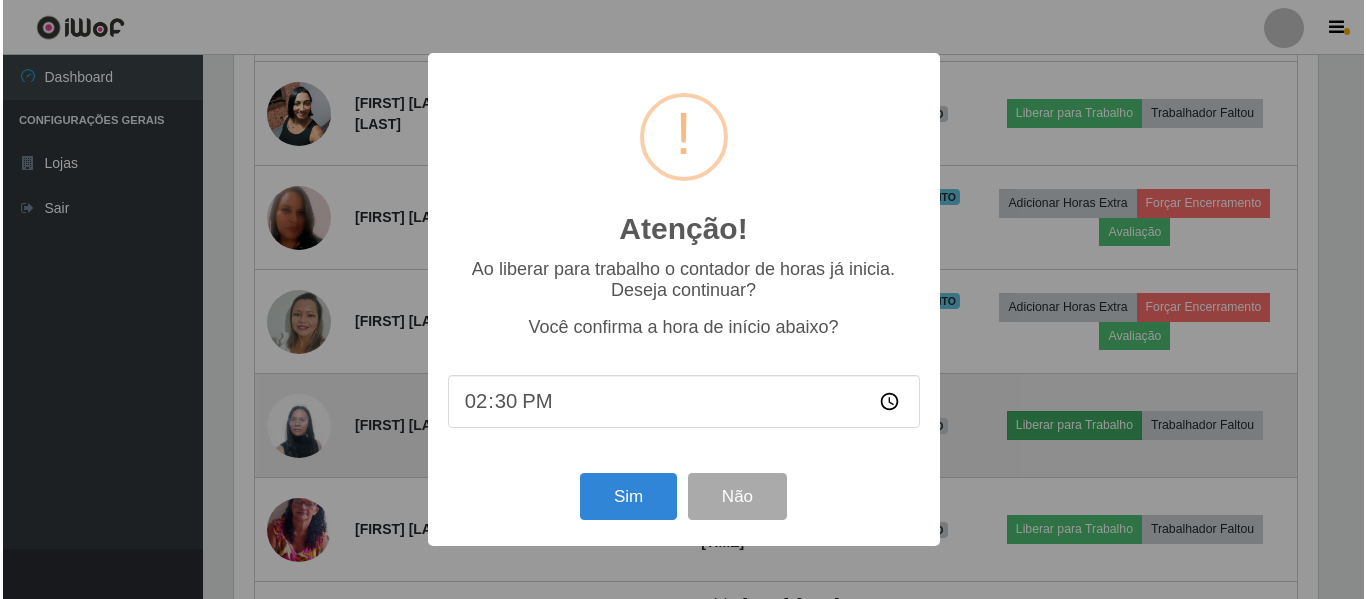 scroll, scrollTop: 999585, scrollLeft: 998911, axis: both 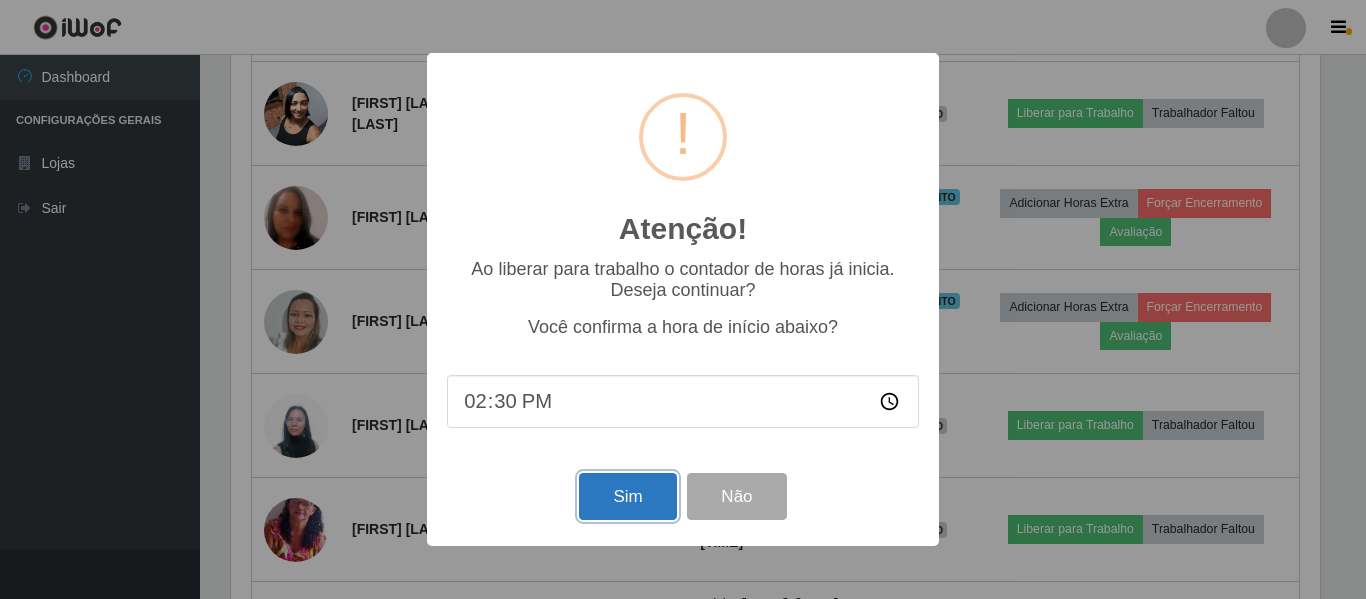click on "Sim" at bounding box center [627, 496] 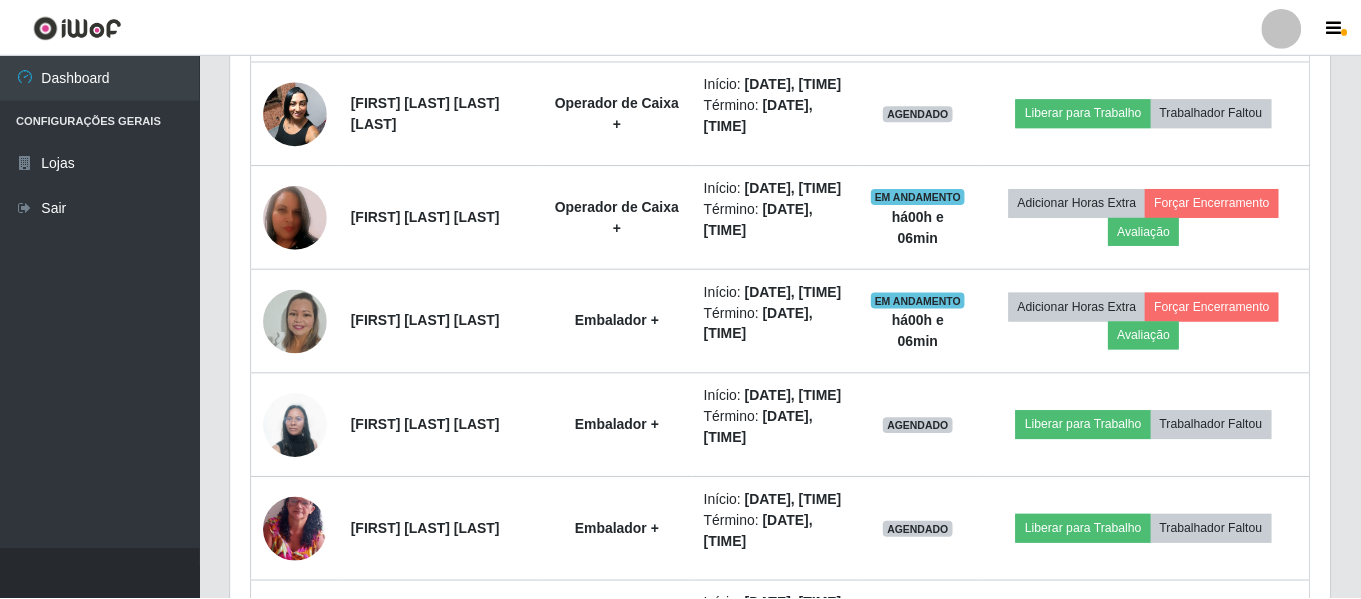 scroll, scrollTop: 999585, scrollLeft: 998901, axis: both 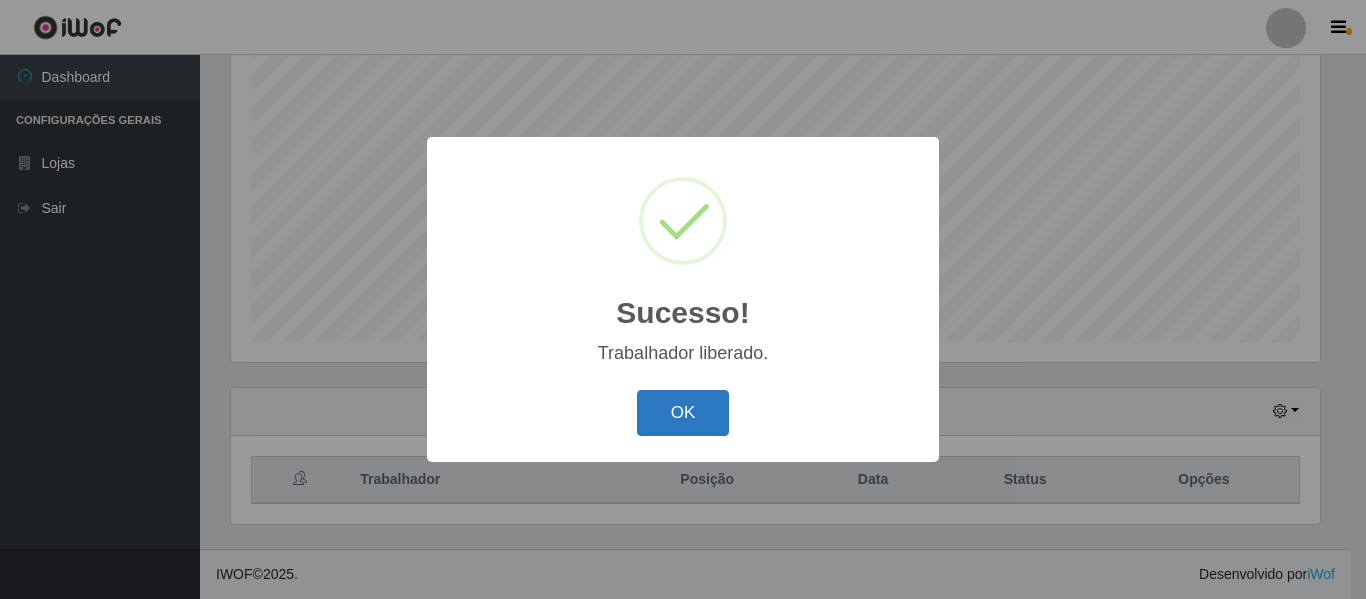 click on "OK" at bounding box center (683, 413) 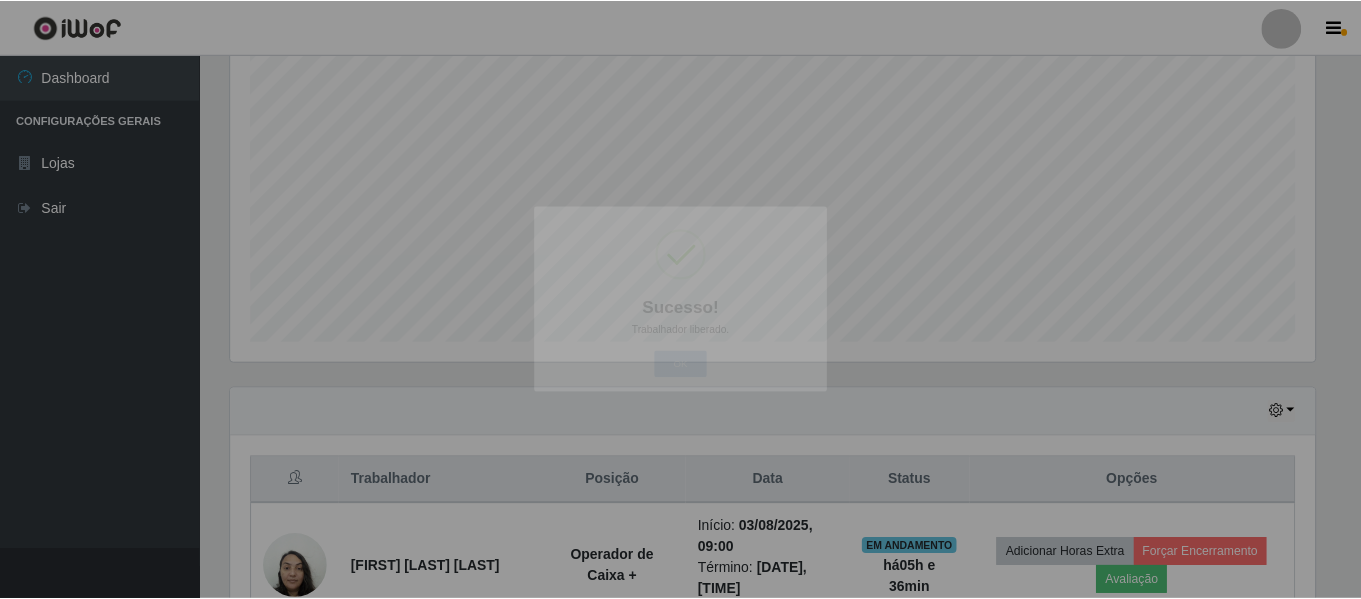 scroll, scrollTop: 999585, scrollLeft: 998901, axis: both 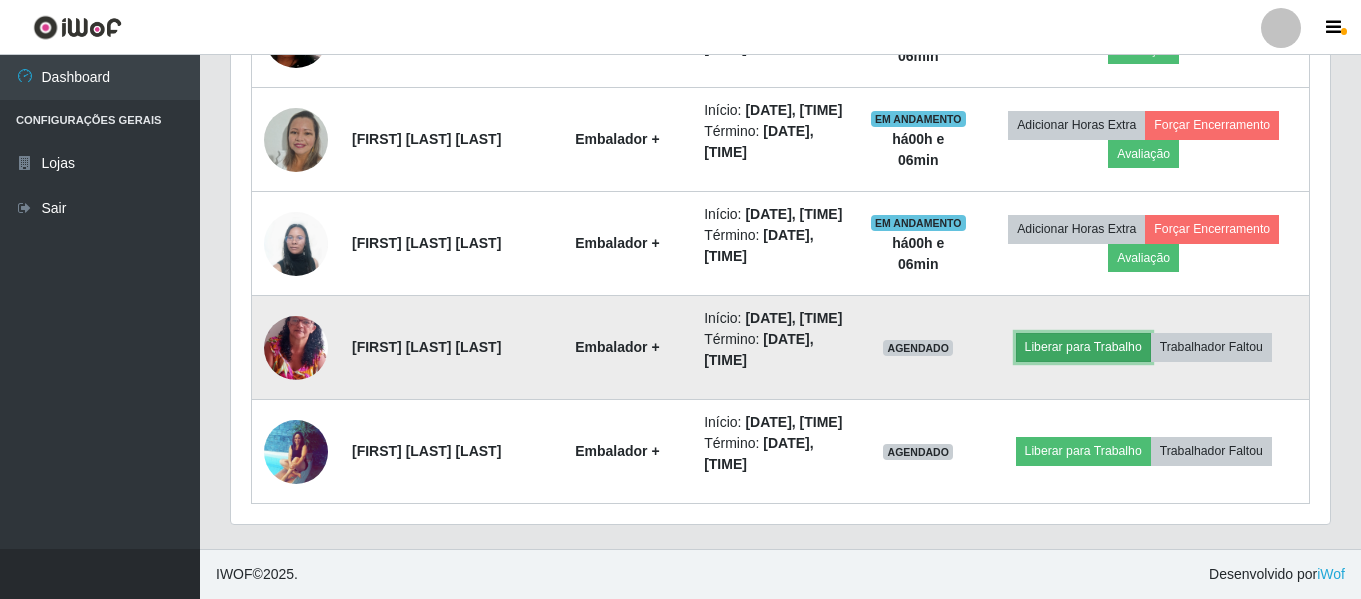 click on "Liberar para Trabalho" at bounding box center [1083, 347] 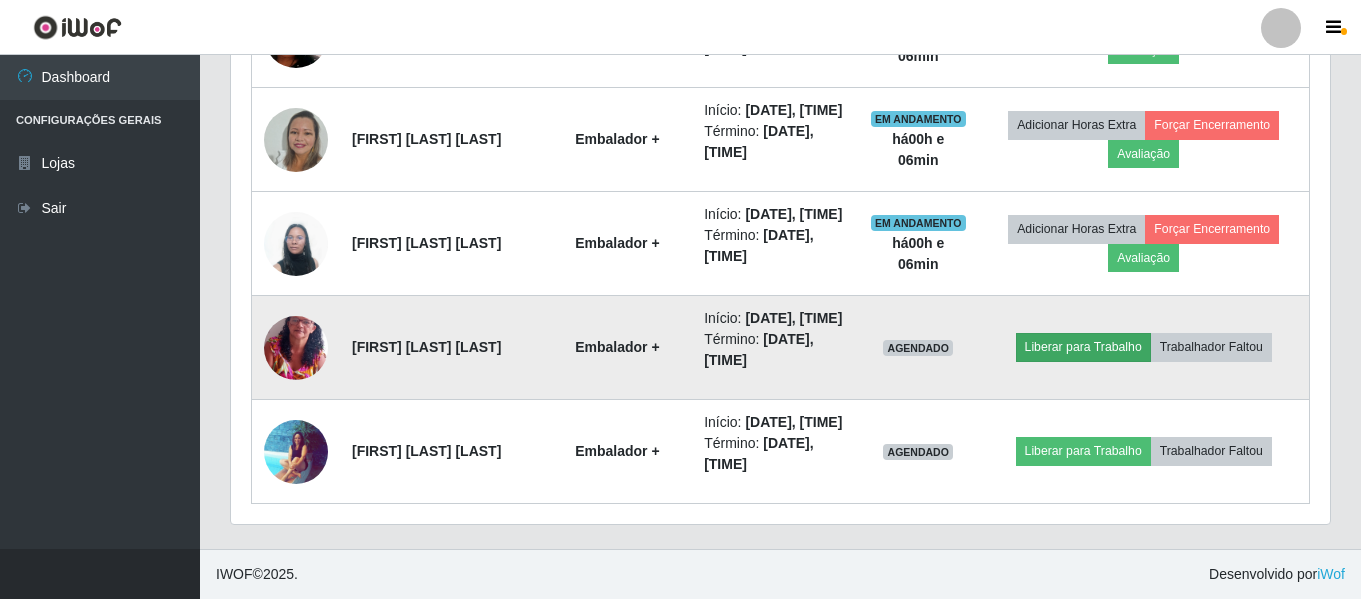 scroll 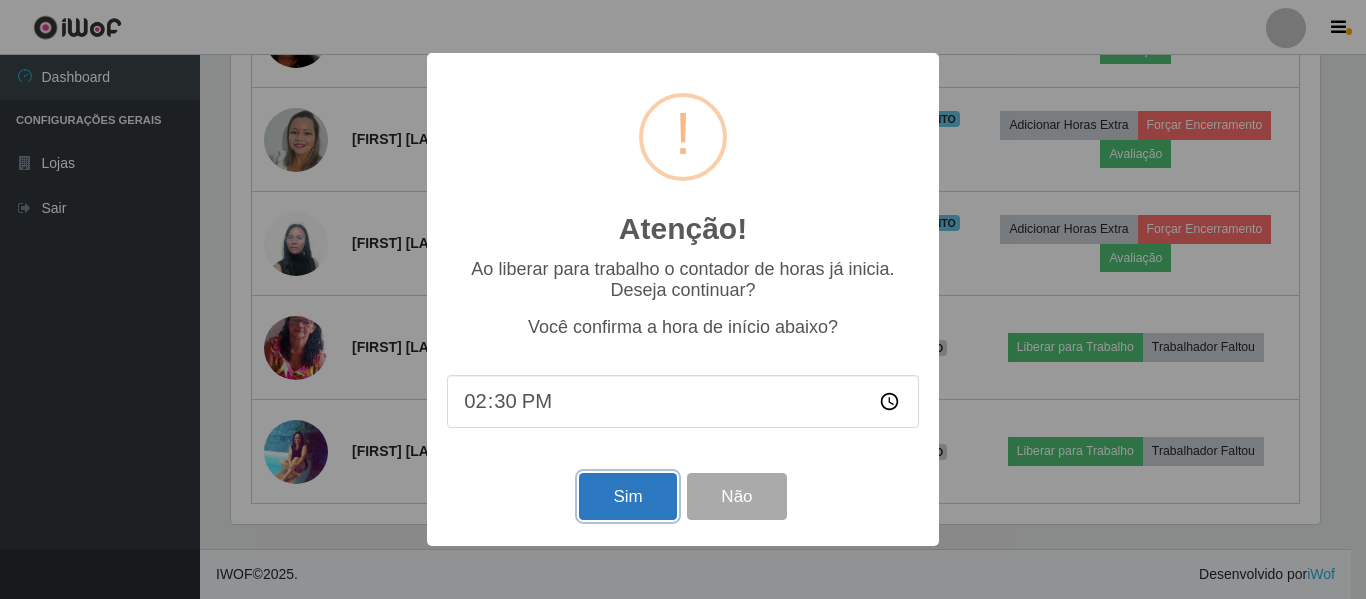 click on "Sim" at bounding box center [627, 496] 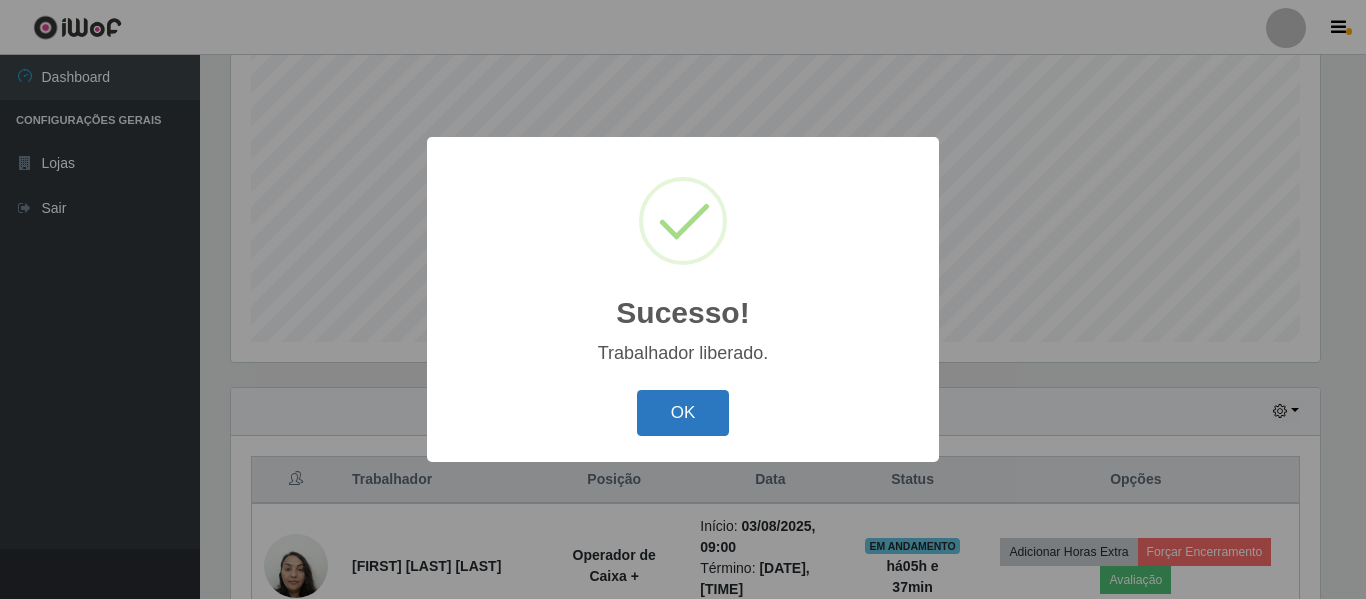 click on "OK" at bounding box center [683, 413] 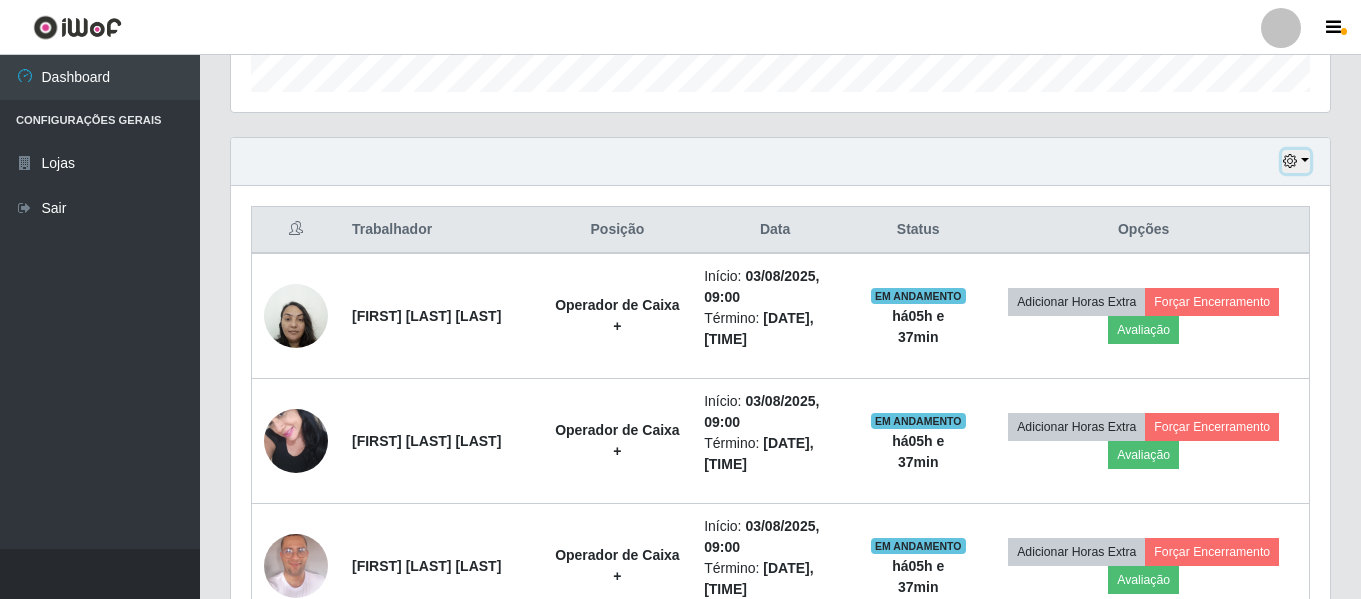 click at bounding box center (1290, 161) 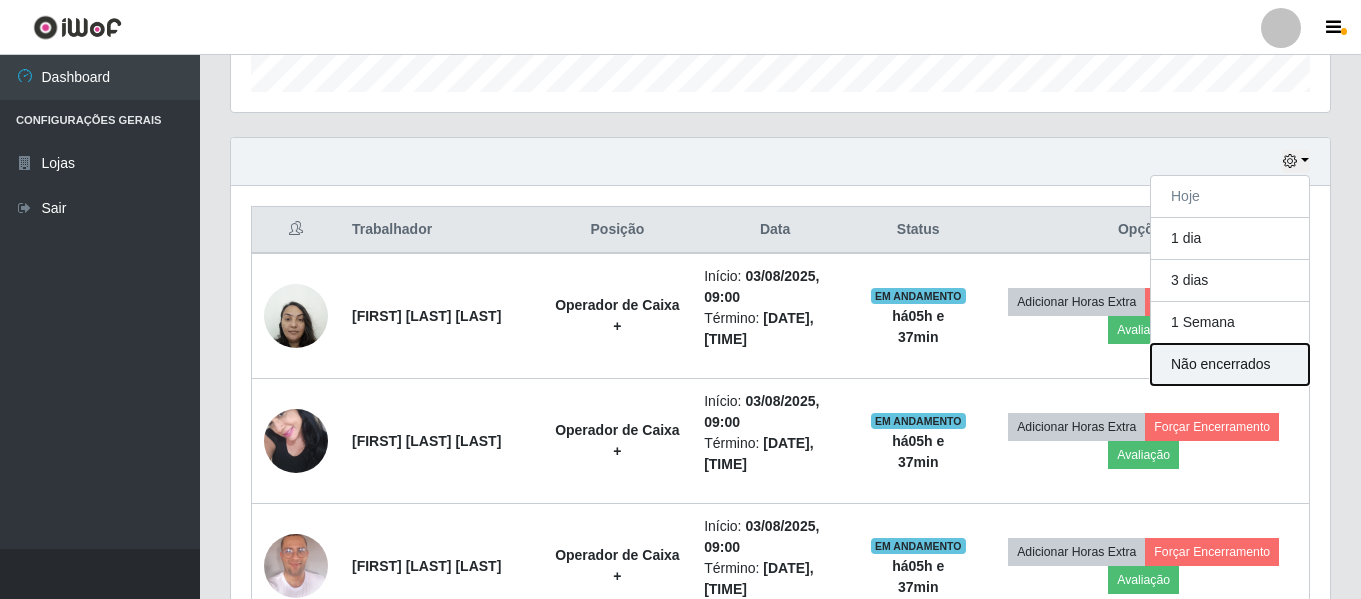click on "Não encerrados" at bounding box center [1230, 364] 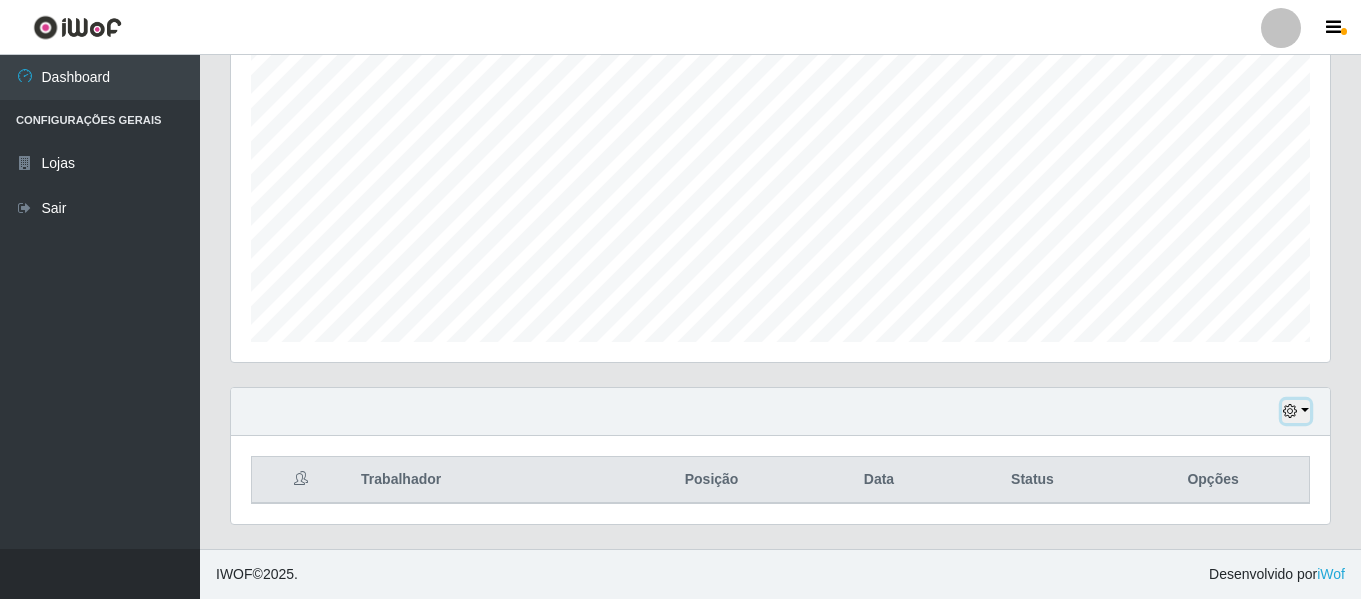click at bounding box center [1296, 411] 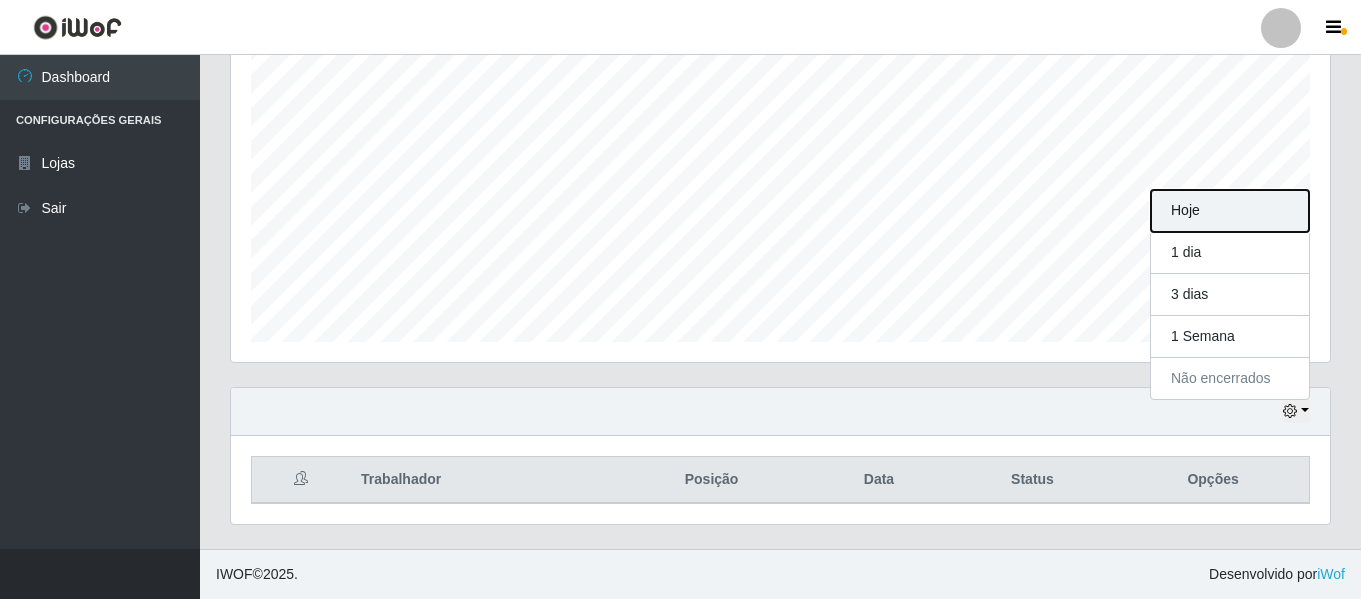 click on "Hoje" at bounding box center (1230, 211) 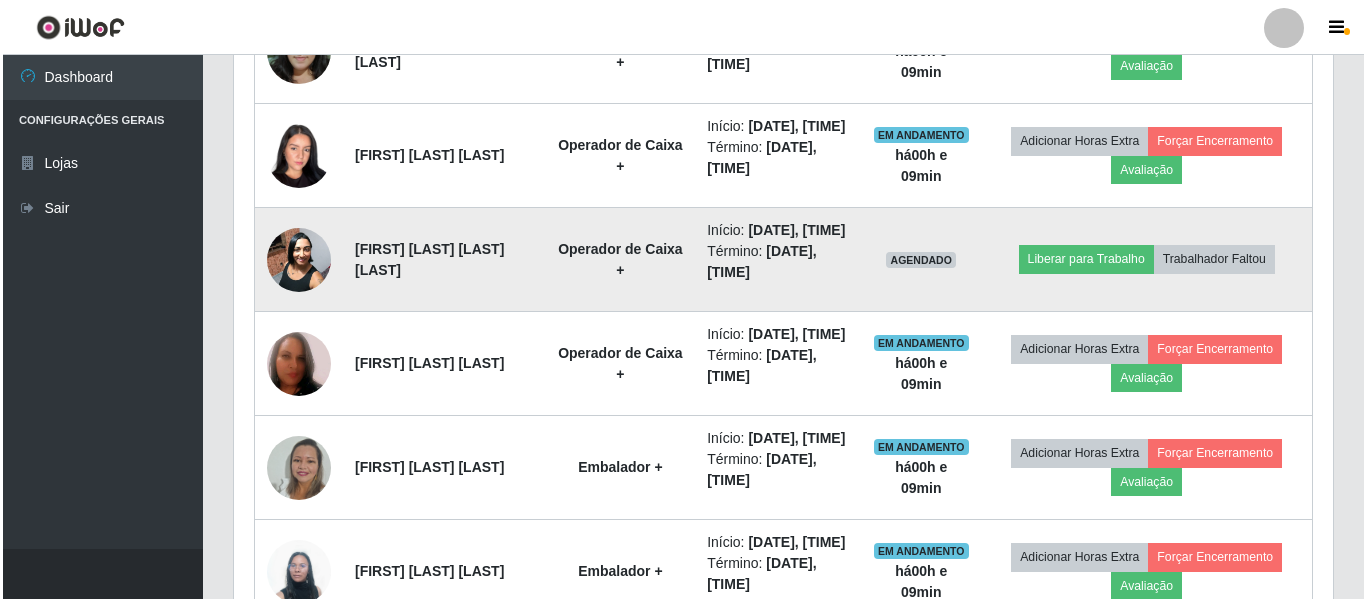 scroll, scrollTop: 2173, scrollLeft: 0, axis: vertical 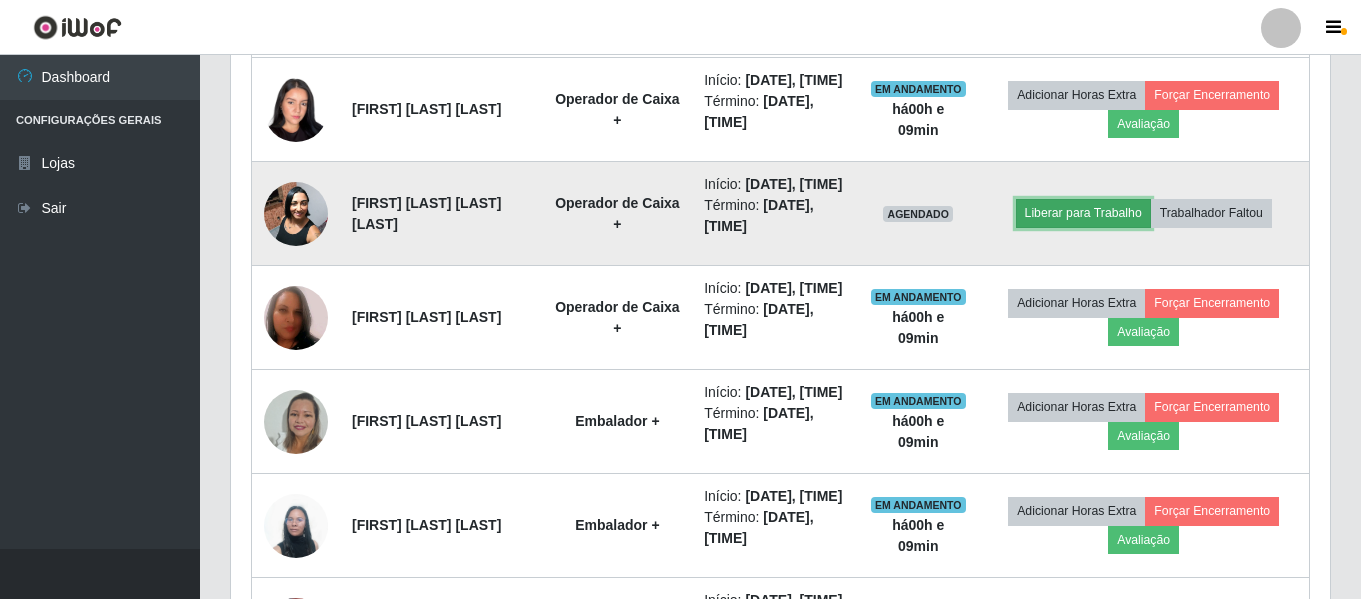 click on "Liberar para Trabalho" at bounding box center (1083, 213) 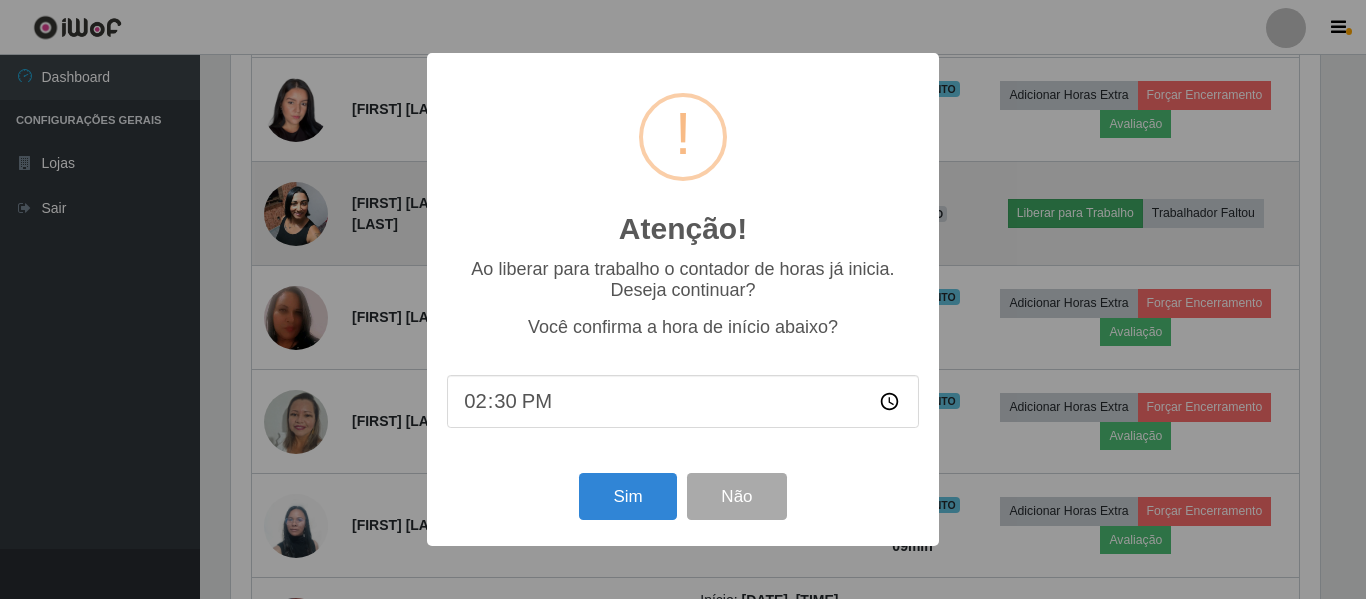 scroll, scrollTop: 999585, scrollLeft: 998911, axis: both 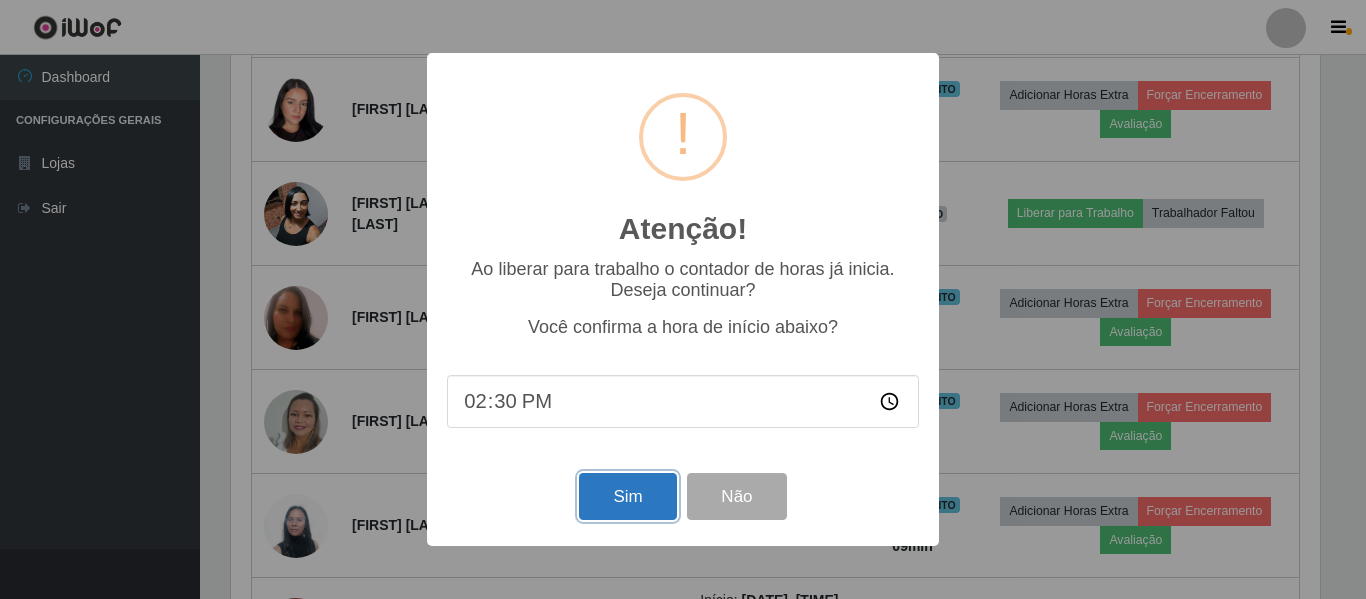click on "Sim" at bounding box center (627, 496) 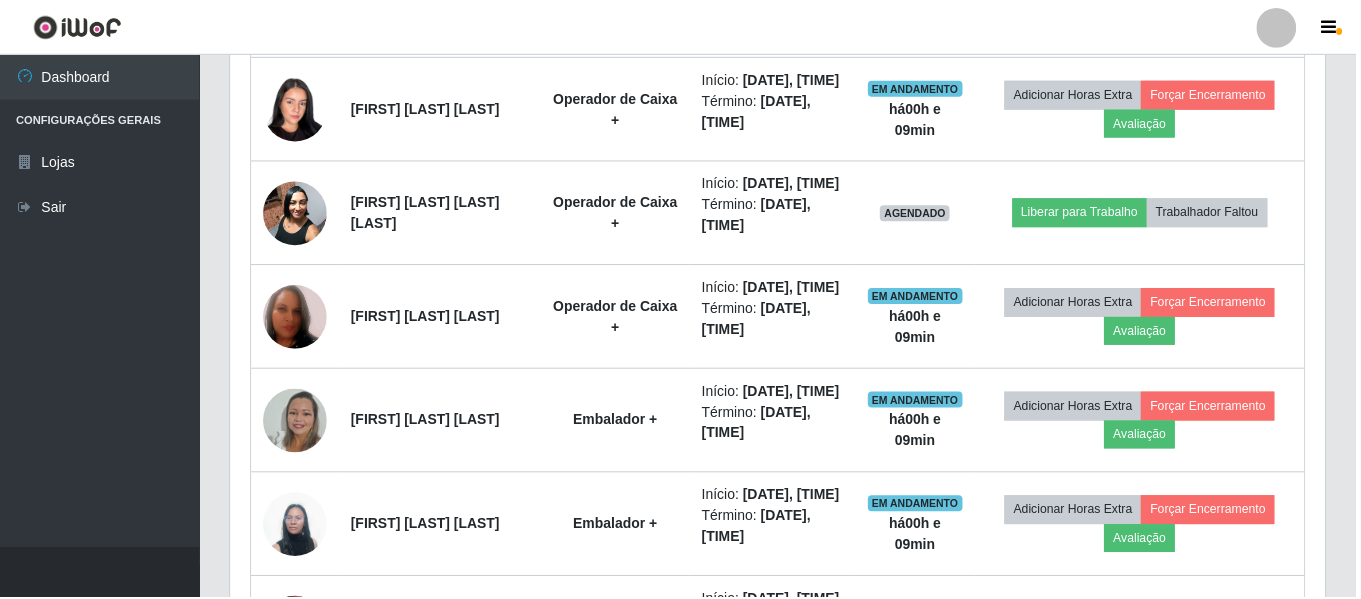 scroll, scrollTop: 999585, scrollLeft: 998901, axis: both 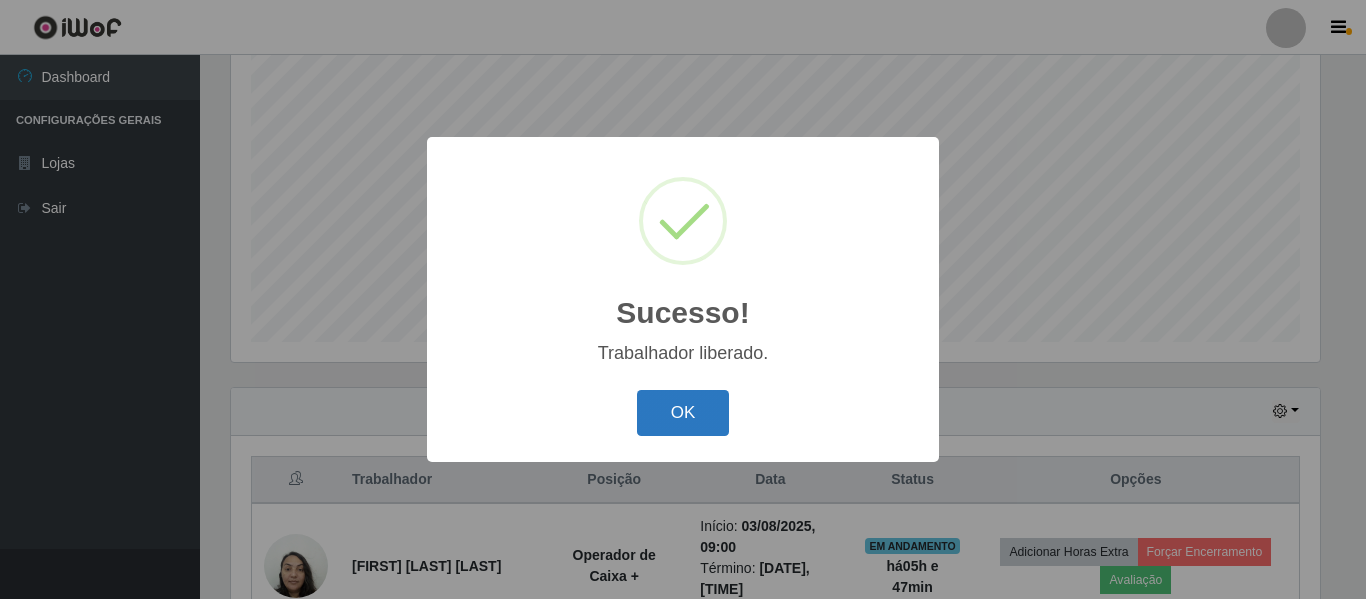 click on "OK" at bounding box center [683, 413] 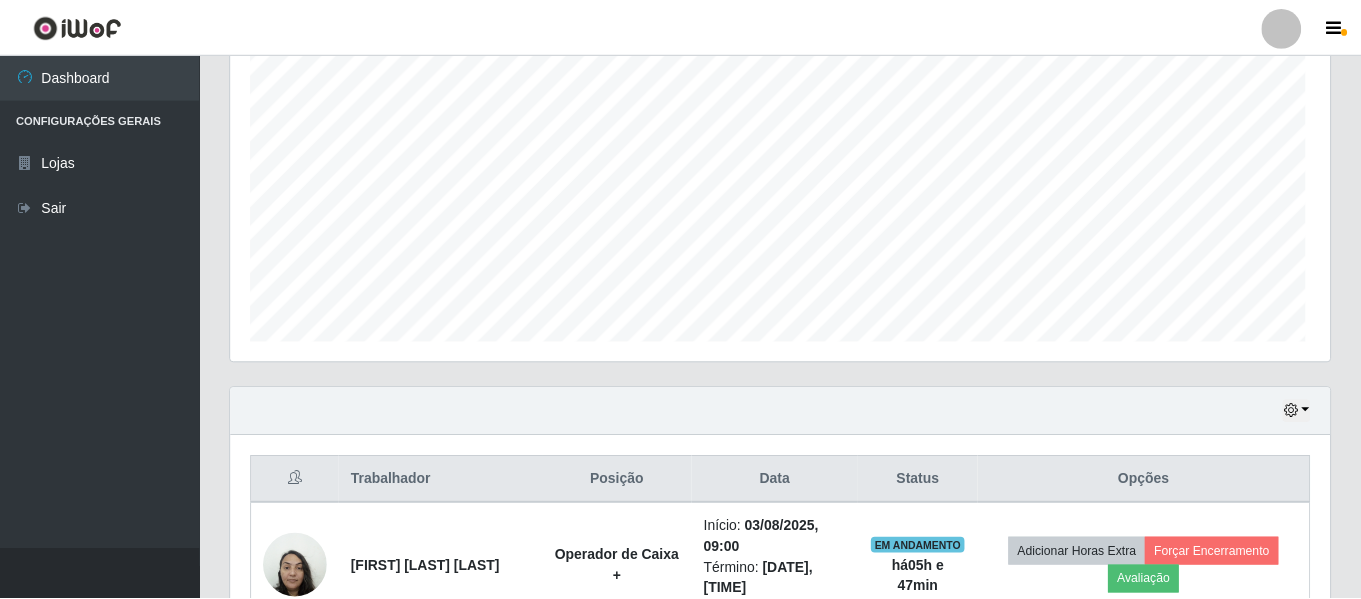 scroll, scrollTop: 999585, scrollLeft: 998901, axis: both 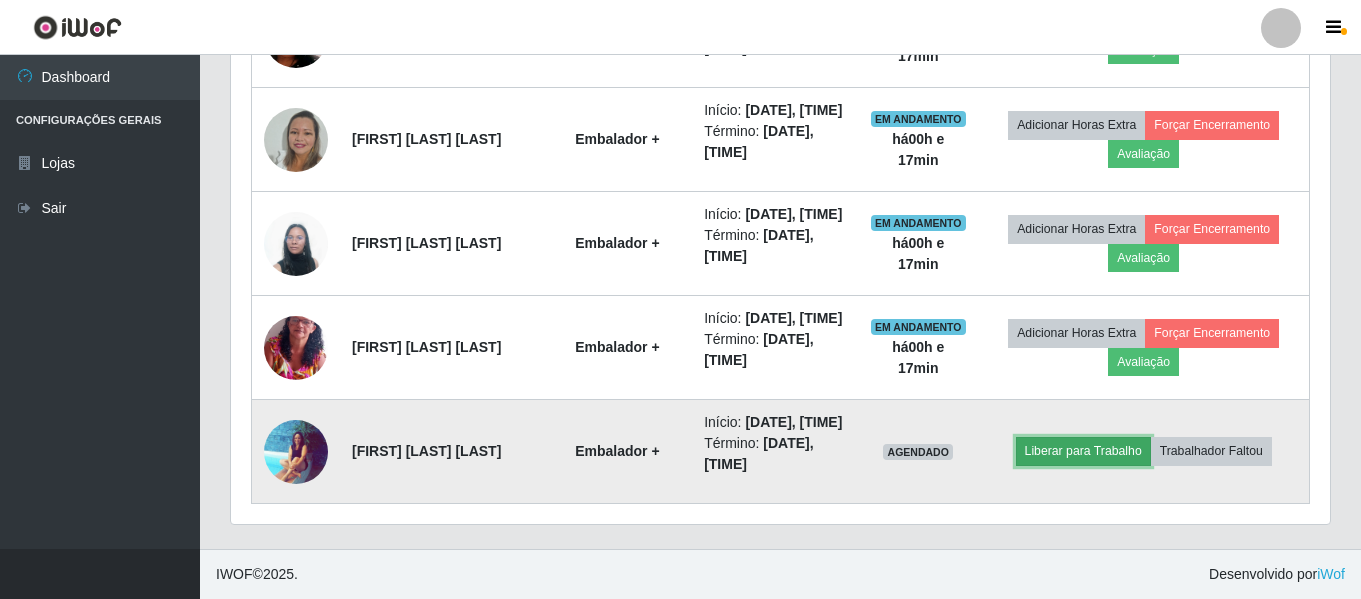 click on "Liberar para Trabalho" at bounding box center (1083, 451) 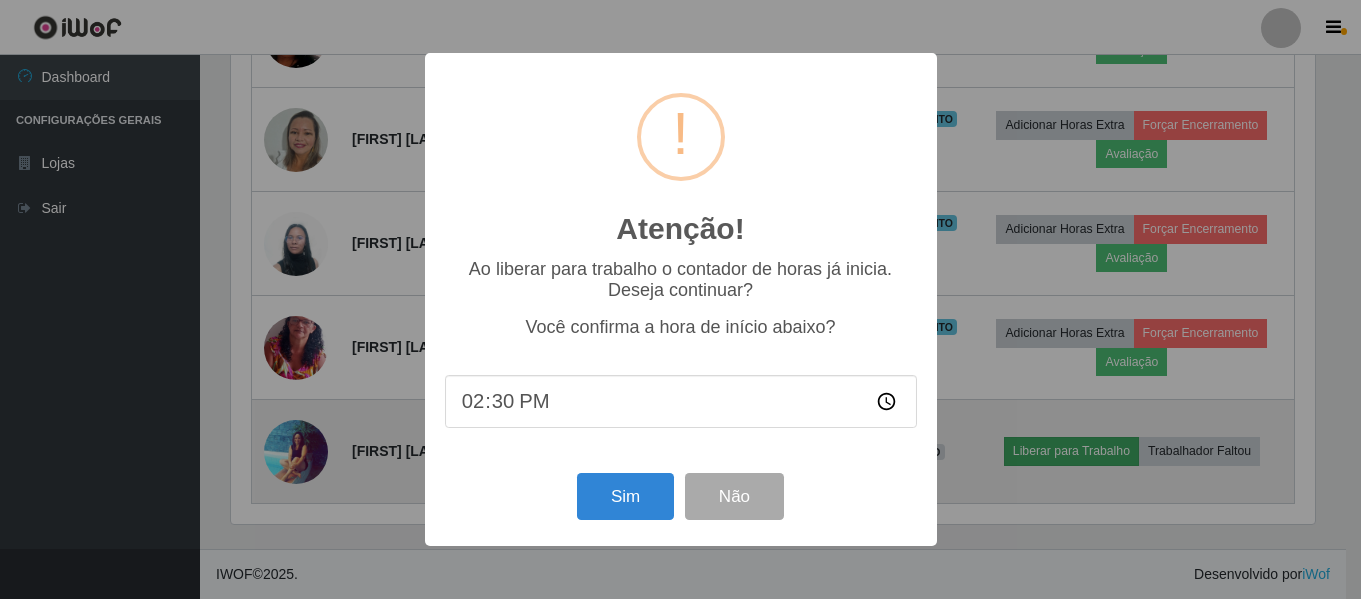 scroll, scrollTop: 999585, scrollLeft: 998911, axis: both 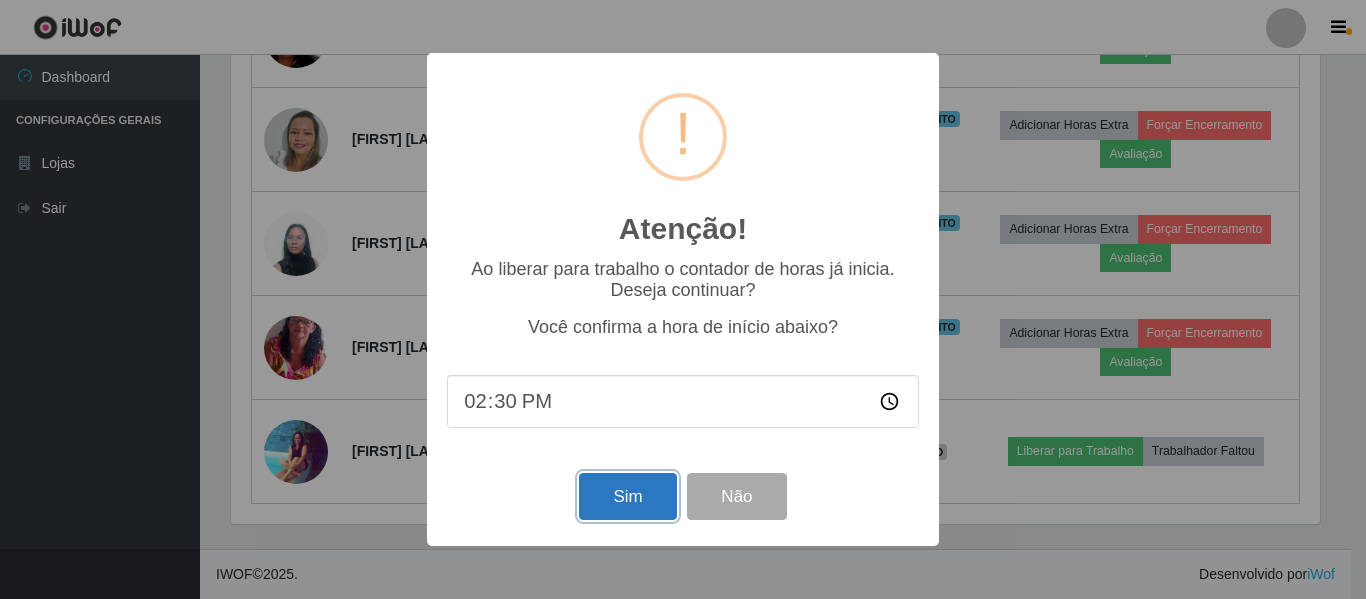 click on "Sim" at bounding box center [627, 496] 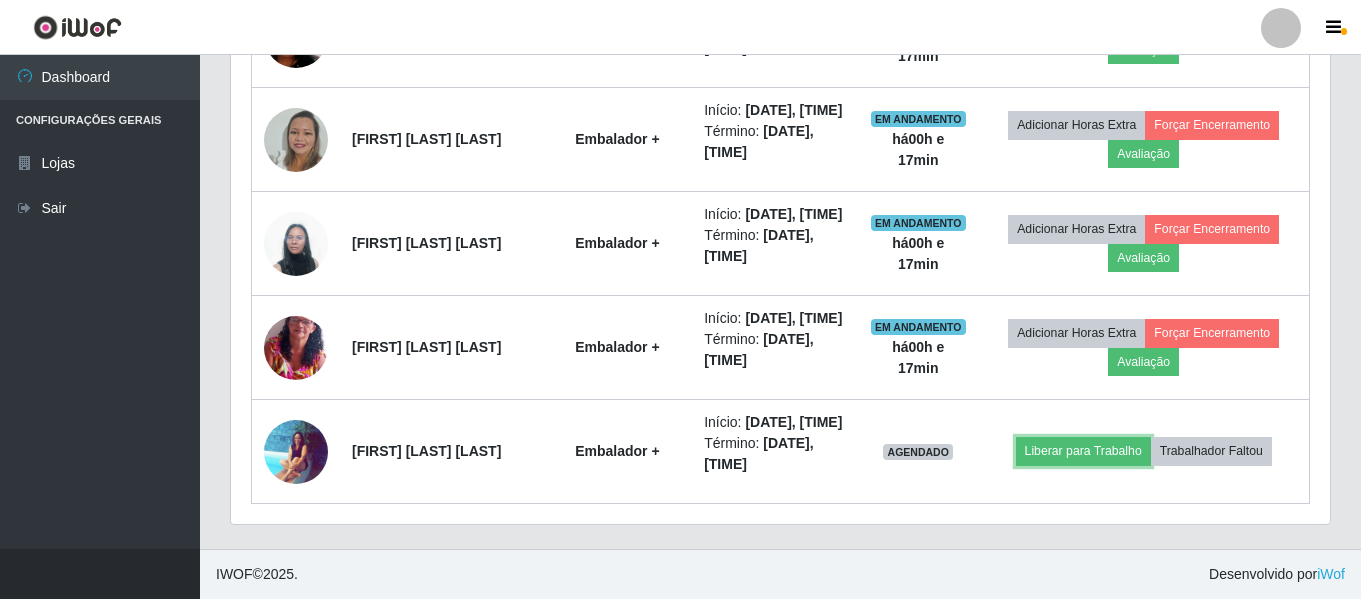 scroll, scrollTop: 999585, scrollLeft: 998901, axis: both 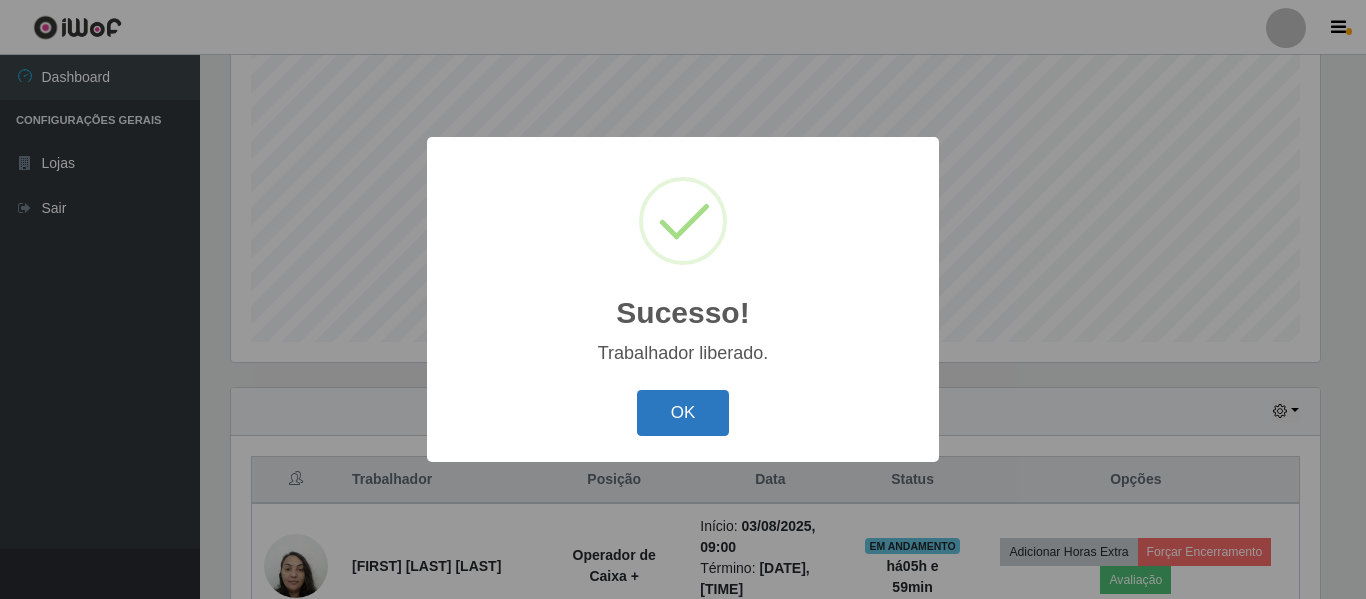 click on "OK" at bounding box center (683, 413) 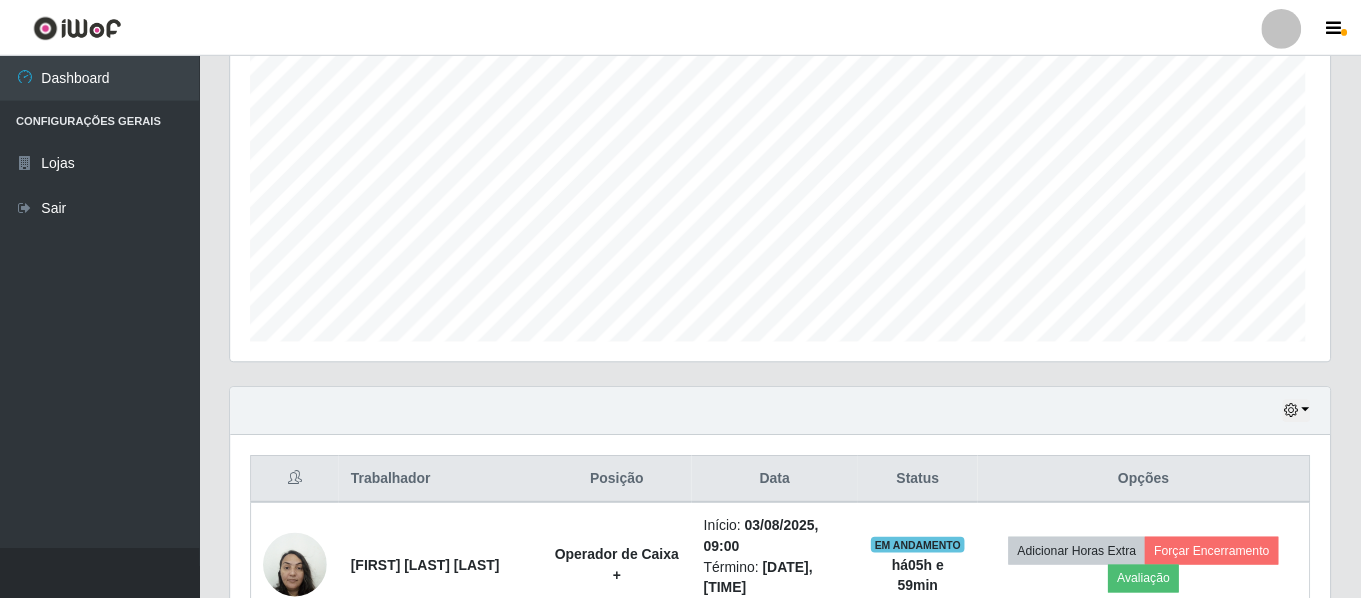 scroll, scrollTop: 999585, scrollLeft: 998901, axis: both 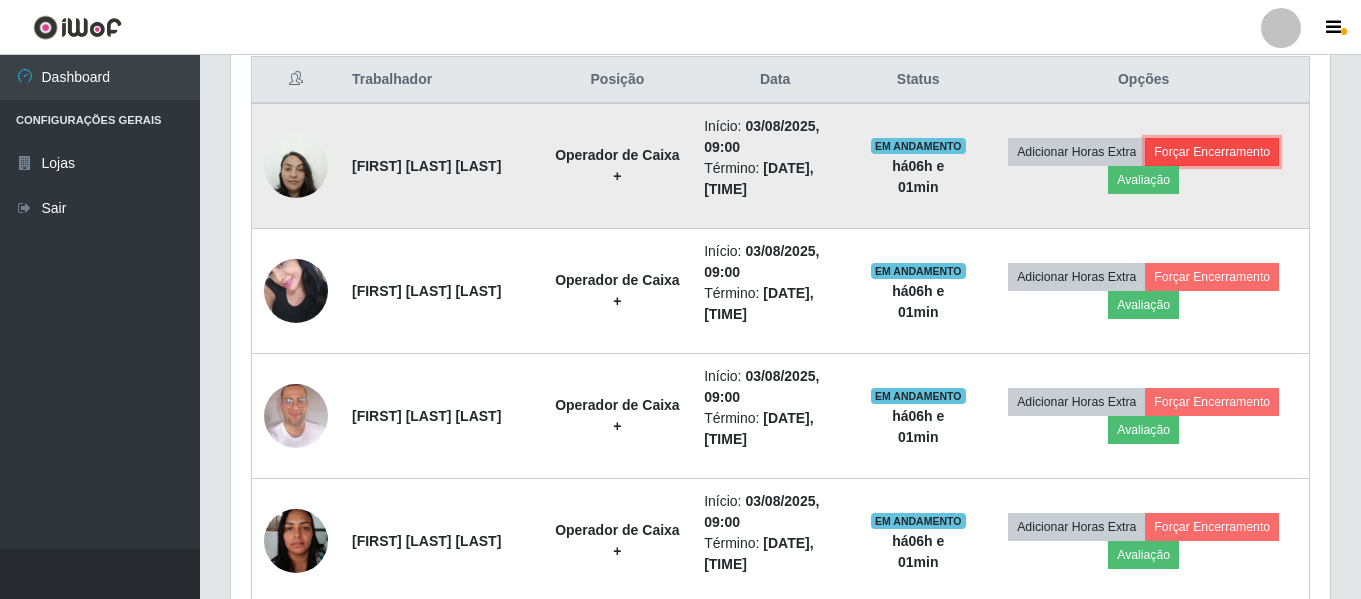 click on "Forçar Encerramento" at bounding box center [1212, 152] 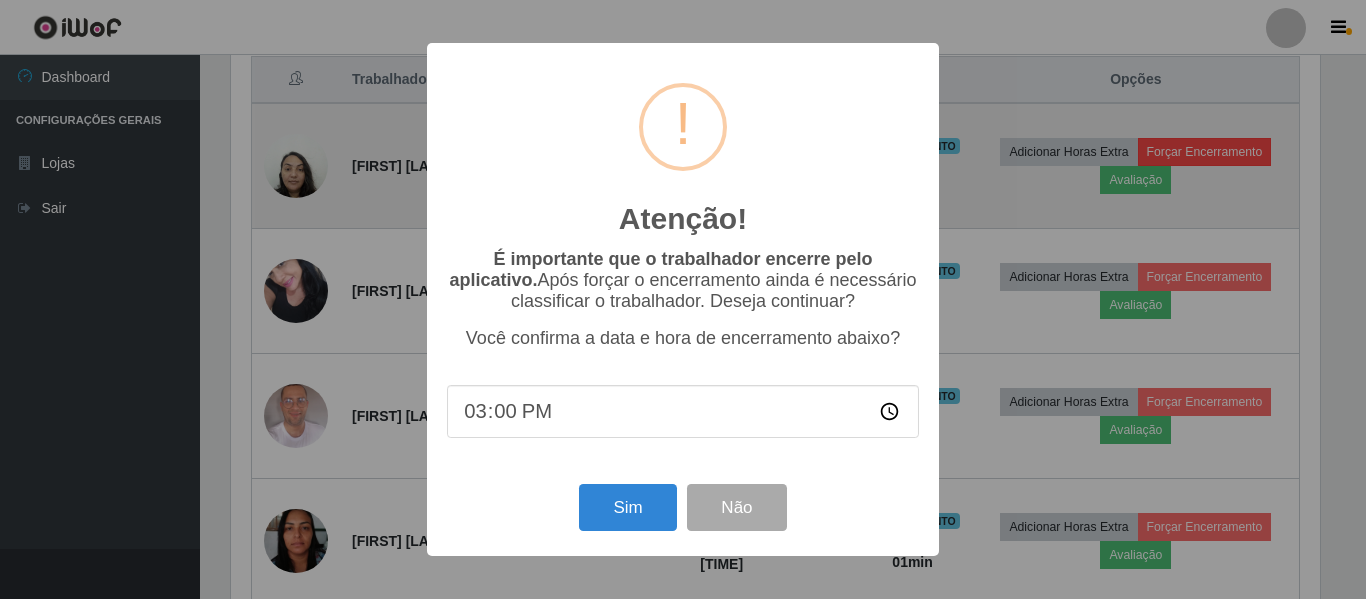 scroll, scrollTop: 999585, scrollLeft: 998911, axis: both 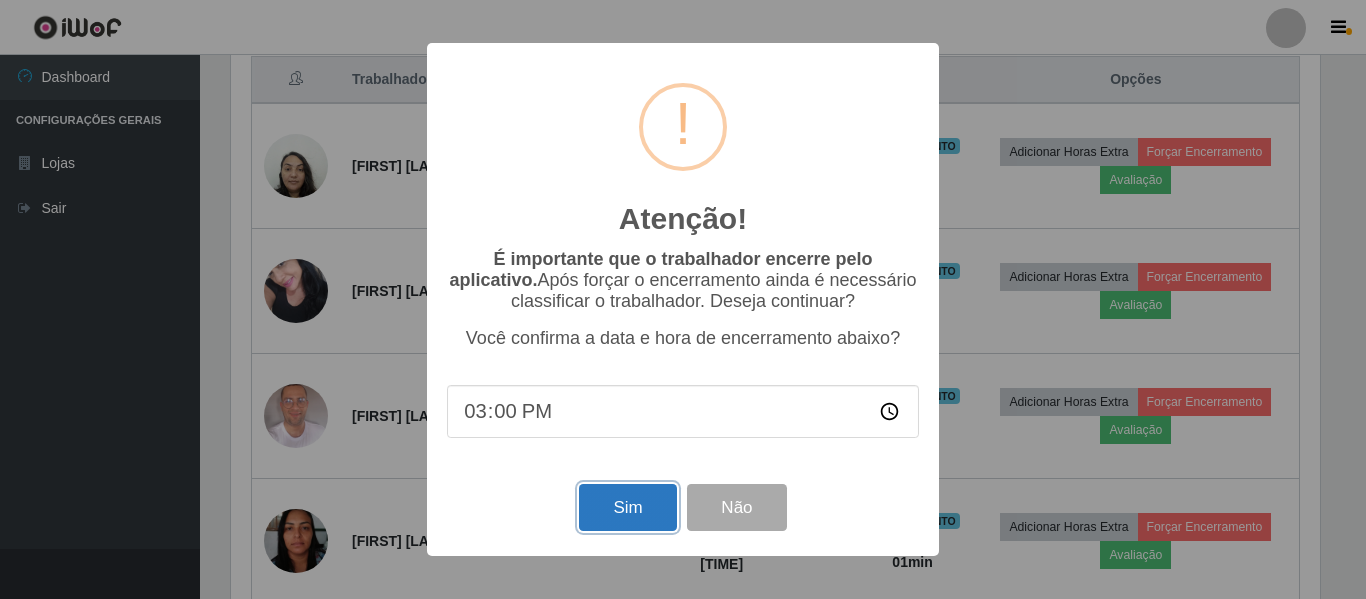 click on "Sim" at bounding box center [627, 507] 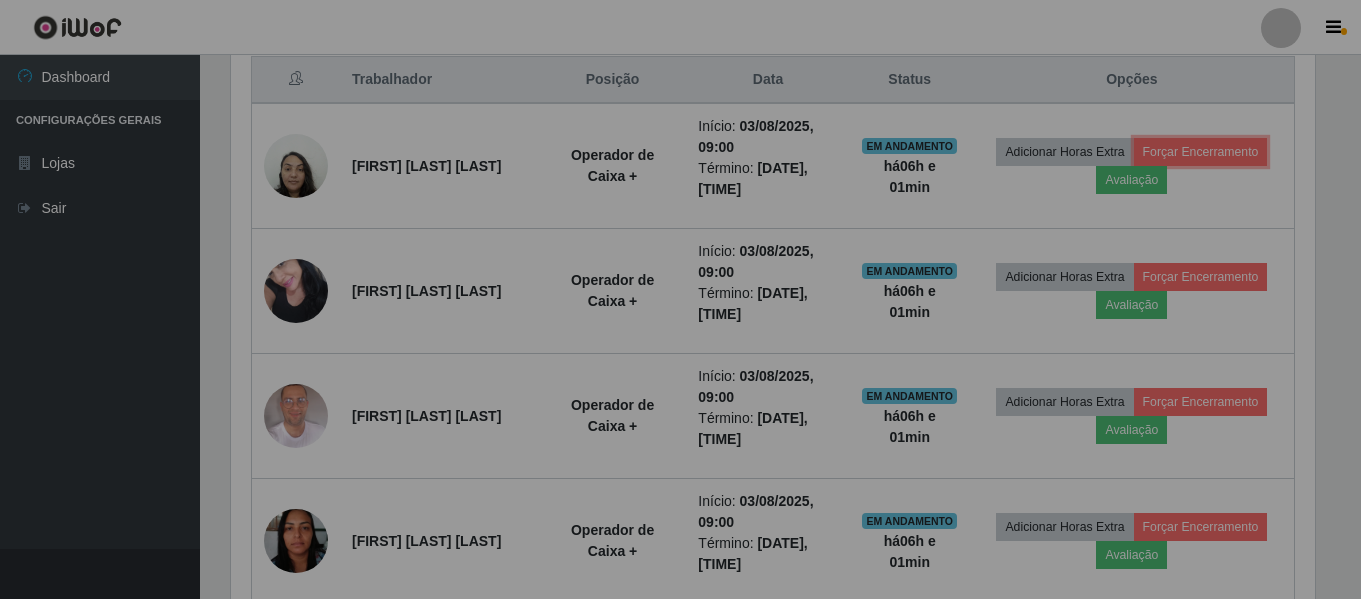scroll, scrollTop: 999585, scrollLeft: 998901, axis: both 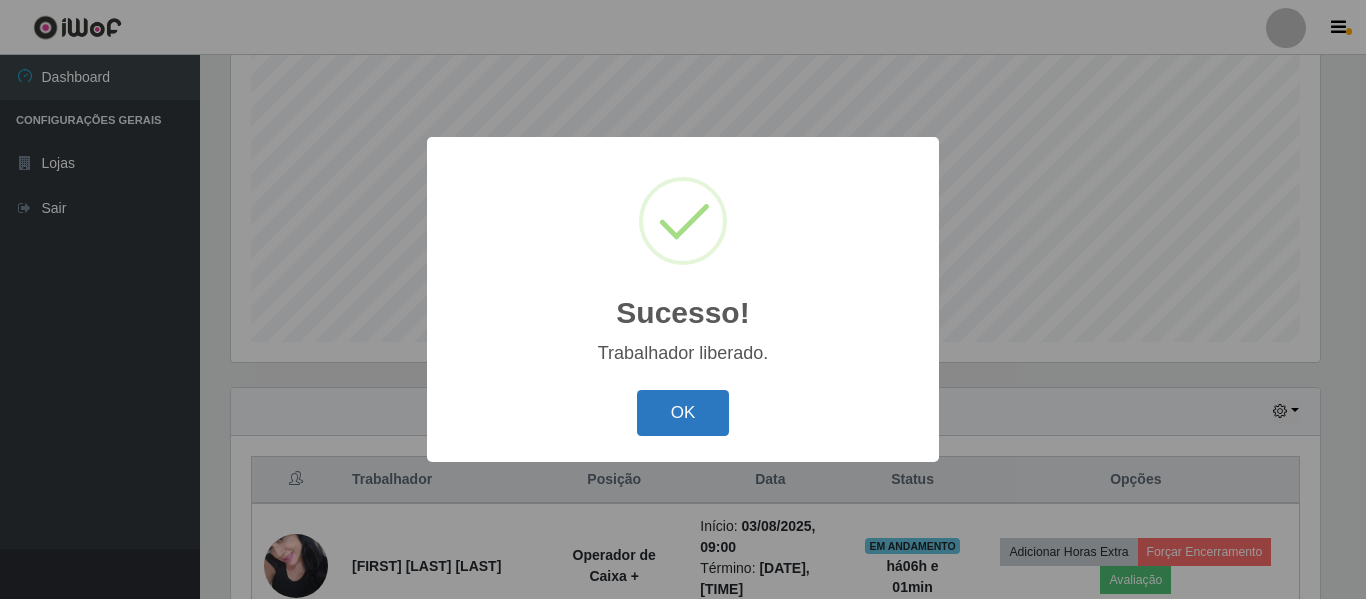 click on "OK" at bounding box center (683, 413) 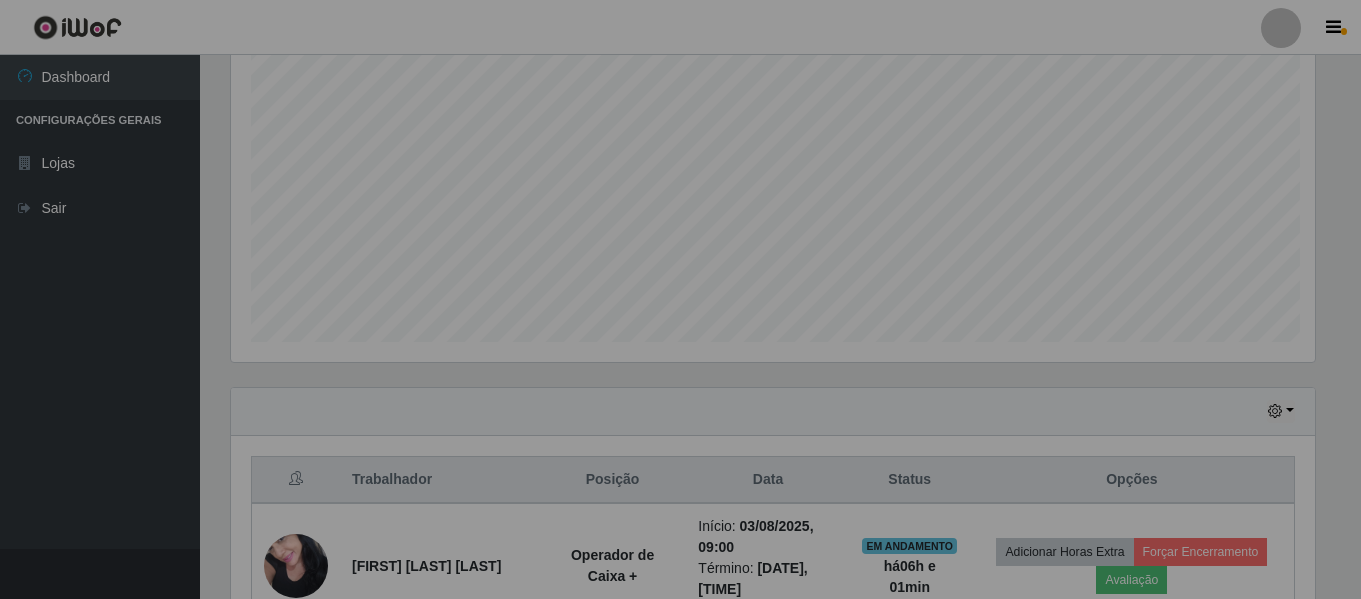 scroll, scrollTop: 999585, scrollLeft: 998901, axis: both 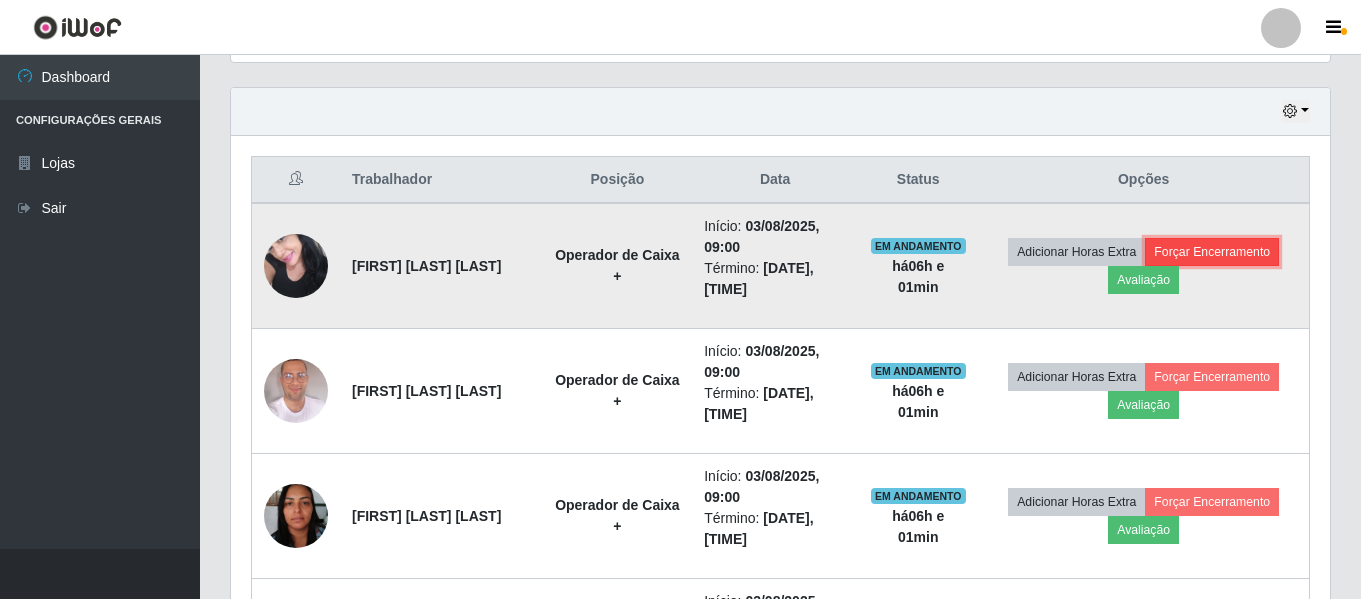 click on "Forçar Encerramento" at bounding box center [1212, 252] 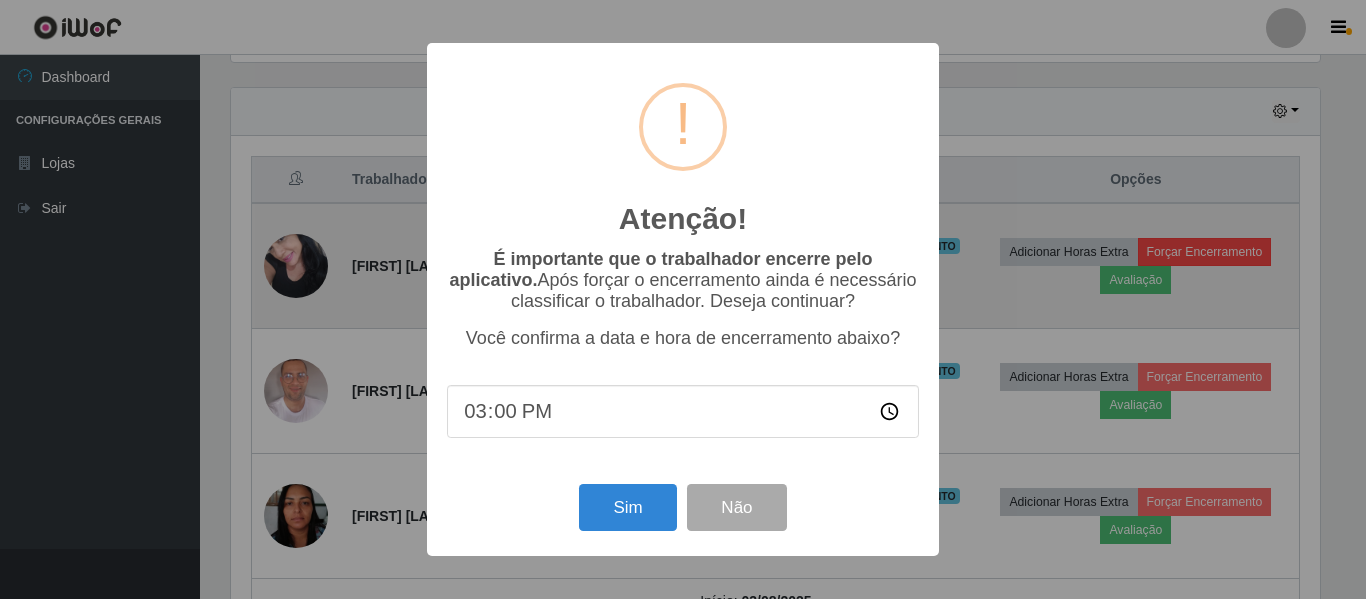 scroll, scrollTop: 999585, scrollLeft: 998911, axis: both 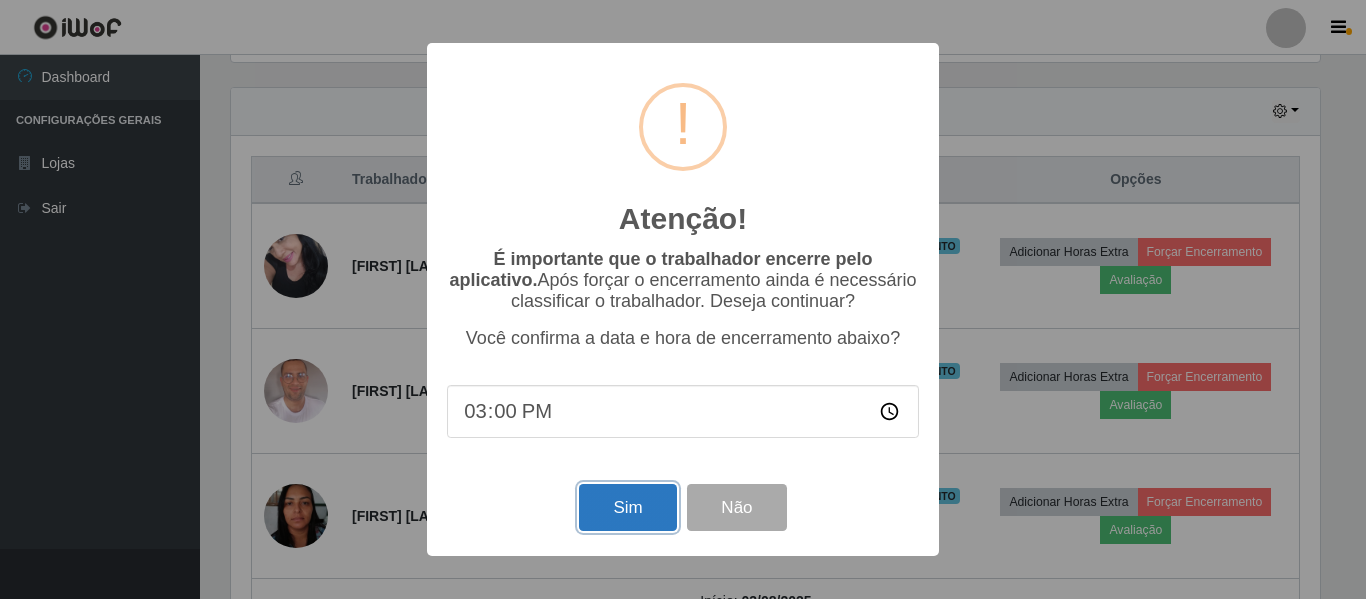click on "Sim" at bounding box center [627, 507] 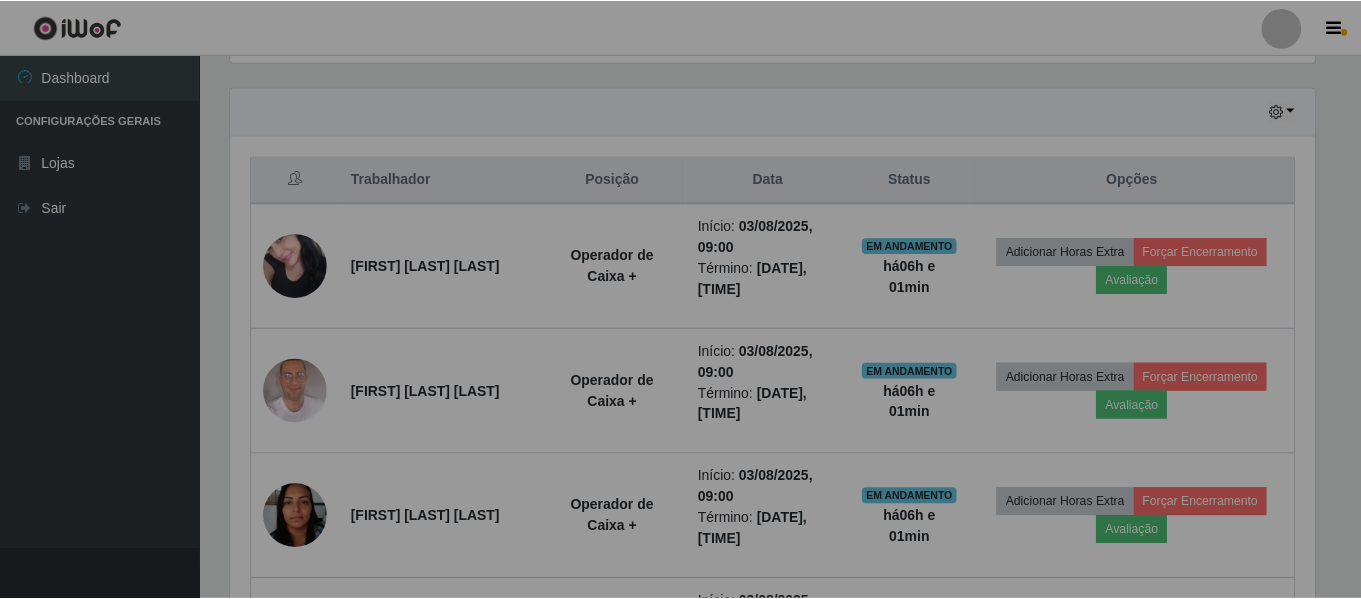 scroll, scrollTop: 999585, scrollLeft: 998901, axis: both 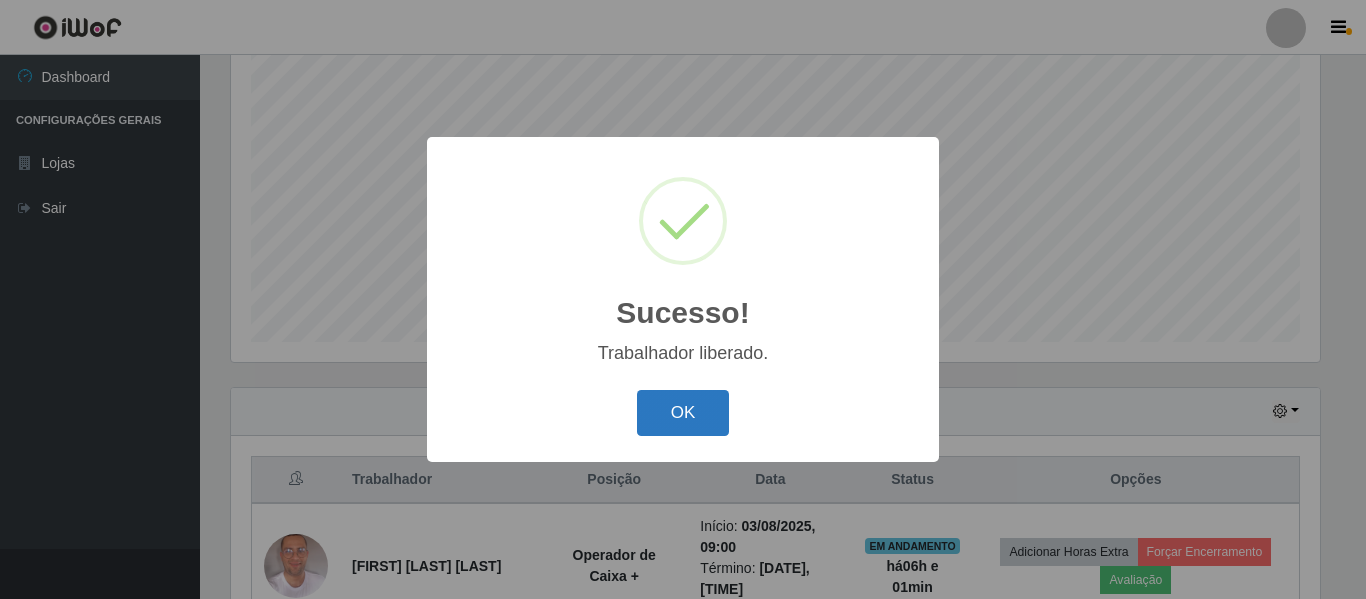click on "OK" at bounding box center (683, 413) 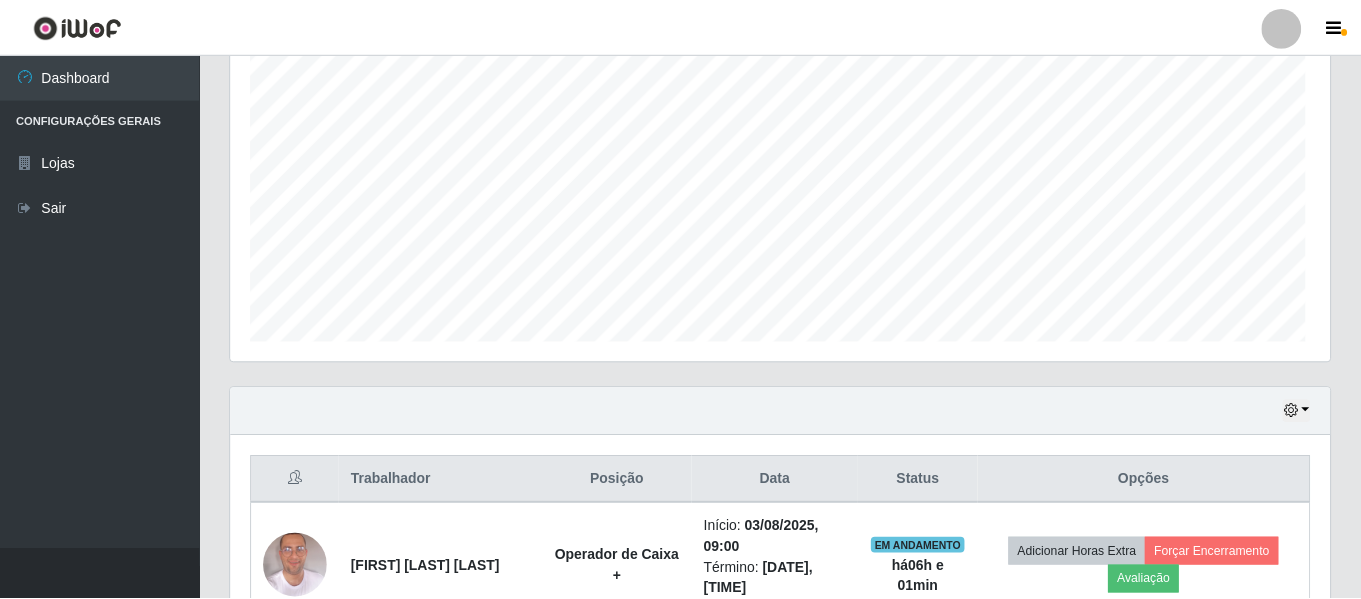 scroll, scrollTop: 999585, scrollLeft: 998901, axis: both 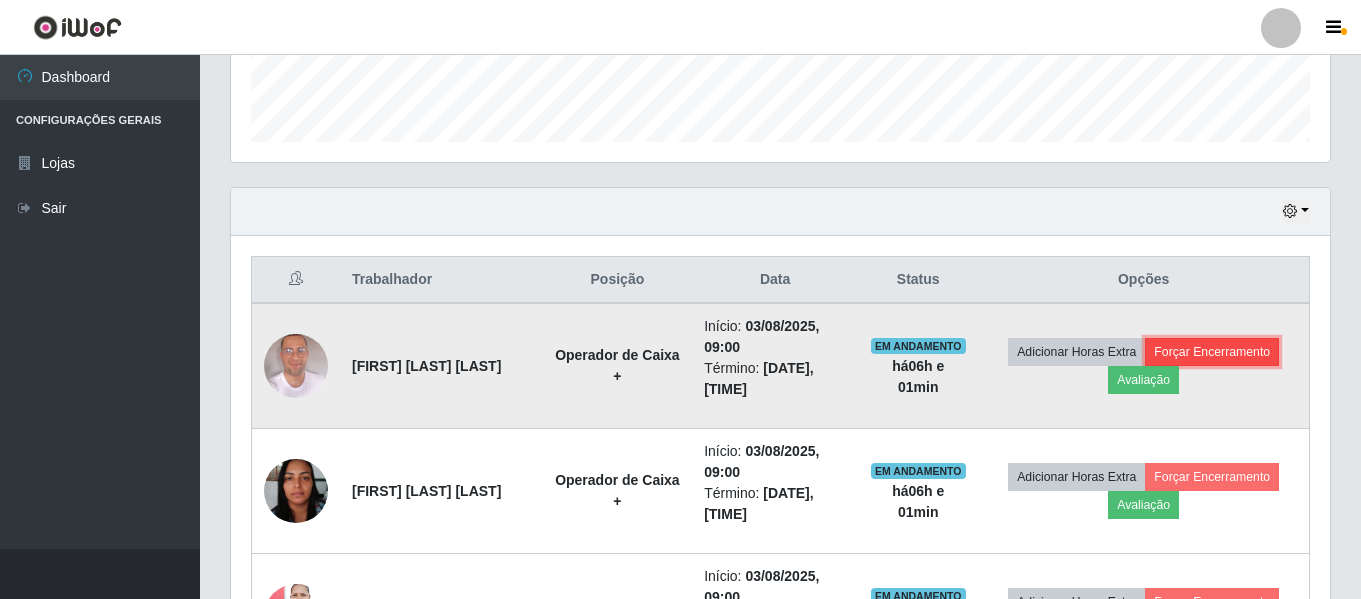 click on "Forçar Encerramento" at bounding box center [1212, 352] 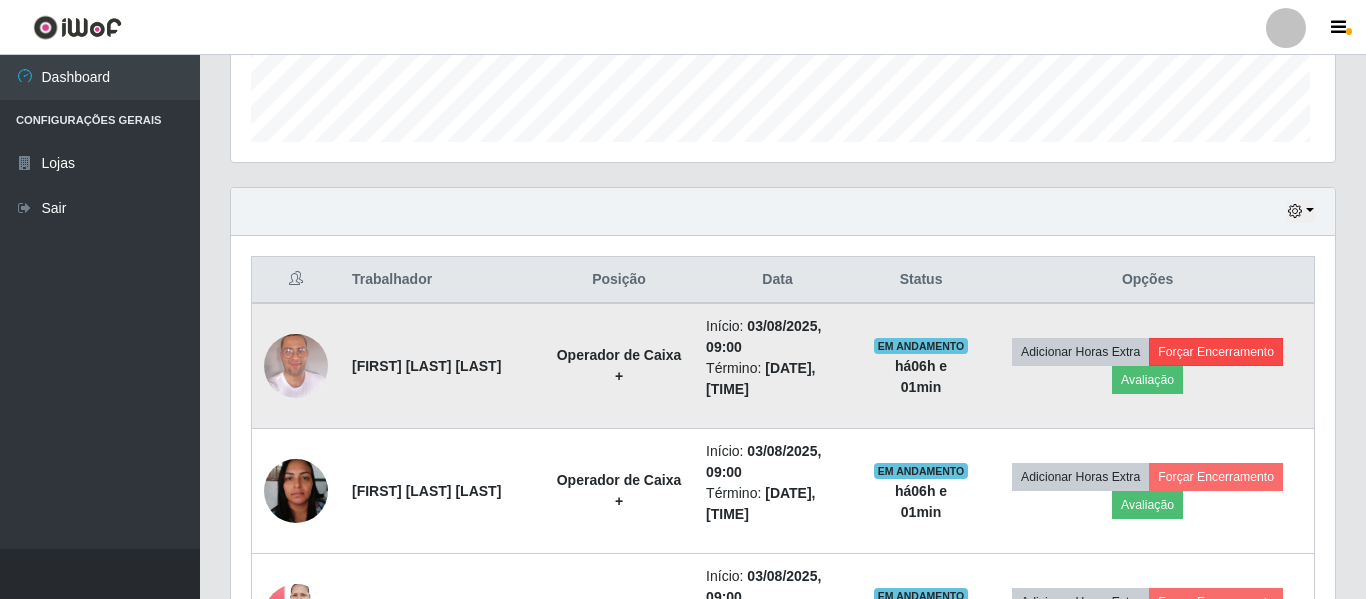 scroll, scrollTop: 999585, scrollLeft: 998911, axis: both 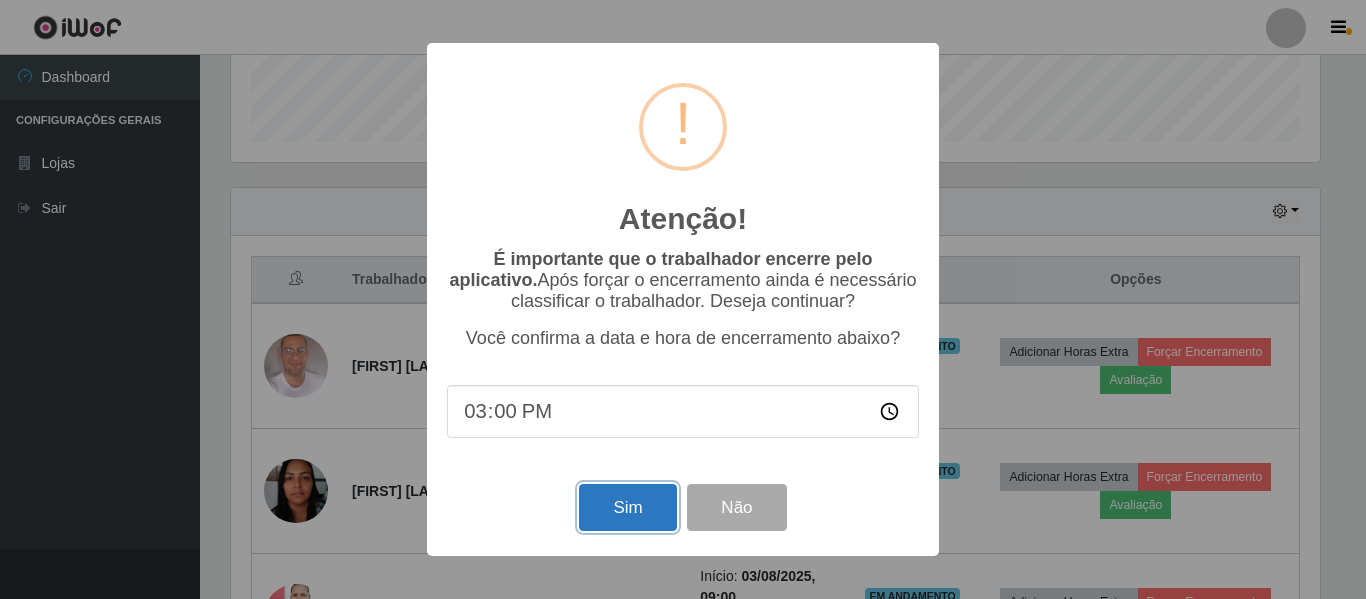 click on "Sim" at bounding box center (627, 507) 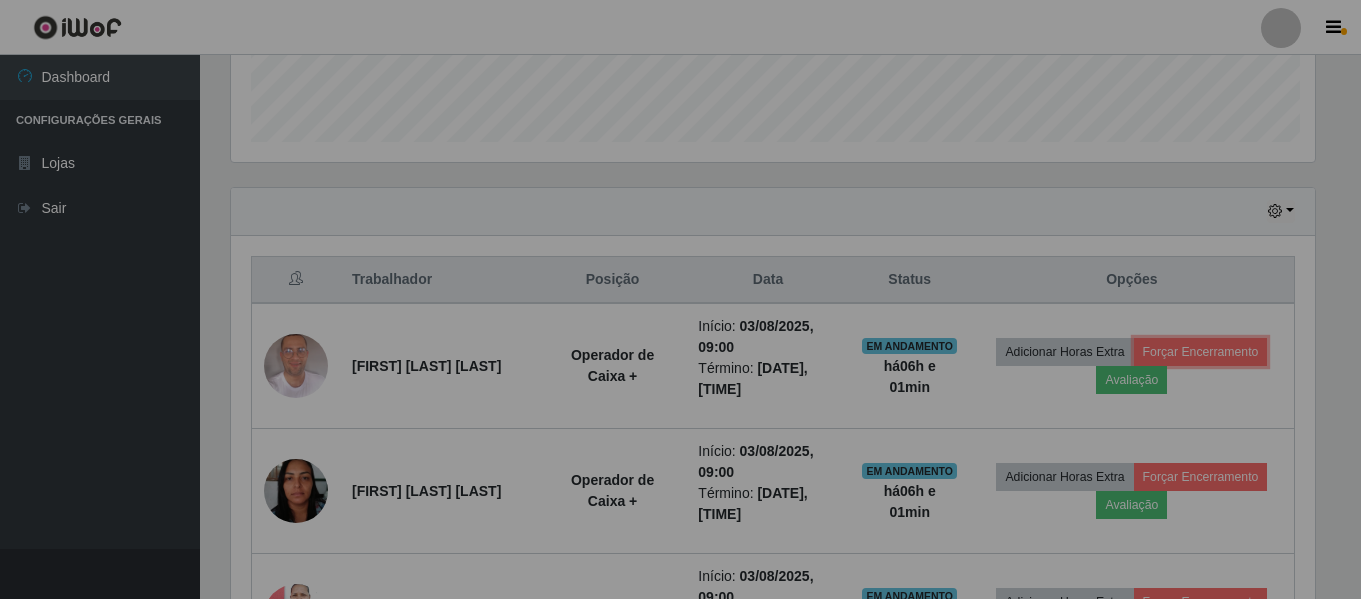scroll, scrollTop: 999585, scrollLeft: 998901, axis: both 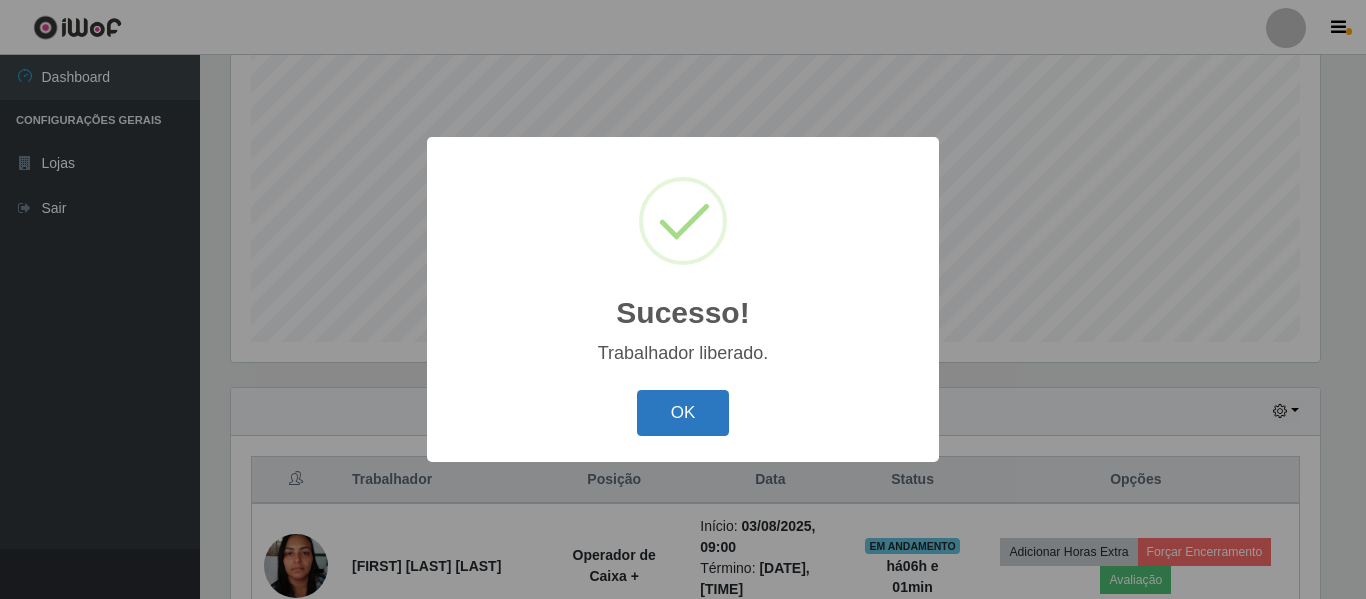 click on "OK" at bounding box center (683, 413) 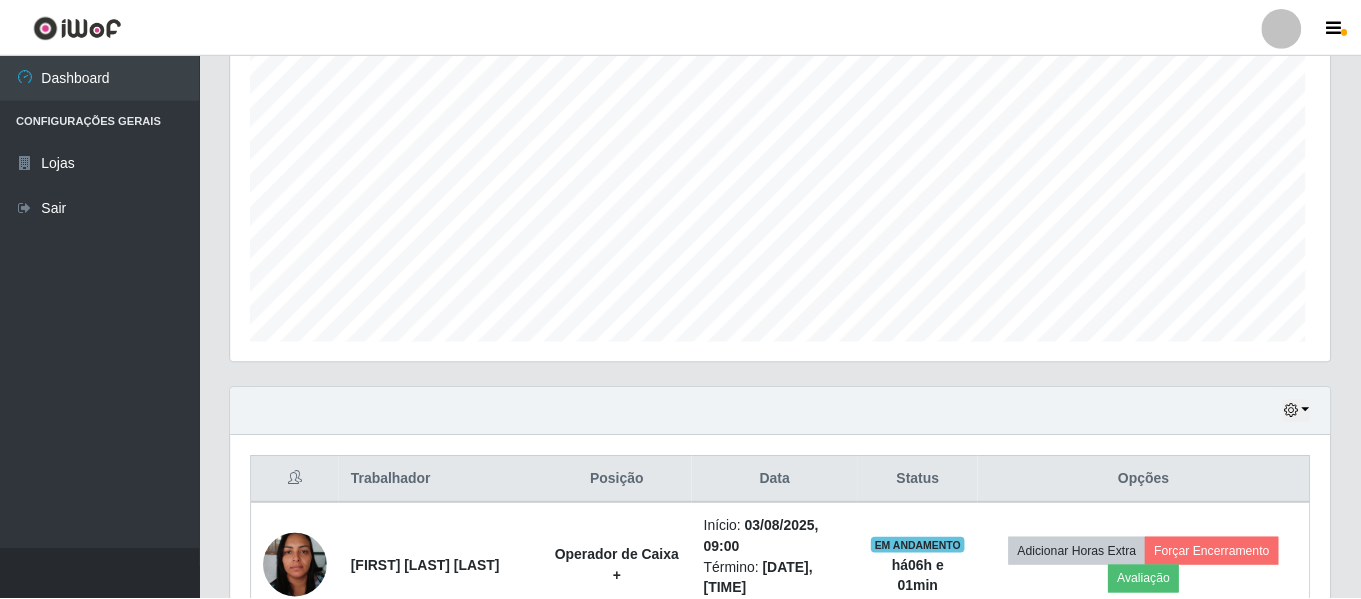 scroll, scrollTop: 999585, scrollLeft: 998901, axis: both 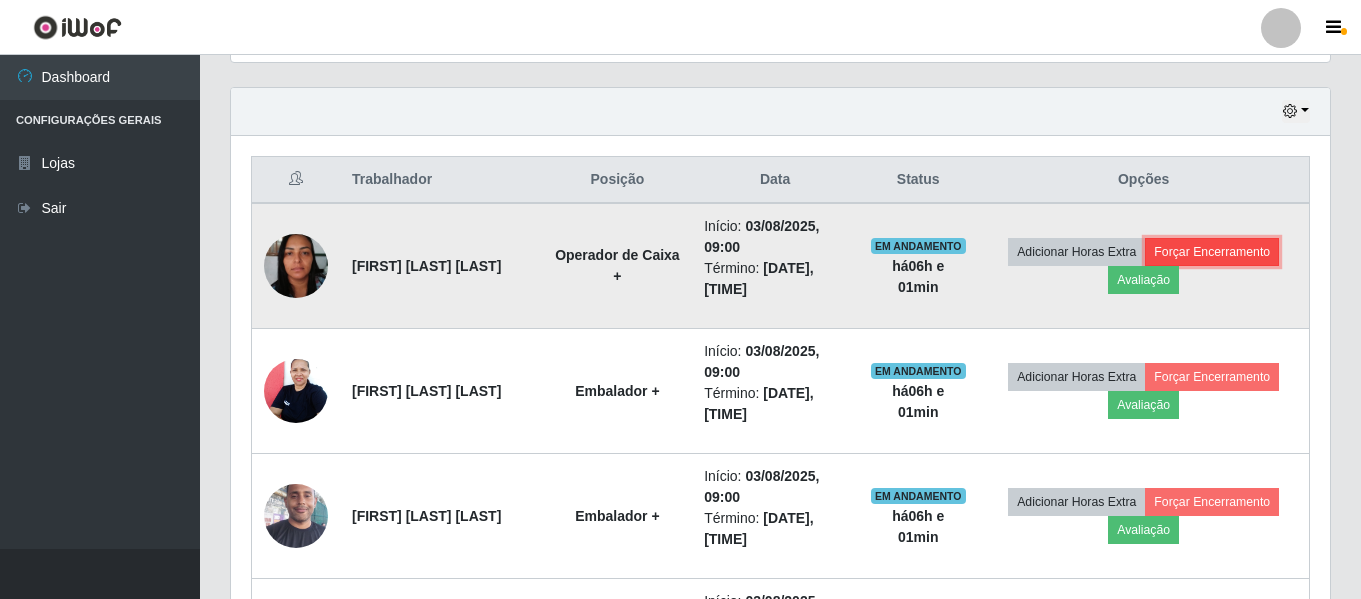click on "Forçar Encerramento" at bounding box center (1212, 252) 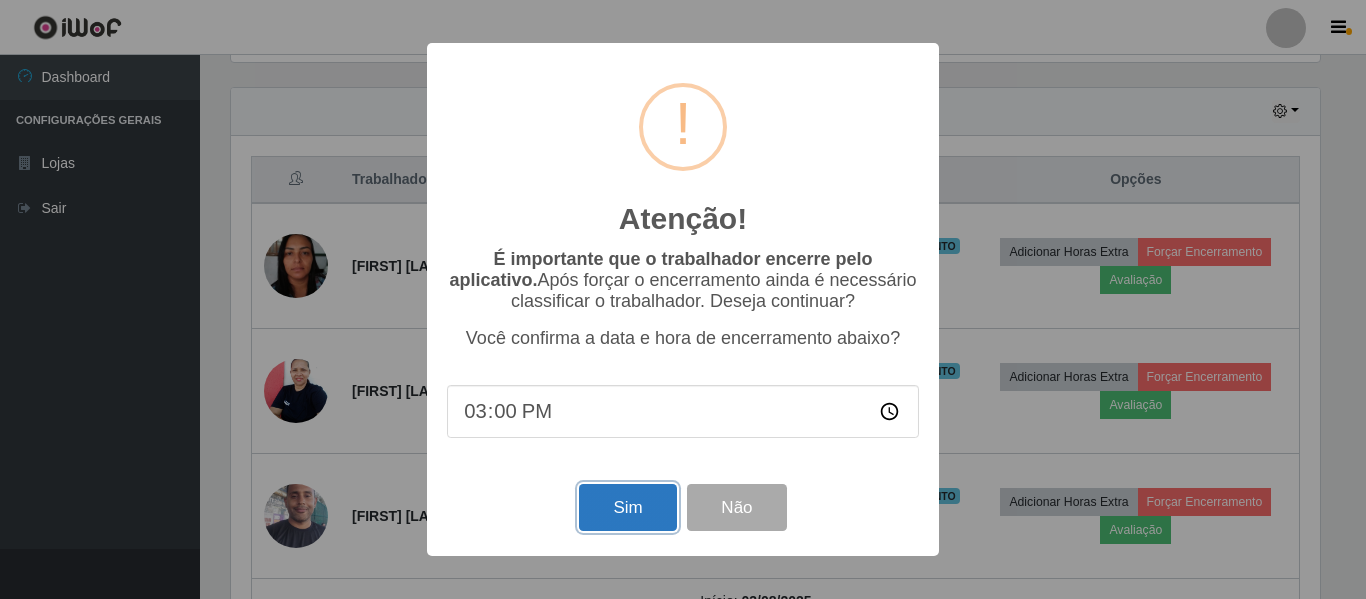 click on "Sim" at bounding box center [627, 507] 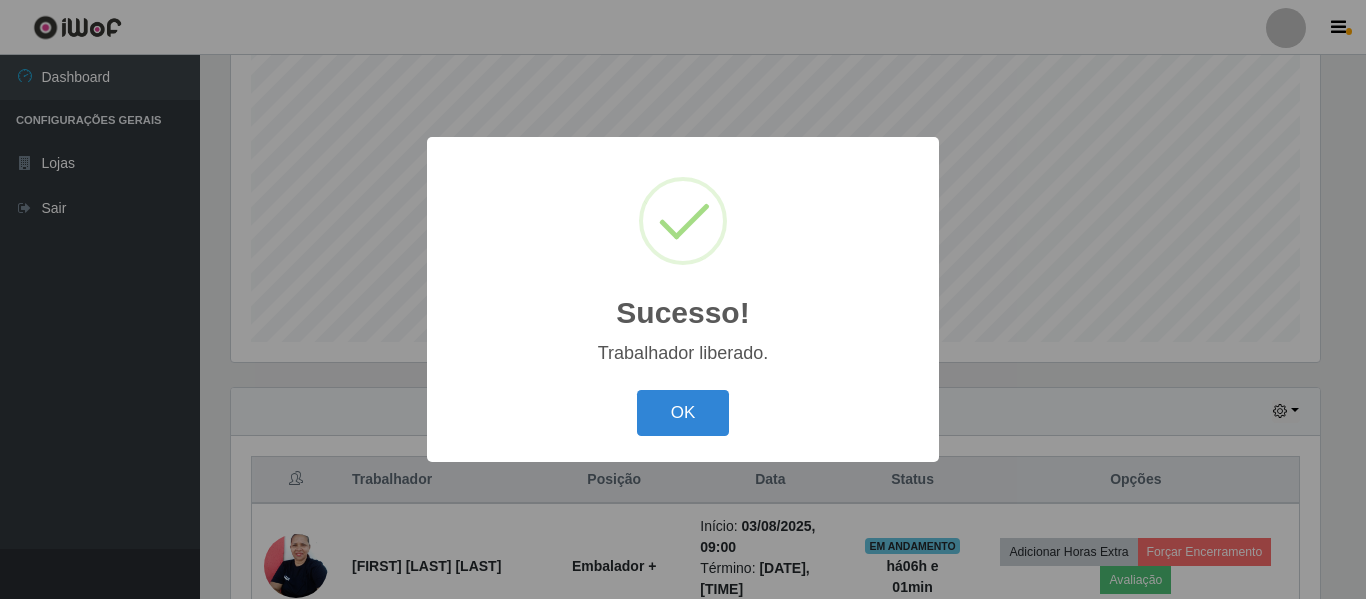 click on "OK Cancel" at bounding box center (683, 412) 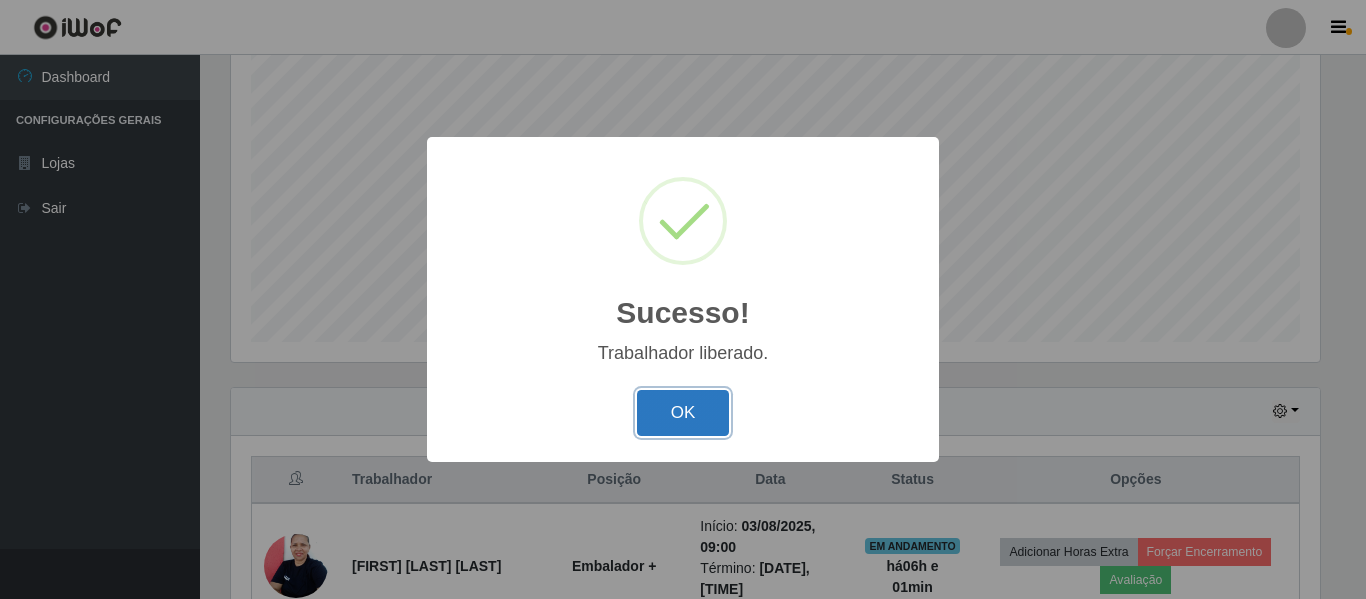 click on "OK" at bounding box center [683, 413] 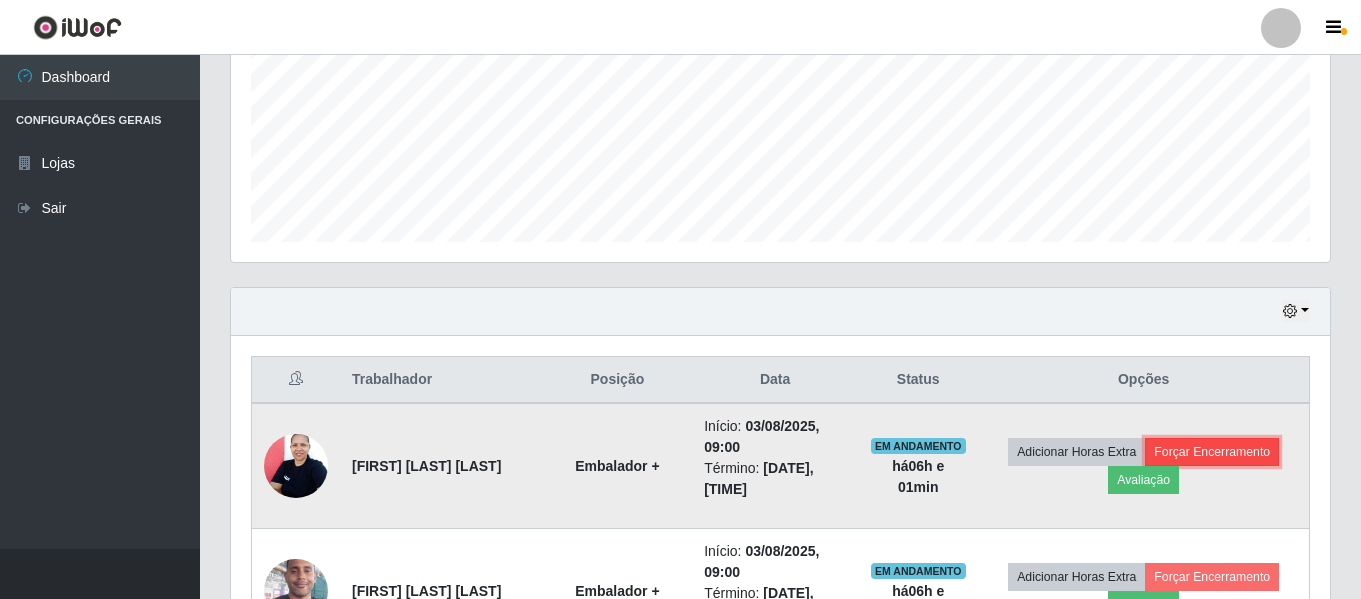click on "Forçar Encerramento" at bounding box center (1212, 452) 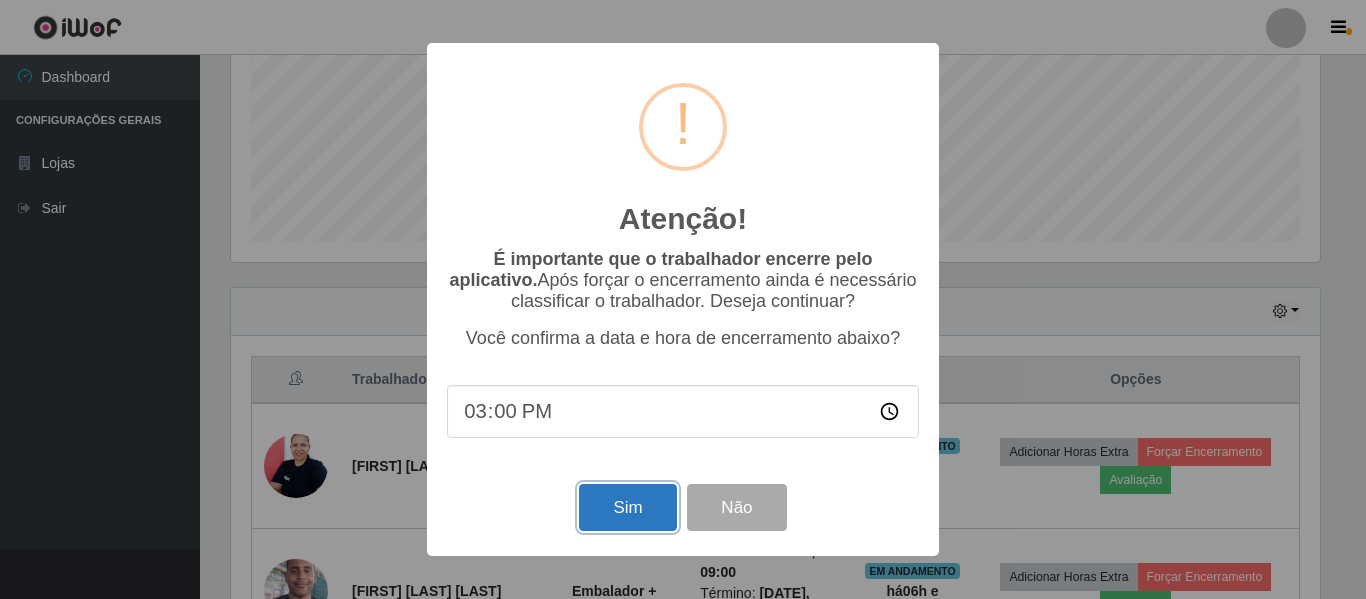 click on "Sim" at bounding box center [627, 507] 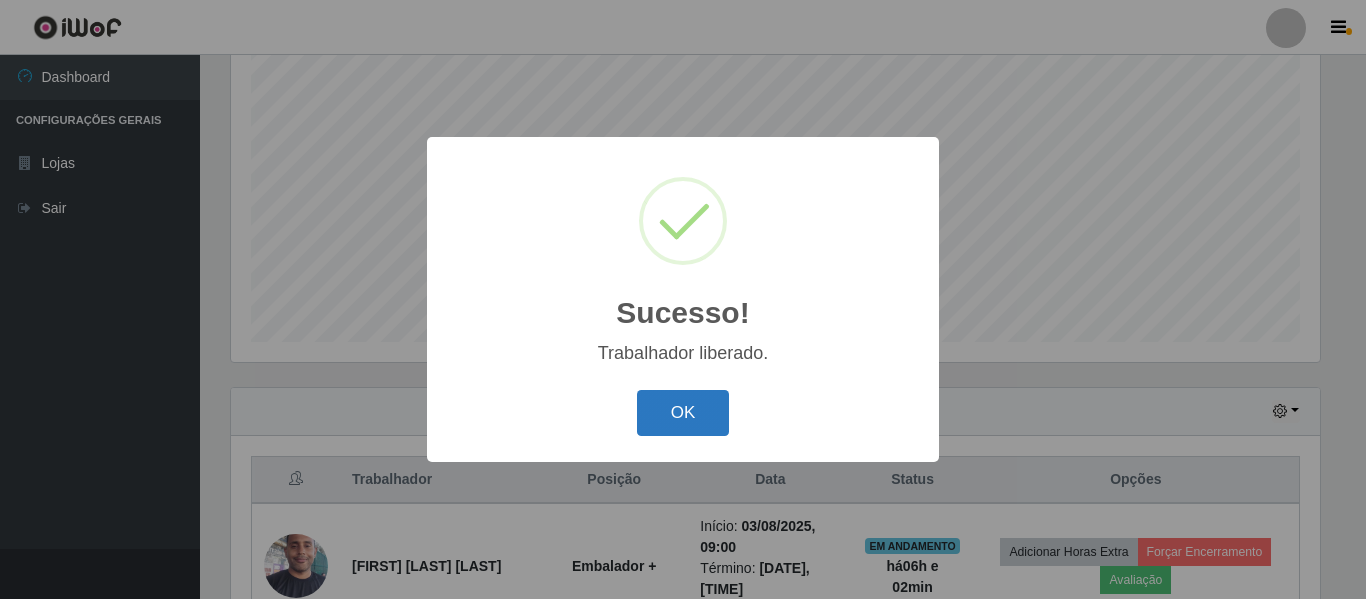 click on "OK" at bounding box center [683, 413] 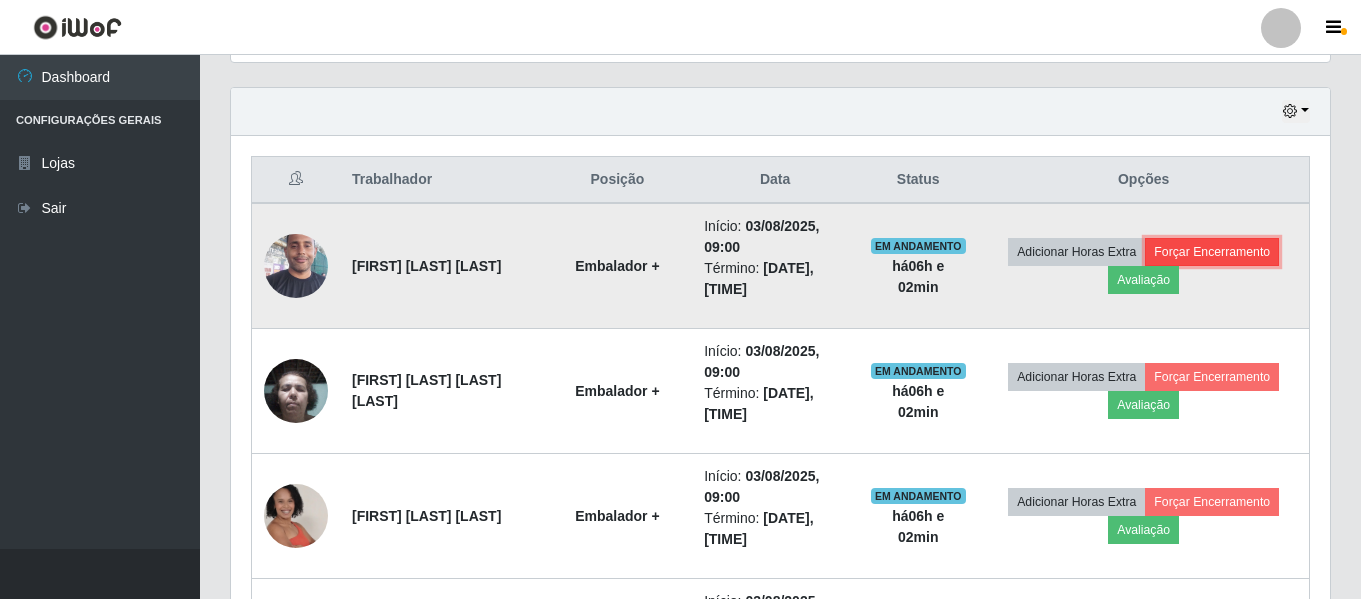 click on "Forçar Encerramento" at bounding box center (1212, 252) 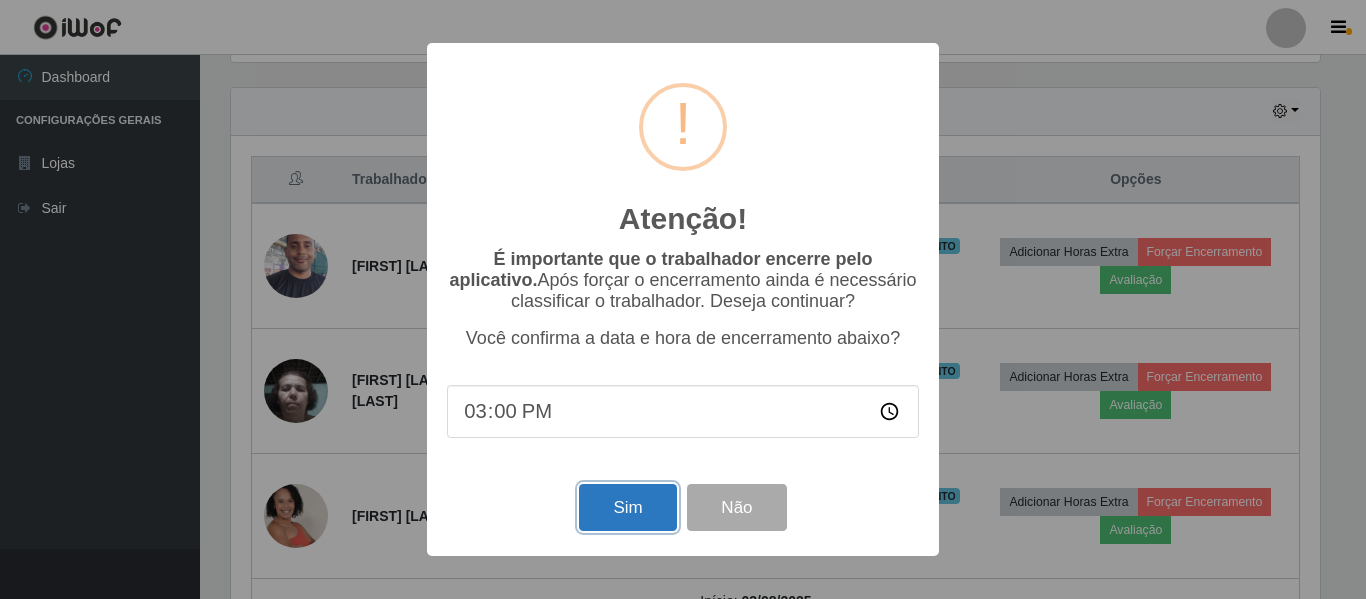 click on "Sim" at bounding box center (627, 507) 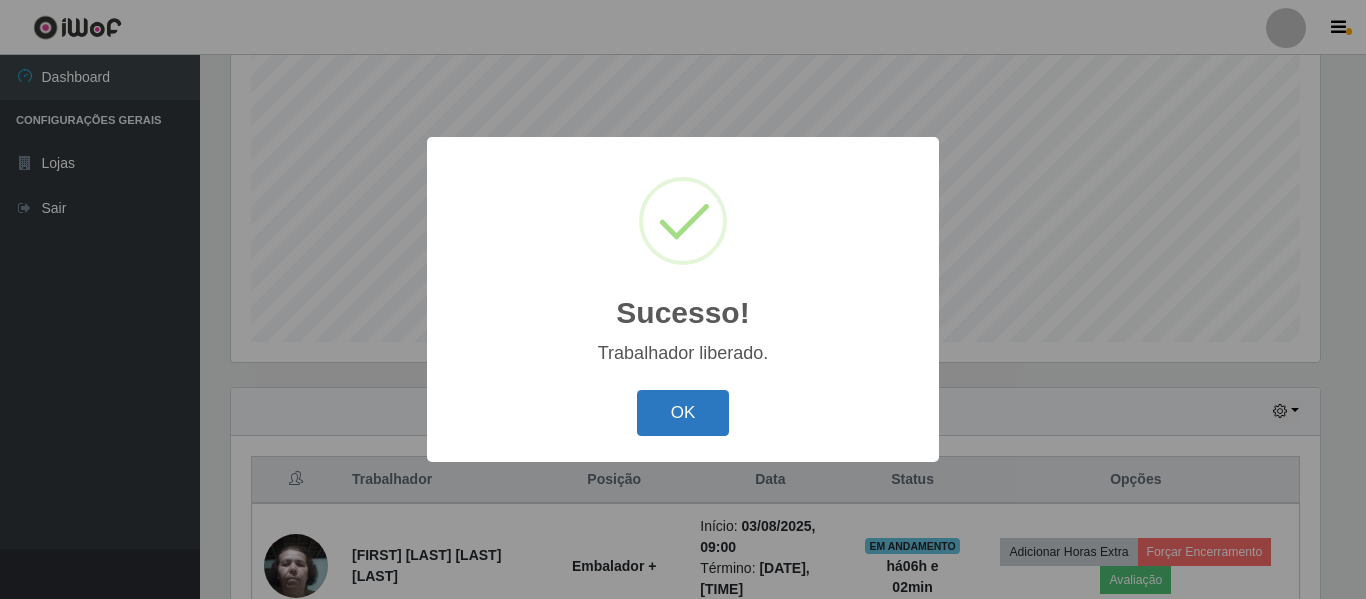 click on "OK" at bounding box center (683, 413) 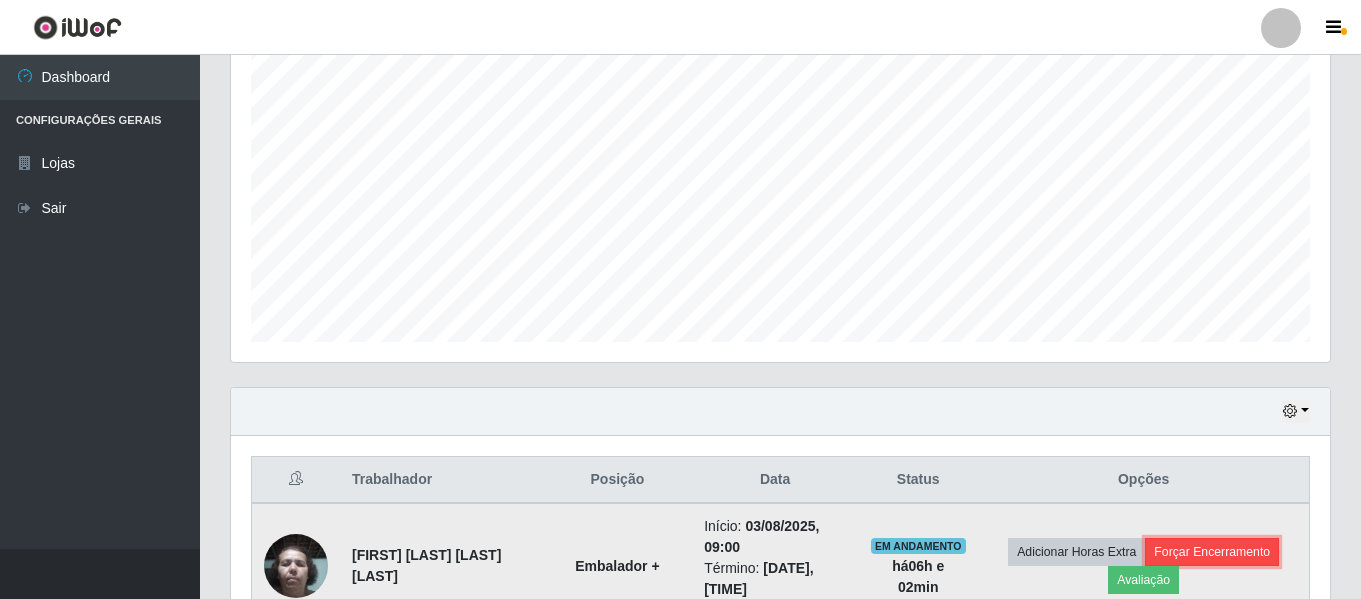 click on "Forçar Encerramento" at bounding box center (1212, 552) 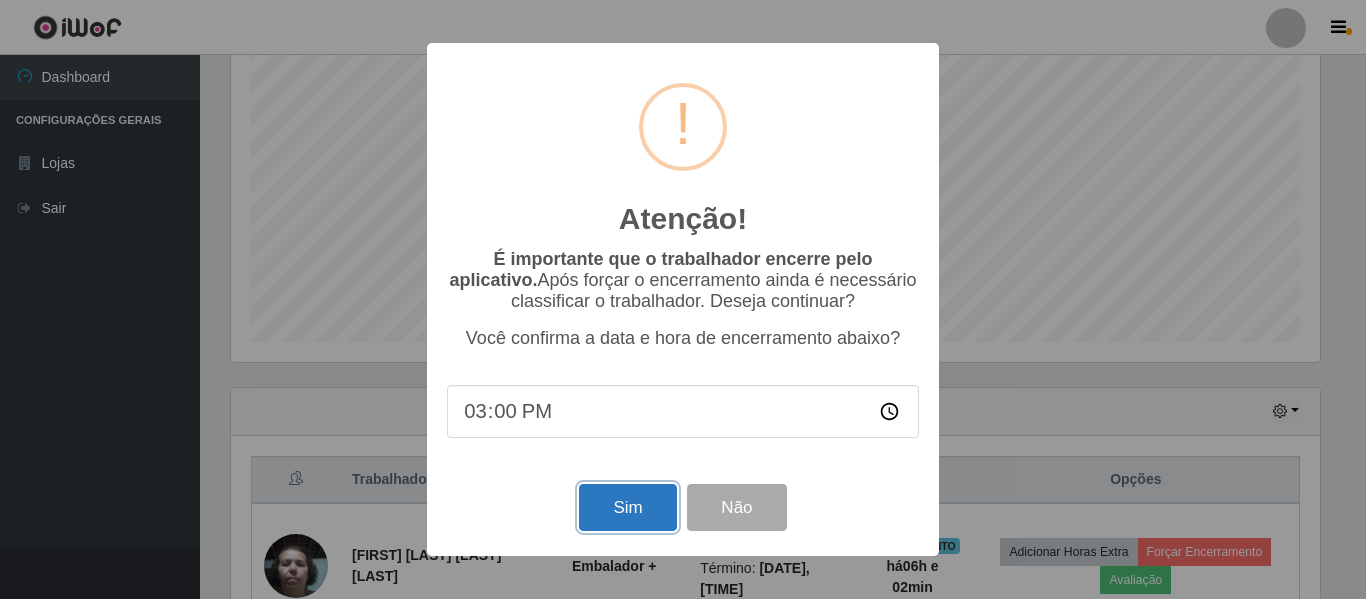 click on "Sim" at bounding box center (627, 507) 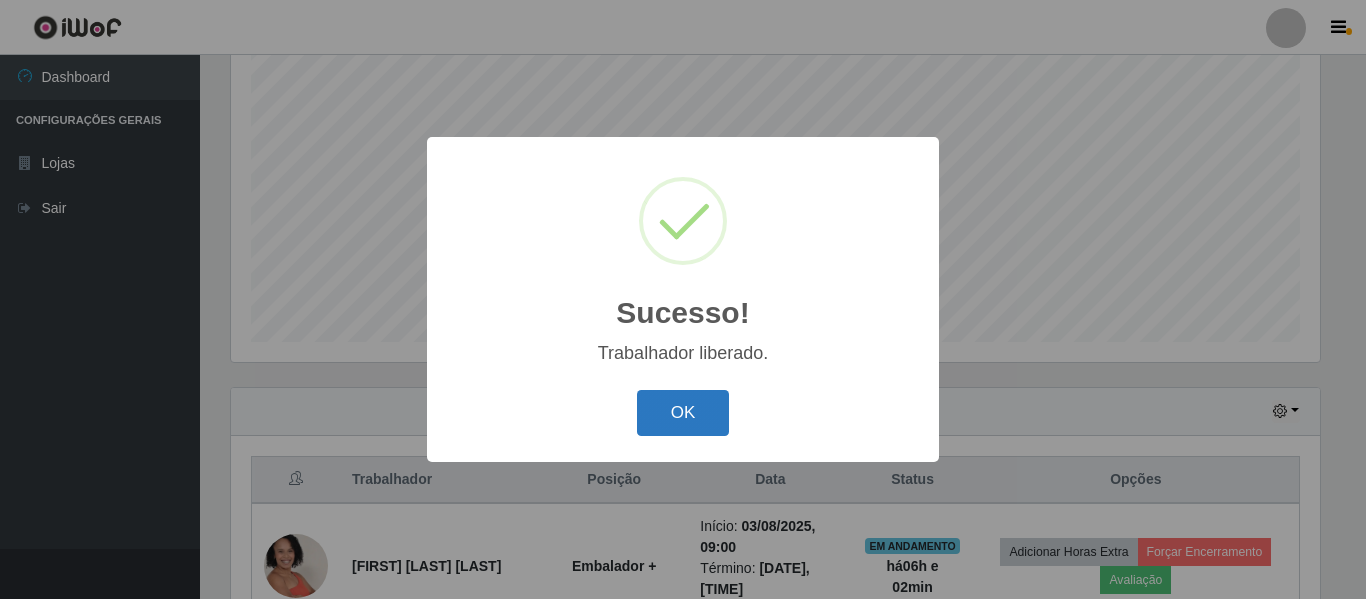click on "OK" at bounding box center [683, 413] 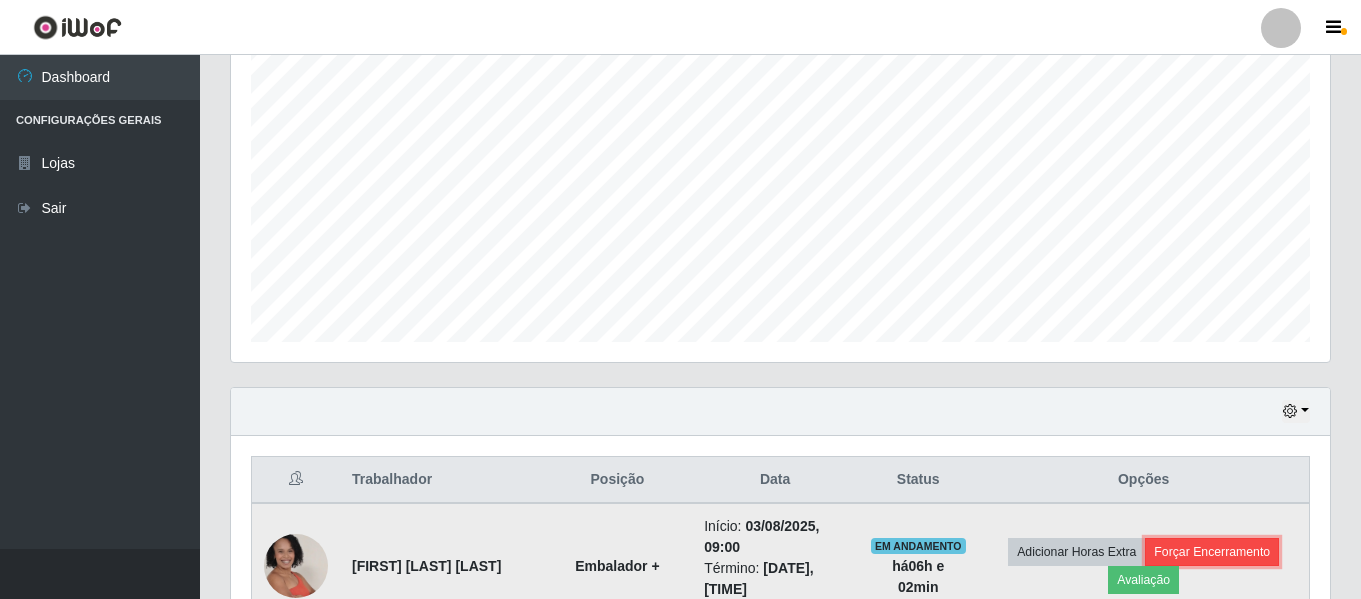 click on "Forçar Encerramento" at bounding box center (1212, 552) 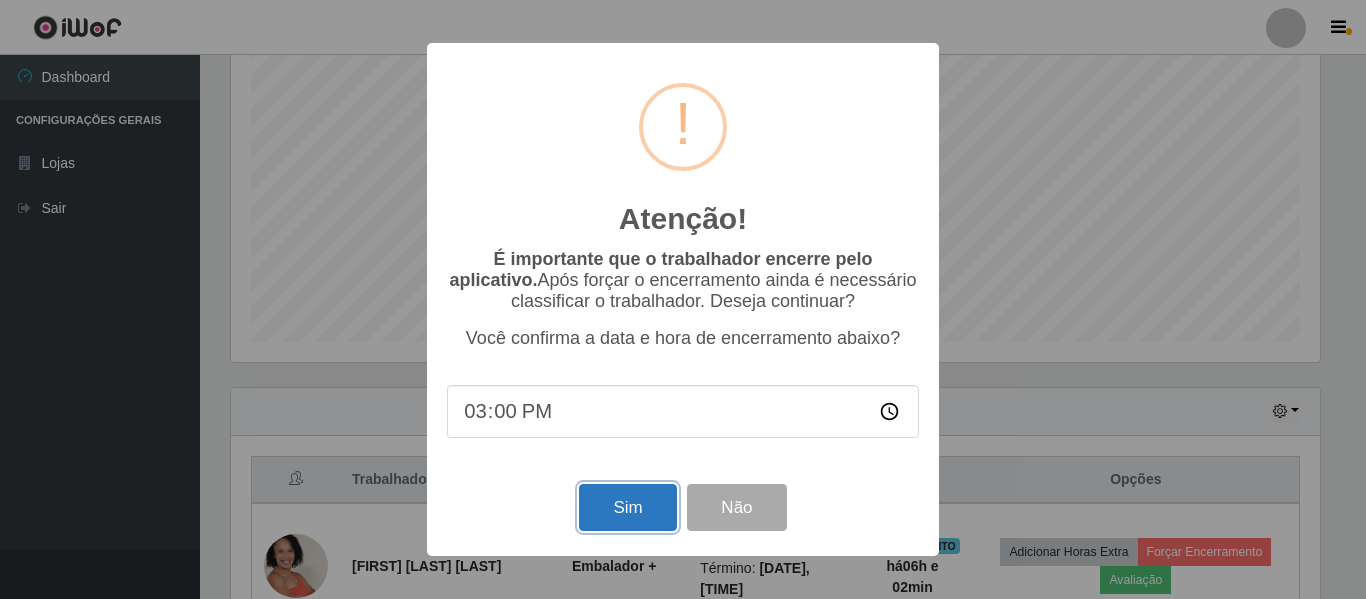 click on "Sim" at bounding box center (627, 507) 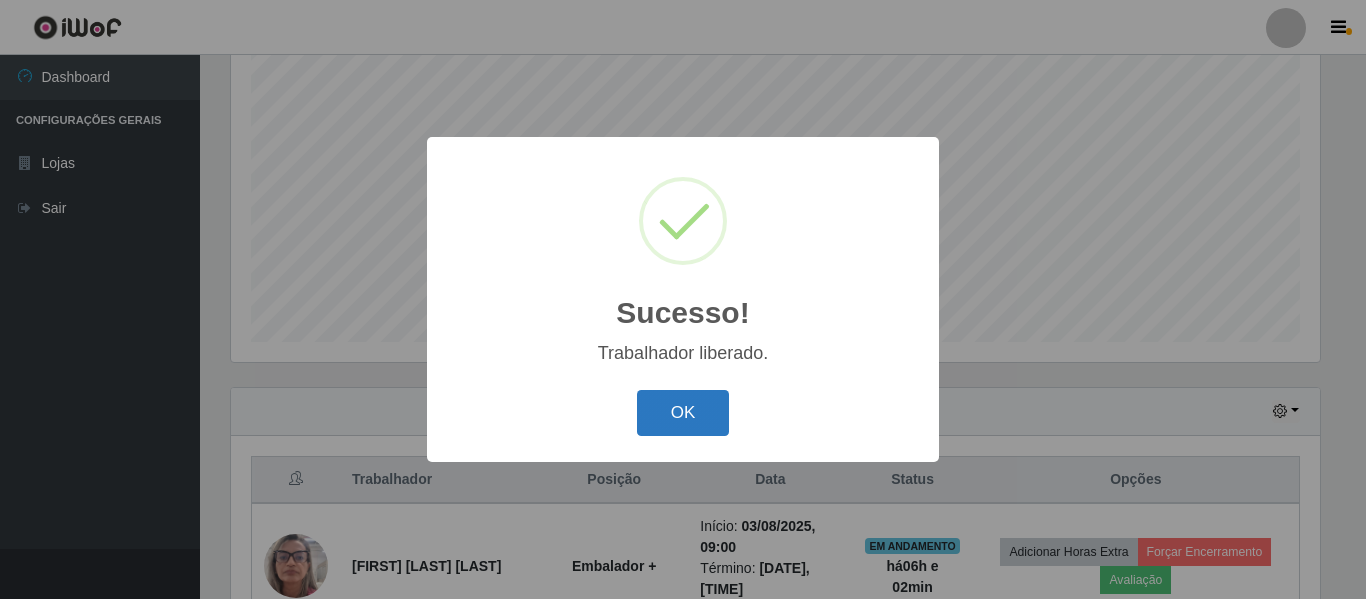 click on "OK" at bounding box center [683, 413] 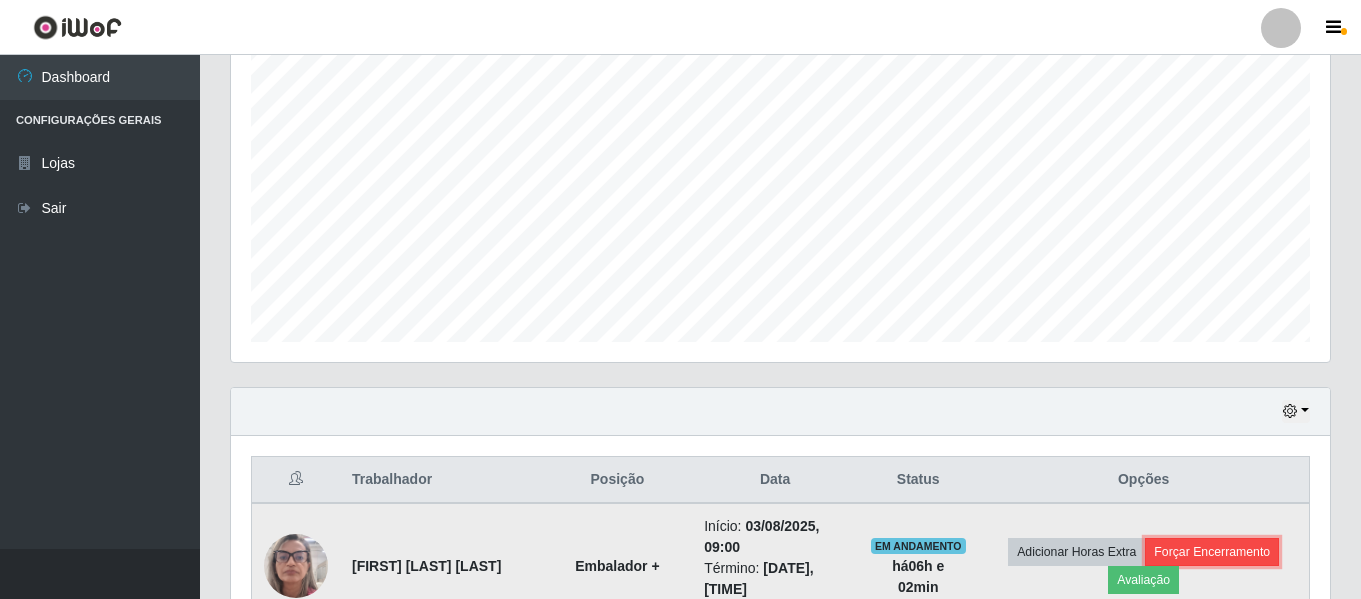 click on "Forçar Encerramento" at bounding box center [1212, 552] 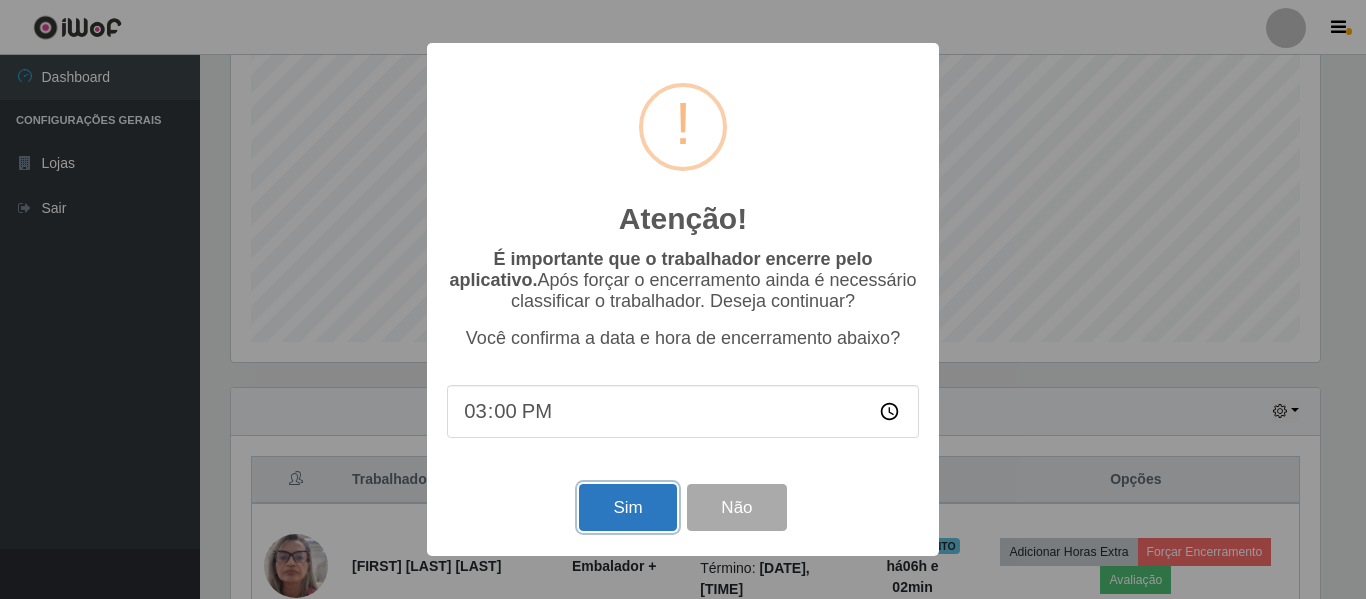 click on "Sim" at bounding box center (627, 507) 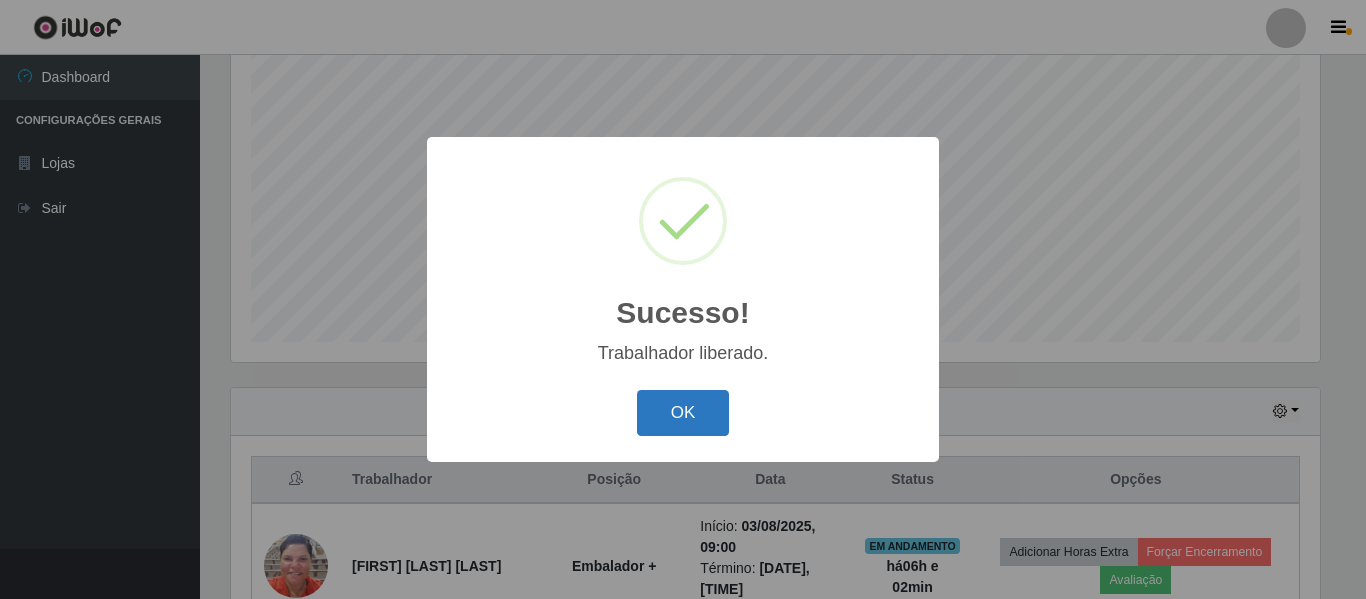 click on "OK" at bounding box center [683, 413] 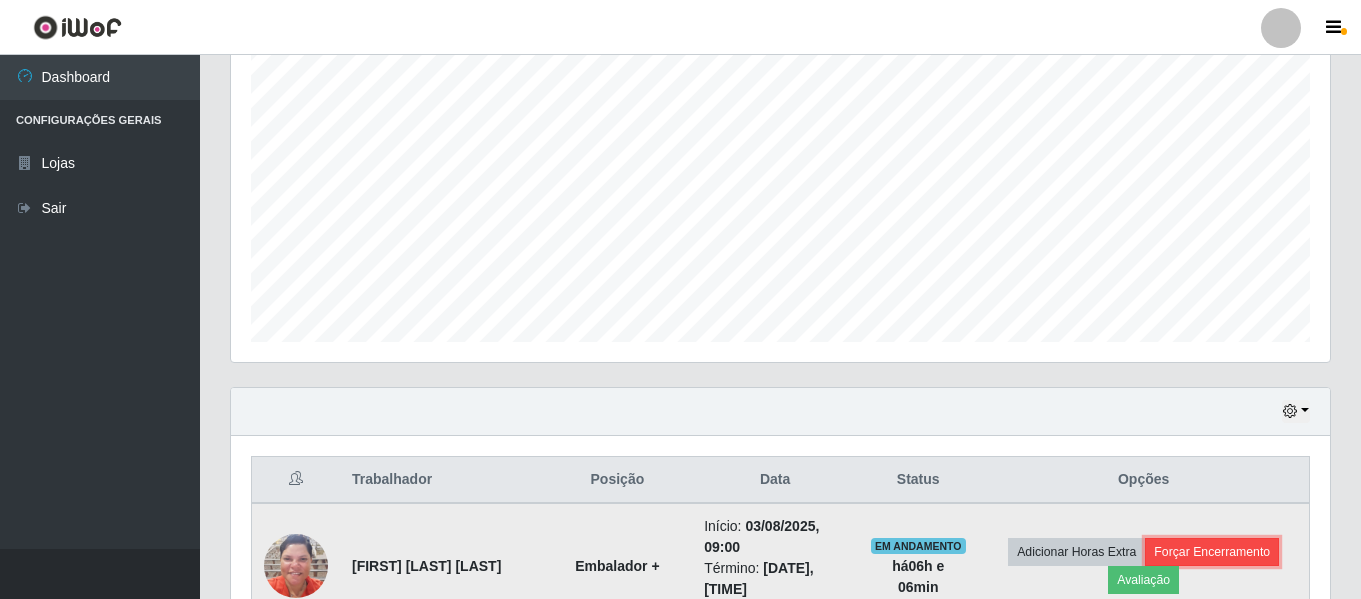 click on "Forçar Encerramento" at bounding box center [1212, 552] 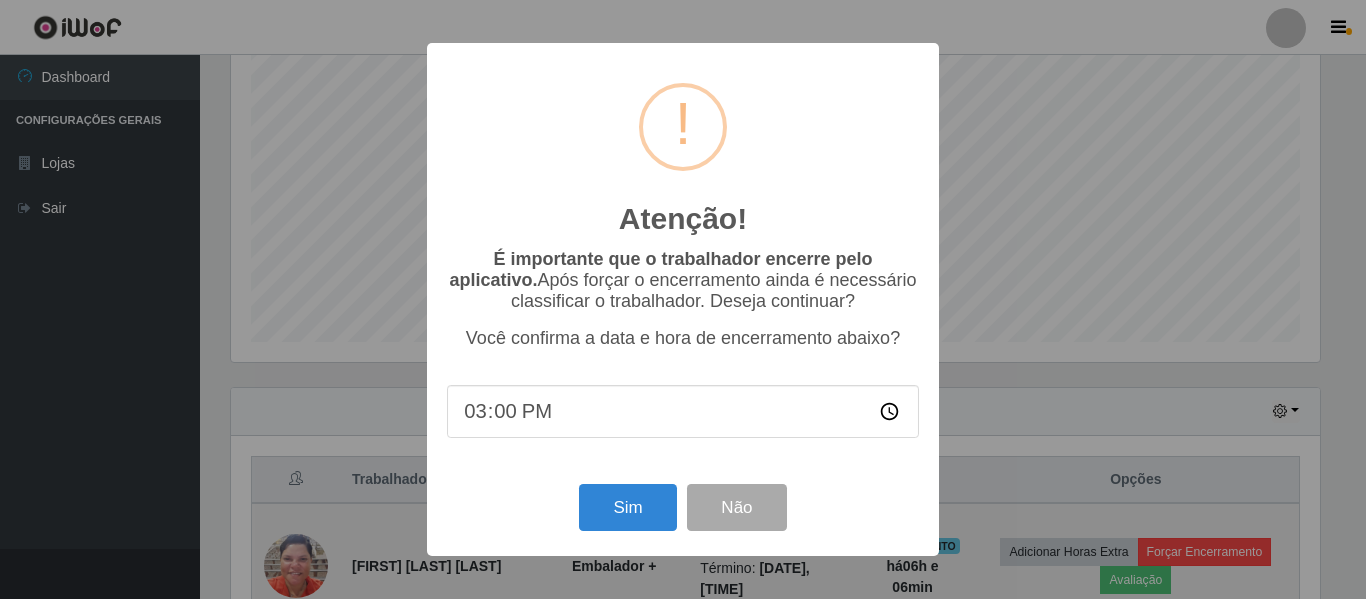 scroll, scrollTop: 999585, scrollLeft: 998911, axis: both 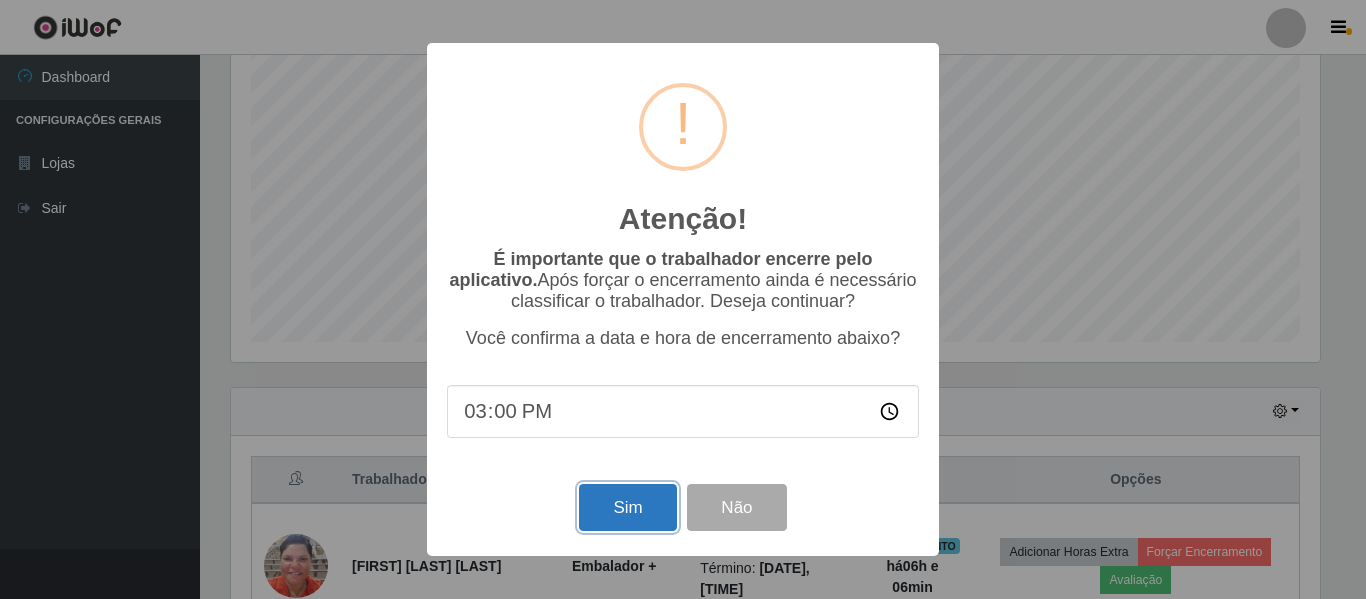 click on "Sim" at bounding box center [627, 507] 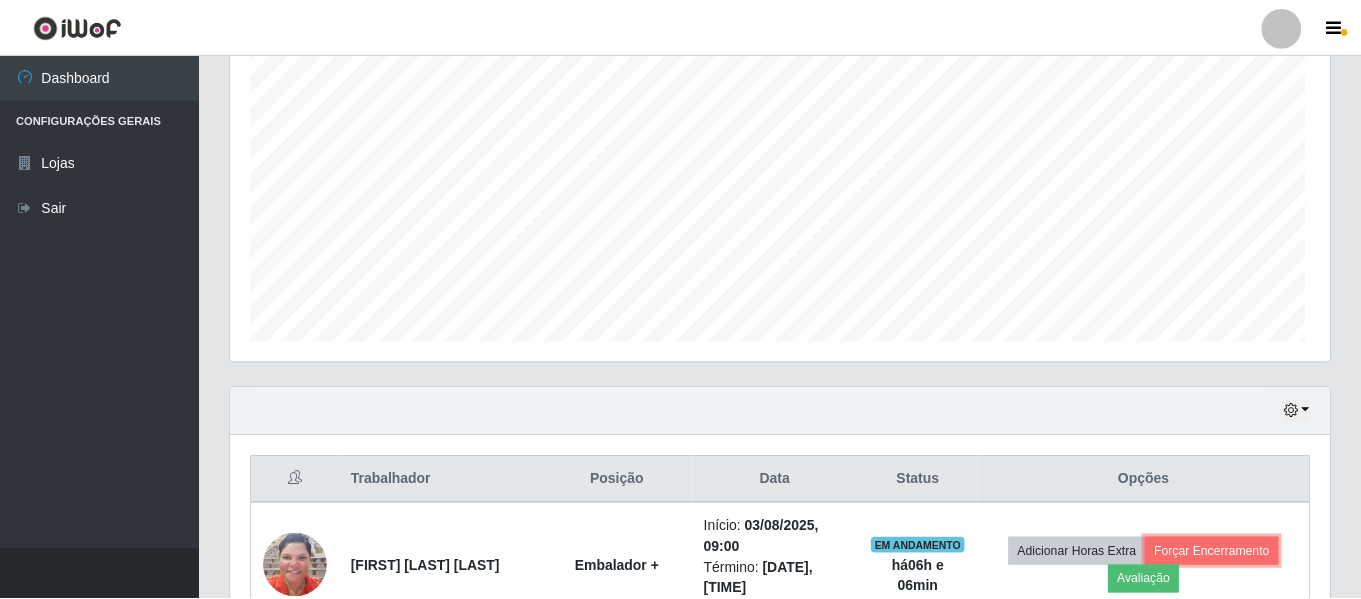 scroll, scrollTop: 999585, scrollLeft: 998901, axis: both 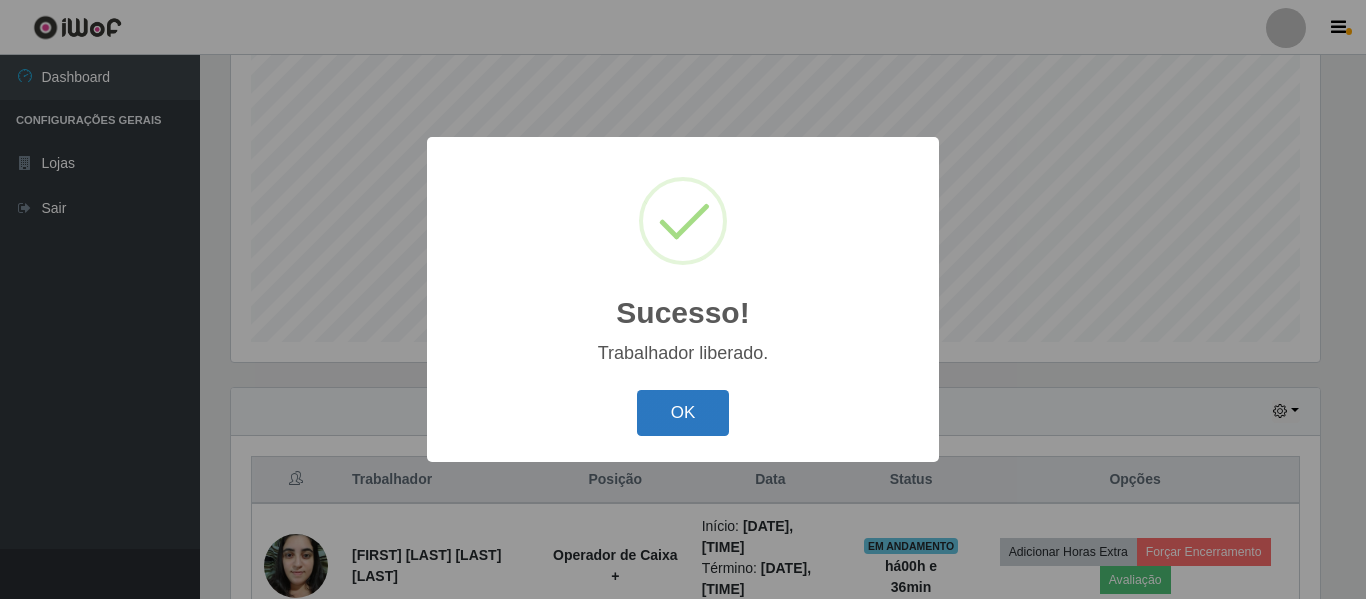 click on "OK" at bounding box center [683, 413] 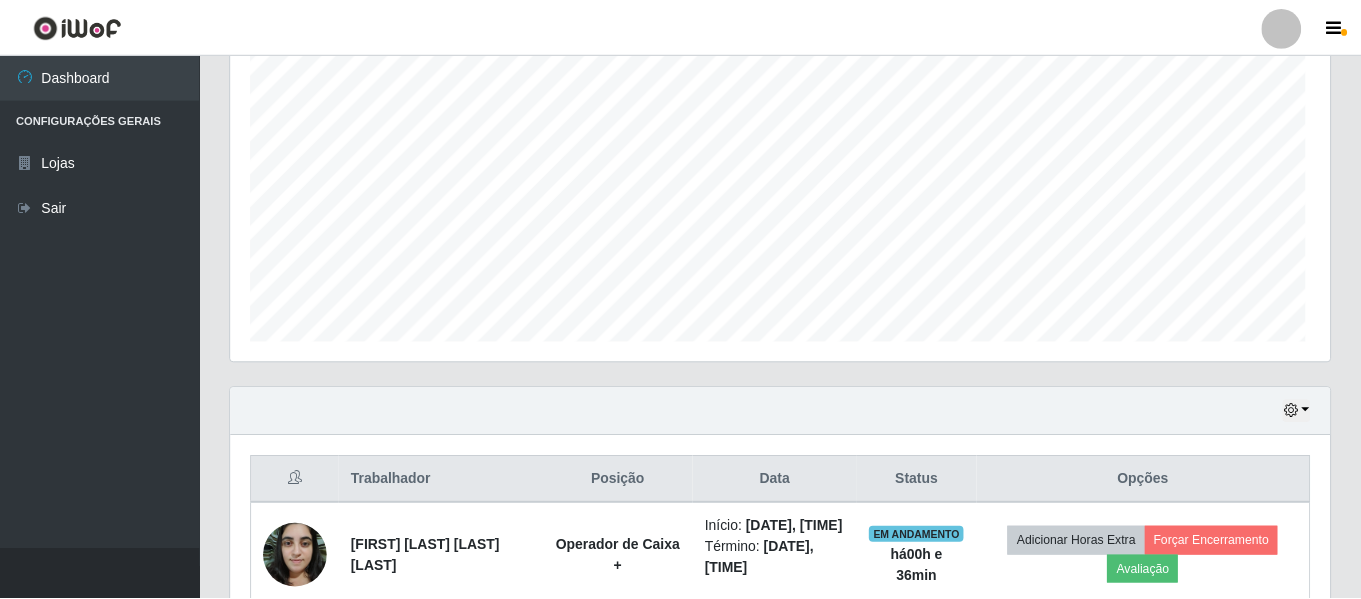 scroll, scrollTop: 999585, scrollLeft: 998901, axis: both 